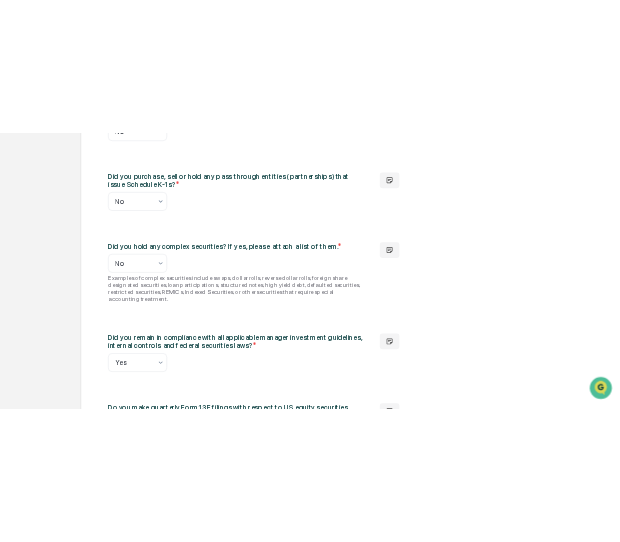scroll, scrollTop: 946, scrollLeft: 0, axis: vertical 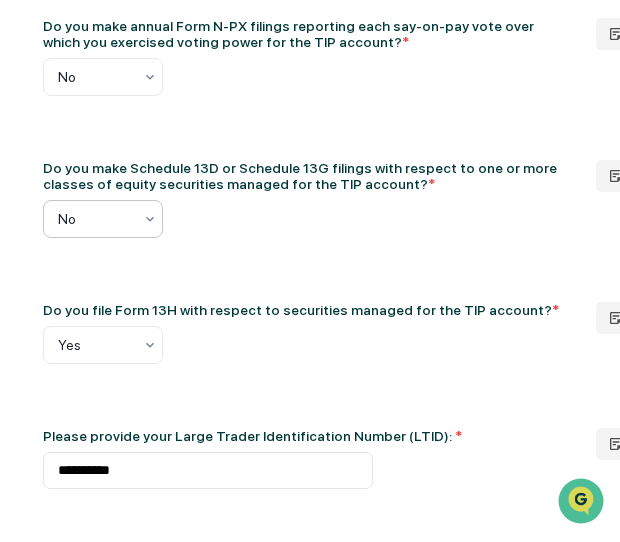 click at bounding box center (208, 219) 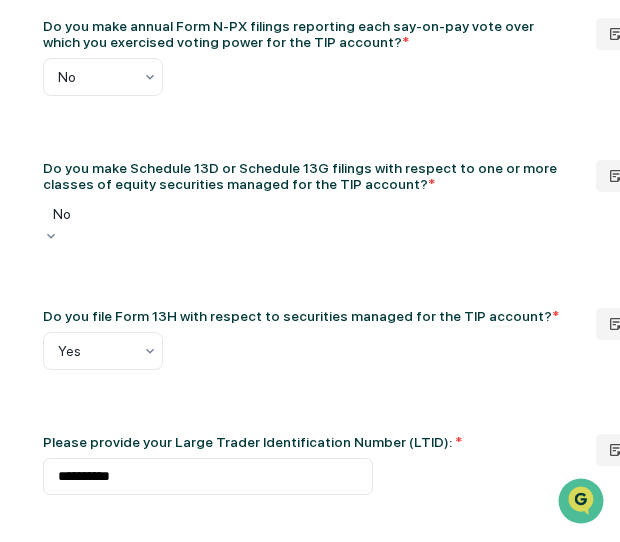 scroll, scrollTop: 0, scrollLeft: 10, axis: horizontal 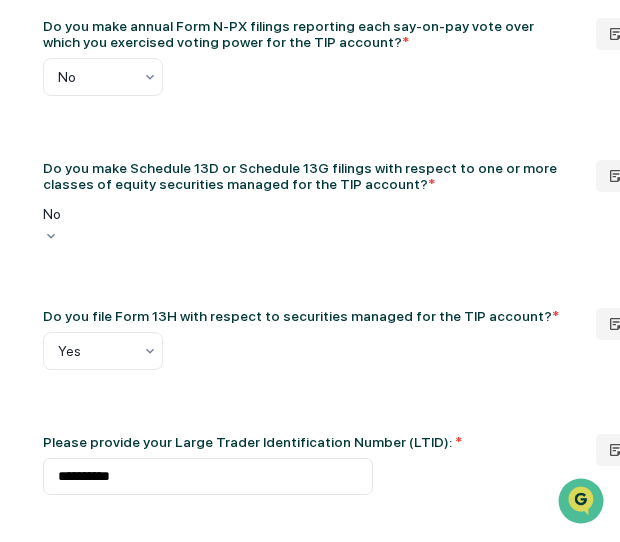 click on "Yes" at bounding box center [133, 2258] 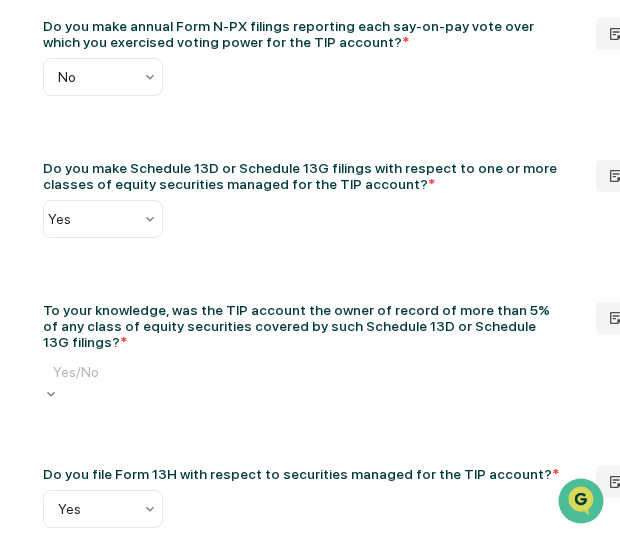 click 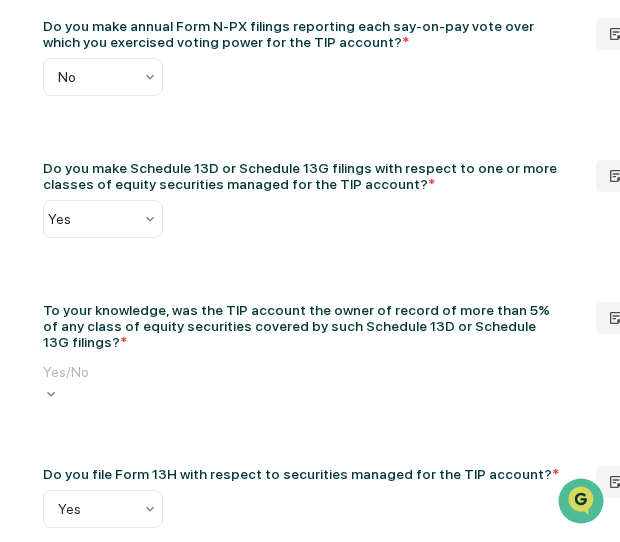 click on "No" at bounding box center [133, 2456] 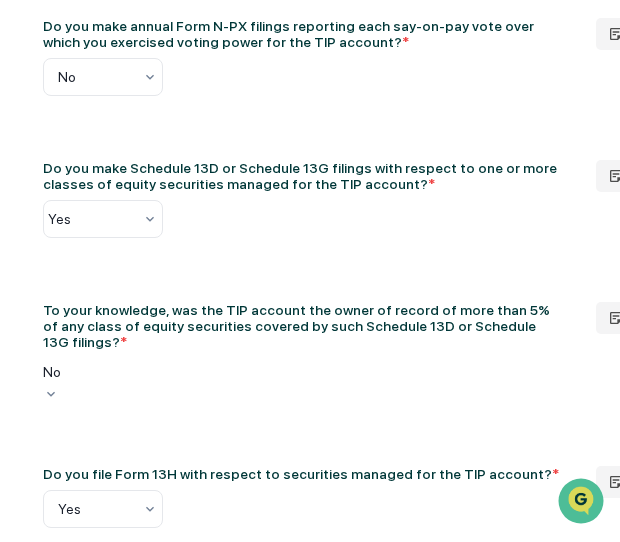 scroll, scrollTop: 1746, scrollLeft: 177, axis: both 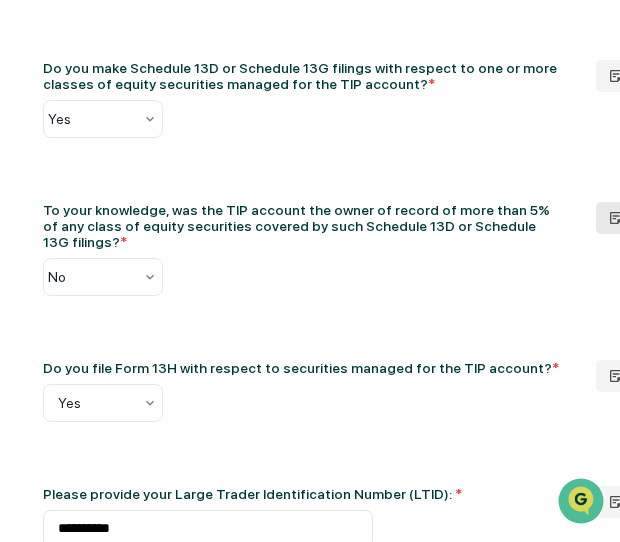 click 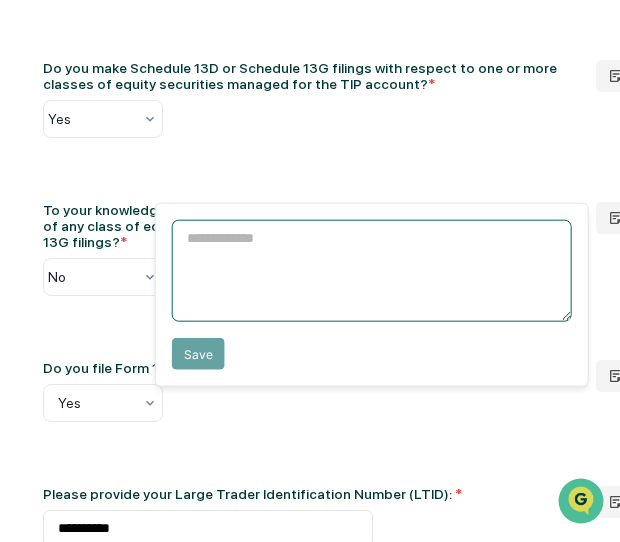 click at bounding box center [372, 271] 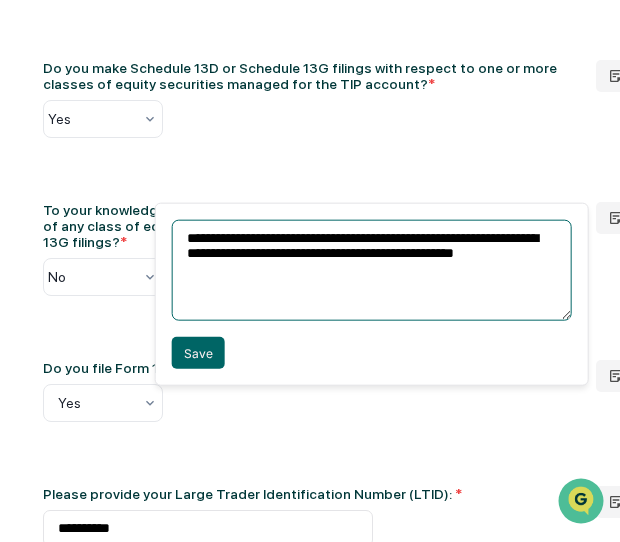 click on "**********" at bounding box center (372, 270) 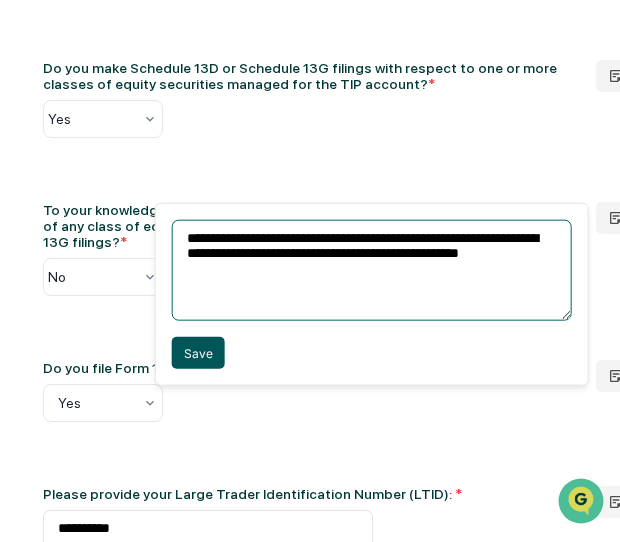 type on "**********" 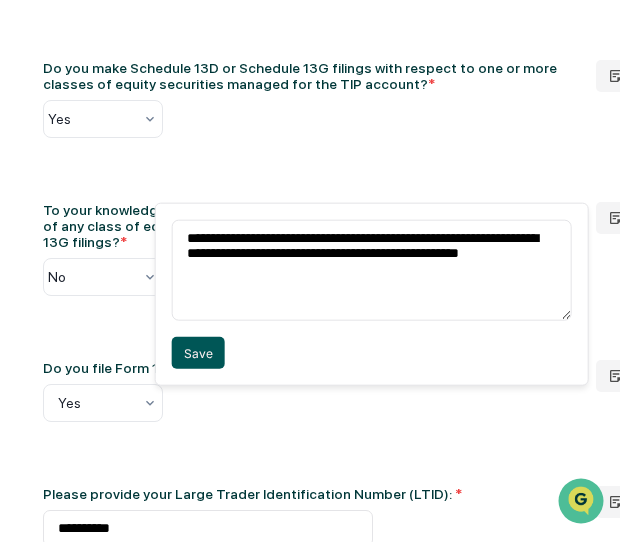 click on "Save" at bounding box center (198, 353) 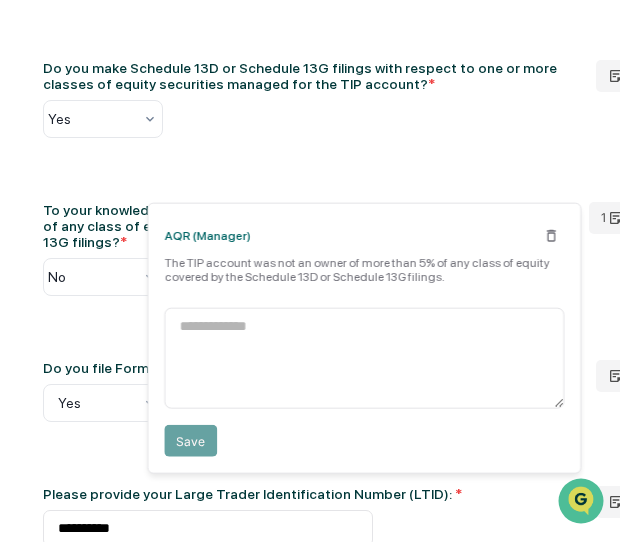 click on "Did you purchase securities in an underwriting where the manager (or a first or second tier affiliate) participated as underwriter or member of syndicate?  * No Did you purchase securities from or sell securities to an account or other fund managed by the manager (or a first or second tier affiliate)?  * No Did you pay commissions to broker-dealers for "brokerage and research services," within the meaning of Section 28(e) of the Securities Exchange Act of 1934, for the TIP account?  * No Did you purchase securities issued by a first or second tier affiliate that is engaged in a securities related business?  * No Did you purchase, sell or hold any pass through entities (partnerships) that issue Schedule K-1s?  * No Did you hold any complex securities? If yes, please attach a list of them.  * No Did you remain in compliance with all applicable manager investment guidelines, internal controls and federal securities laws?  * Yes  * Yes Please confirm your tracking number or provide a new tracking number:   *  * 1" at bounding box center (537, 382) 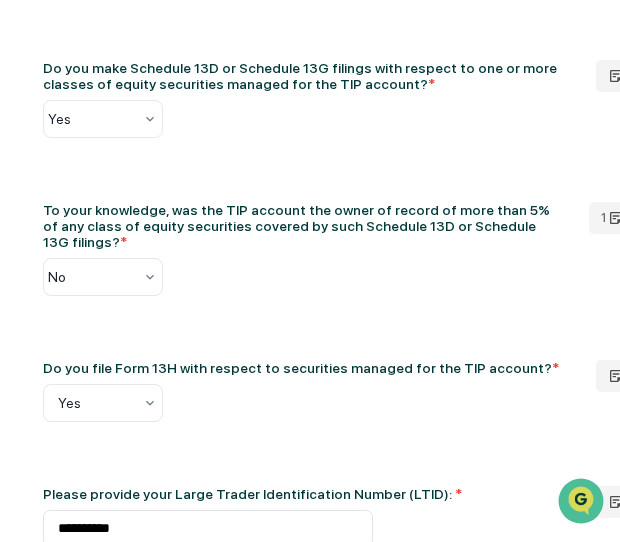 scroll, scrollTop: 1846, scrollLeft: 177, axis: both 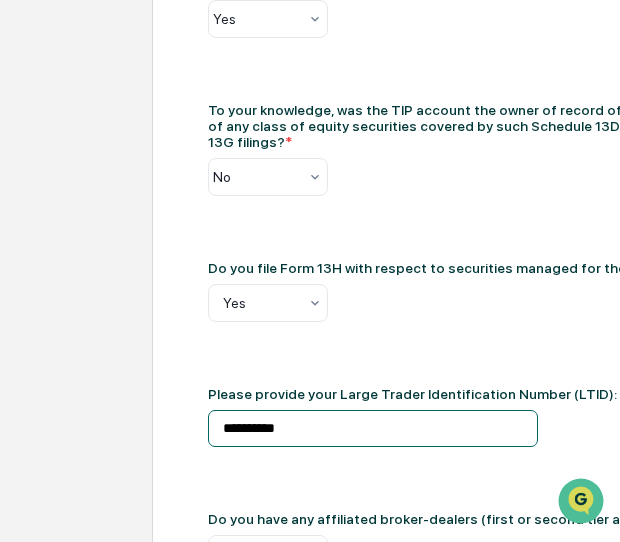drag, startPoint x: 142, startPoint y: 411, endPoint x: -7, endPoint y: 415, distance: 149.05368 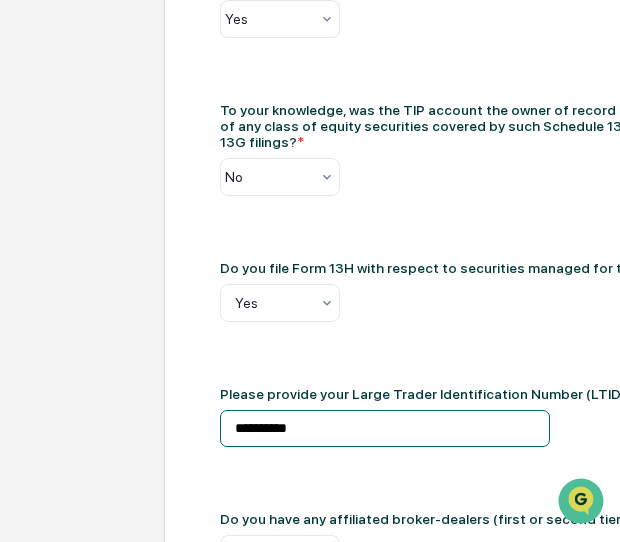 paste 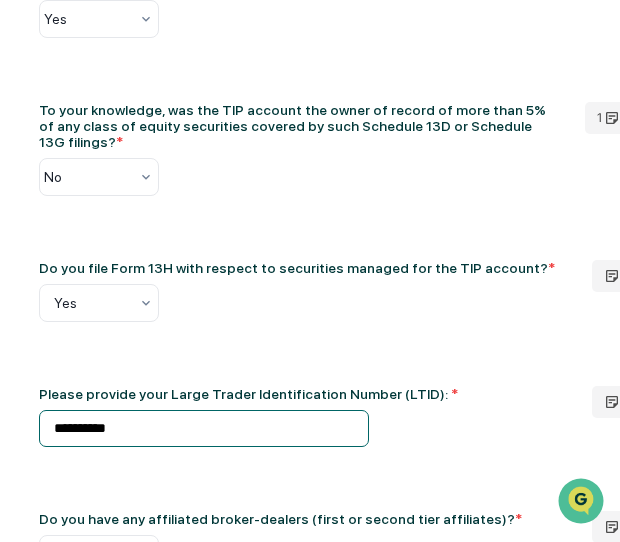 scroll, scrollTop: 1846, scrollLeft: 184, axis: both 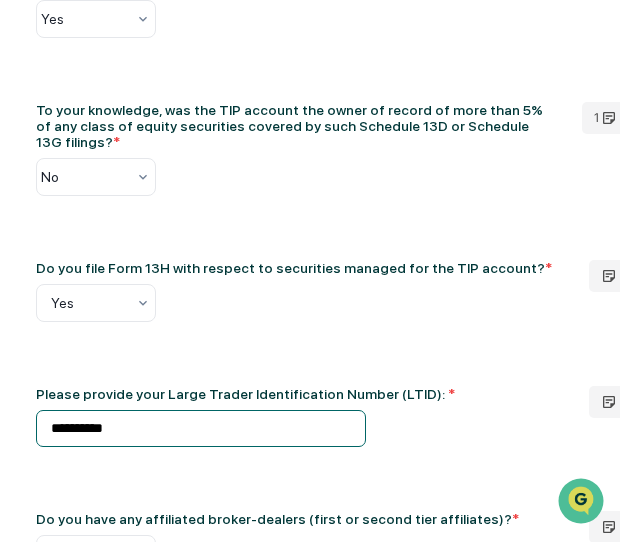 type on "**********" 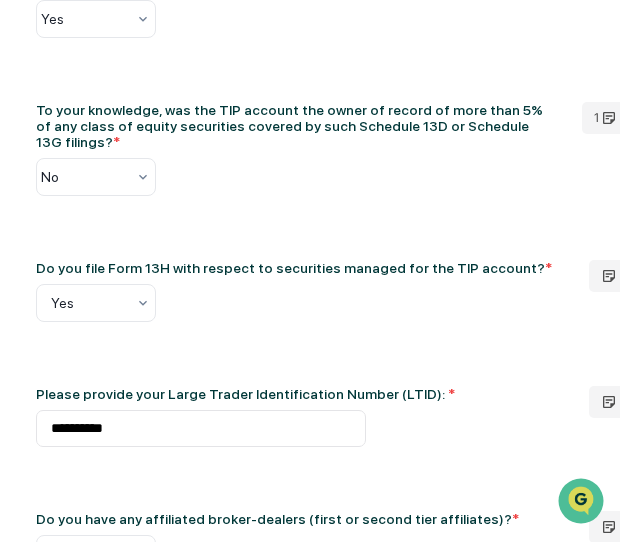 click on "Did you purchase securities in an underwriting where the manager (or a first or second tier affiliate) participated as underwriter or member of syndicate?  * No Did you purchase securities from or sell securities to an account or other fund managed by the manager (or a first or second tier affiliate)?  * No Did you pay commissions to broker-dealers for "brokerage and research services," within the meaning of Section 28(e) of the Securities Exchange Act of 1934, for the TIP account?  * No Did you purchase securities issued by a first or second tier affiliate that is engaged in a securities related business?  * No Did you purchase, sell or hold any pass through entities (partnerships) that issue Schedule K-1s?  * No Did you hold any complex securities? If yes, please attach a list of them.  * No Did you remain in compliance with all applicable manager investment guidelines, internal controls and federal securities laws?  * Yes  * Yes Please confirm your tracking number or provide a new tracking number:   *  * 1" at bounding box center (530, 282) 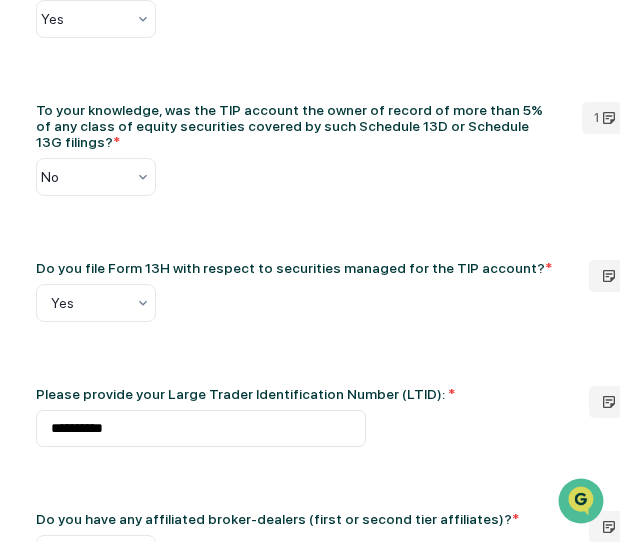 scroll, scrollTop: 1946, scrollLeft: 184, axis: both 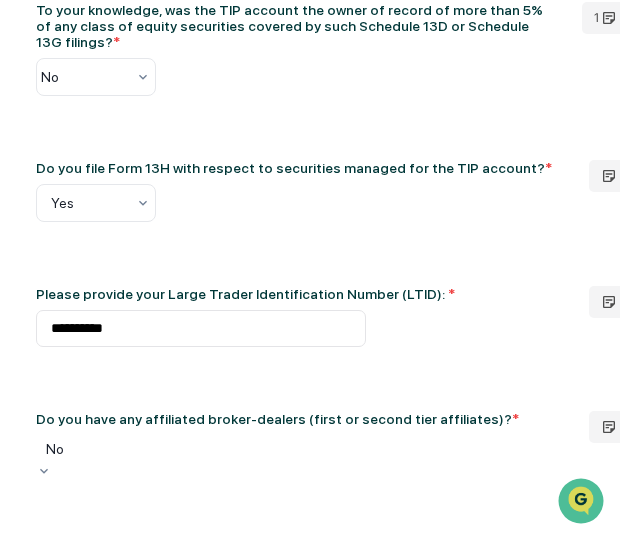 click at bounding box center (196, 449) 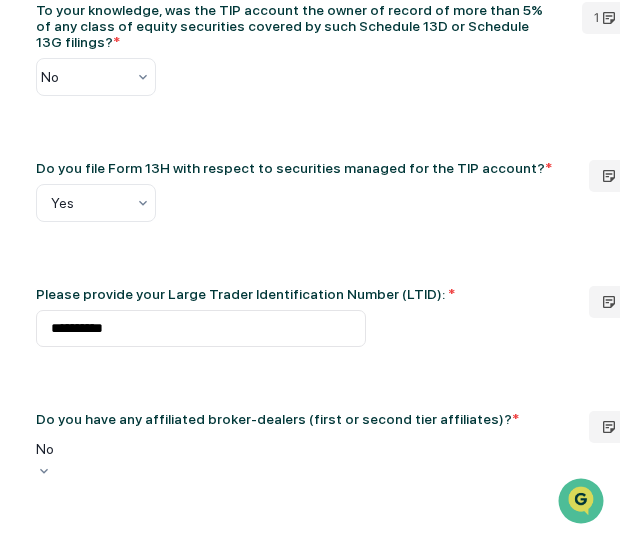 click on "Yes" at bounding box center [126, 2116] 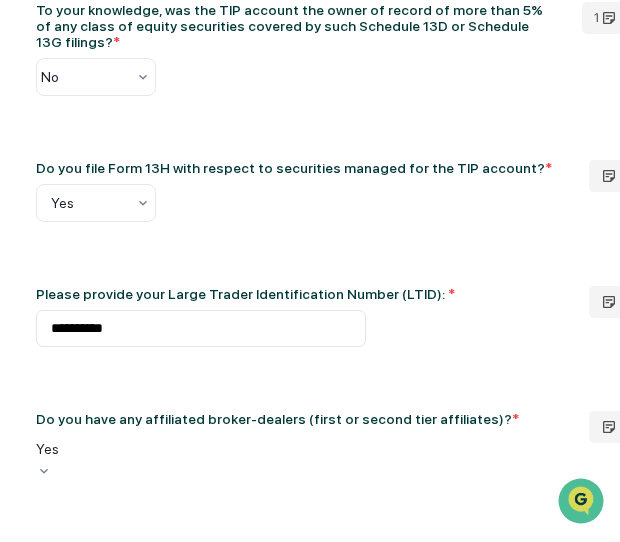 scroll, scrollTop: 2046, scrollLeft: 184, axis: both 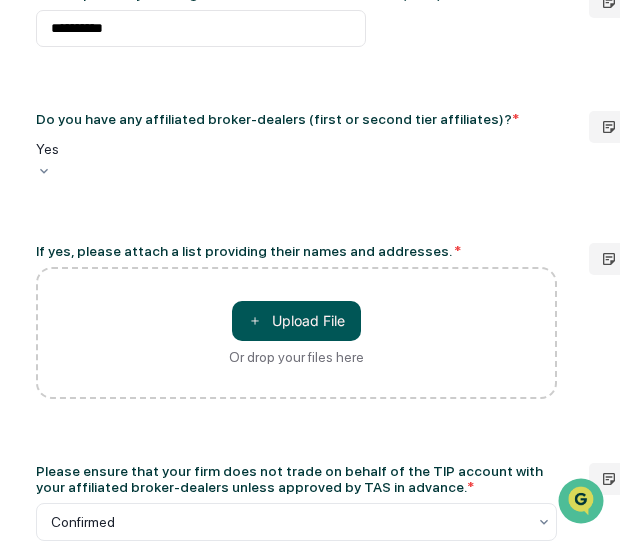 click on "＋ Upload File" at bounding box center (296, 321) 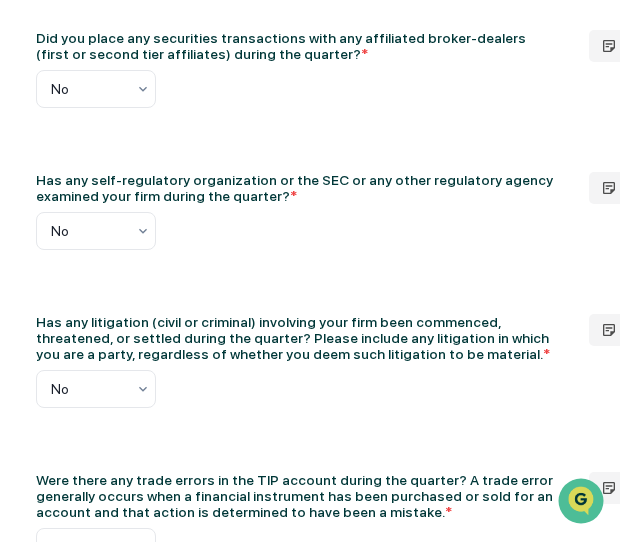 scroll, scrollTop: 3446, scrollLeft: 184, axis: both 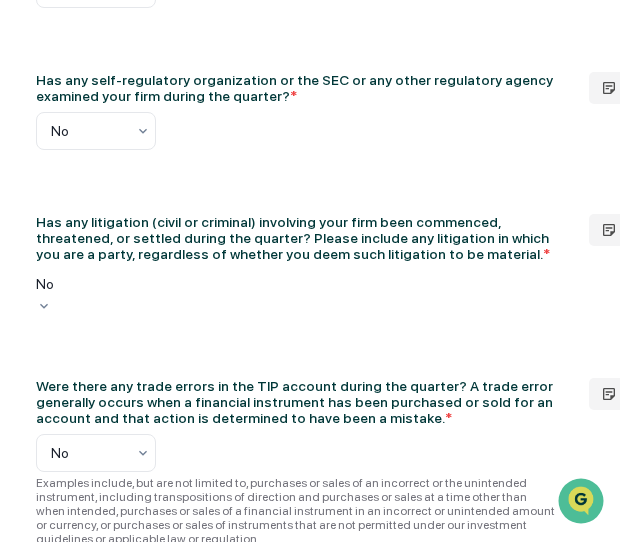 click at bounding box center (186, 284) 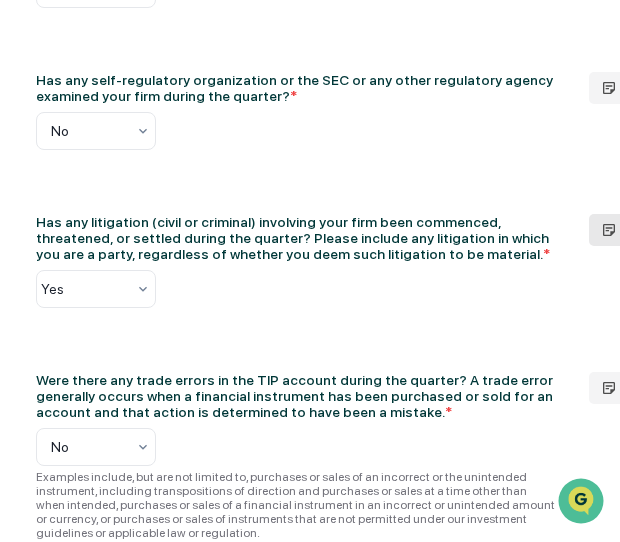 click 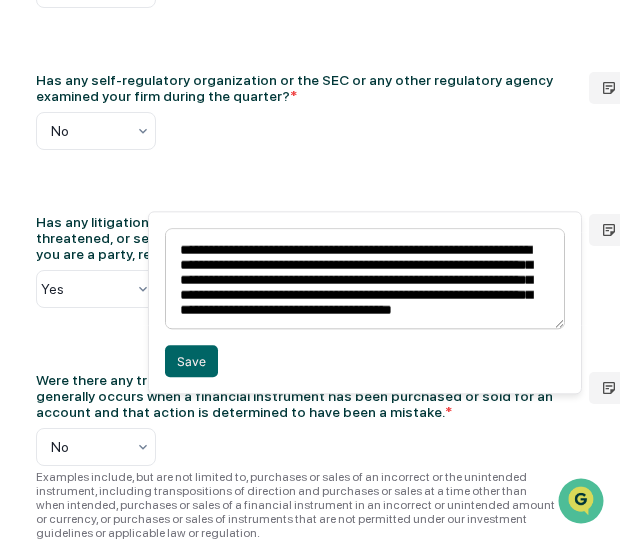 scroll, scrollTop: 220, scrollLeft: 0, axis: vertical 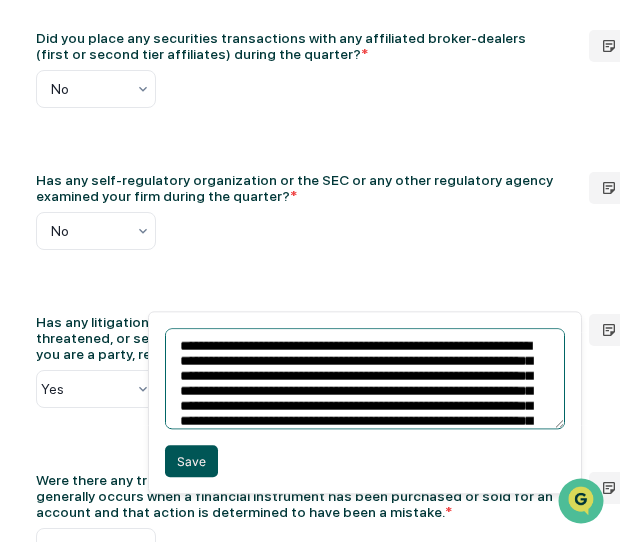 type on "**********" 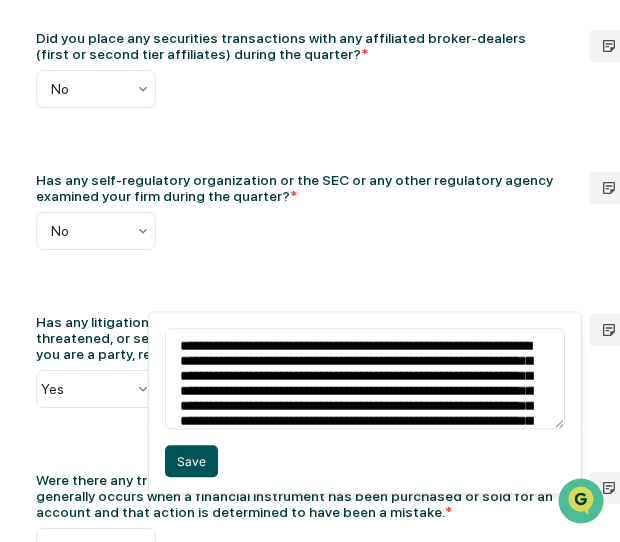 click on "Save" at bounding box center [191, 462] 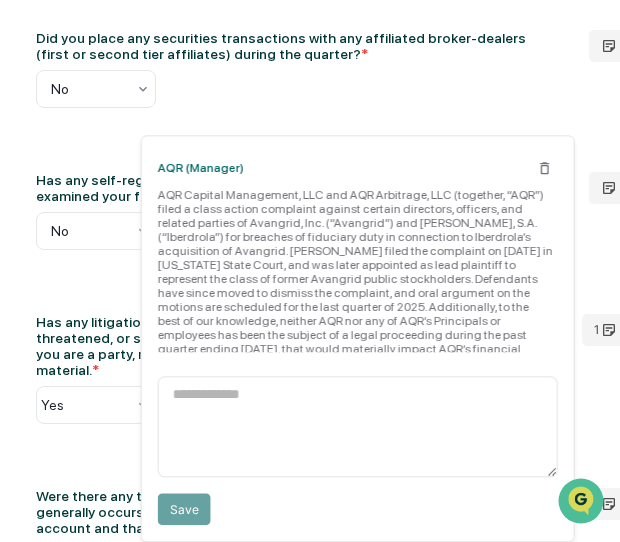 click on "Did you purchase securities in an underwriting where the manager (or a first or second tier affiliate) participated as underwriter or member of syndicate?  * No Did you purchase securities from or sell securities to an account or other fund managed by the manager (or a first or second tier affiliate)?  * No Did you pay commissions to broker-dealers for "brokerage and research services," within the meaning of Section 28(e) of the Securities Exchange Act of 1934, for the TIP account?  * No Did you purchase securities issued by a first or second tier affiliate that is engaged in a securities related business?  * No Did you purchase, sell or hold any pass through entities (partnerships) that issue Schedule K-1s?  * No Did you hold any complex securities? If yes, please attach a list of them.  * No Did you remain in compliance with all applicable manager investment guidelines, internal controls and federal securities laws?  * Yes  * Yes Please confirm your tracking number or provide a new tracking number:   *  * 1" at bounding box center (530, -1079) 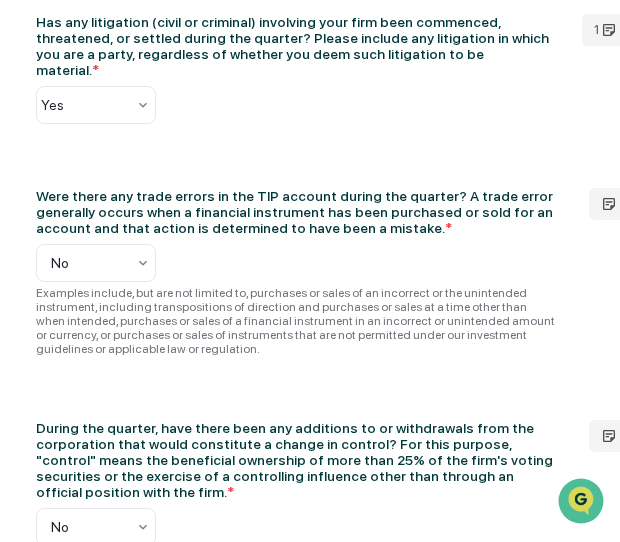 scroll, scrollTop: 3744, scrollLeft: 184, axis: both 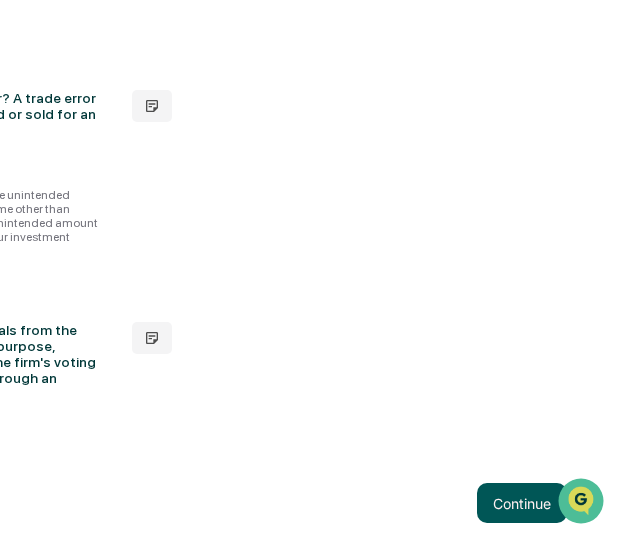 click on "Continue" at bounding box center [522, 503] 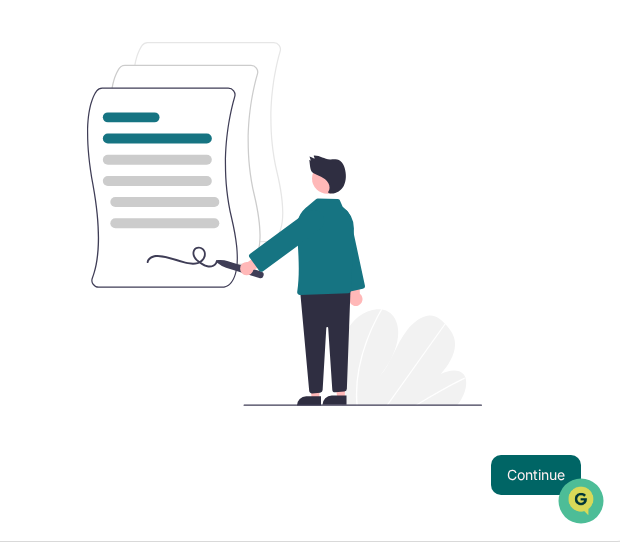 scroll, scrollTop: 256, scrollLeft: 7, axis: both 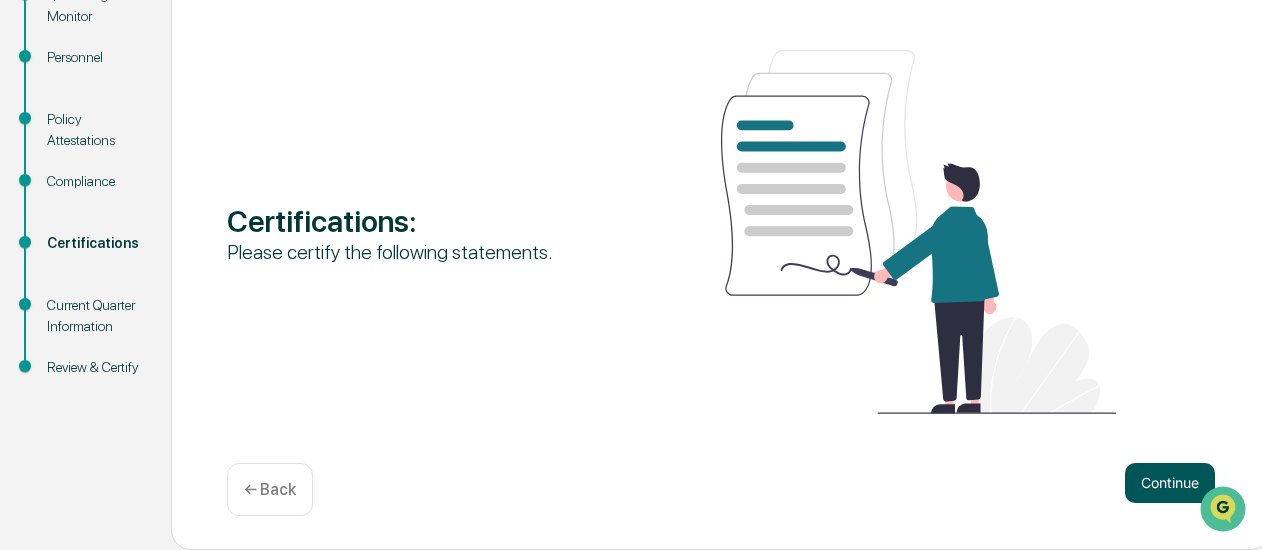 click on "Continue" at bounding box center (1170, 483) 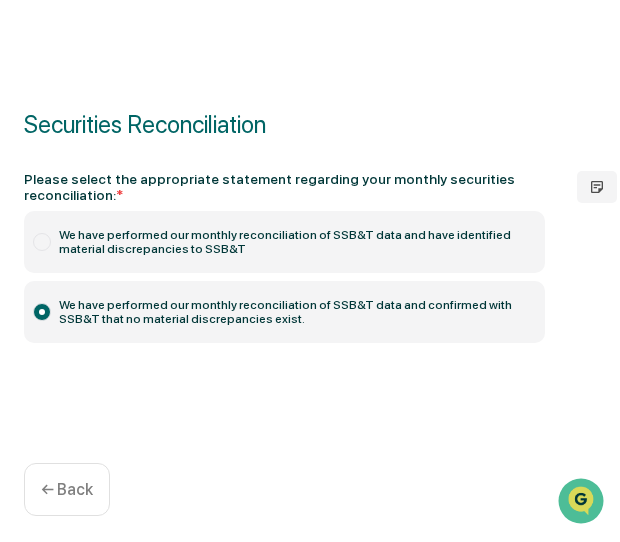 scroll, scrollTop: 256, scrollLeft: 215, axis: both 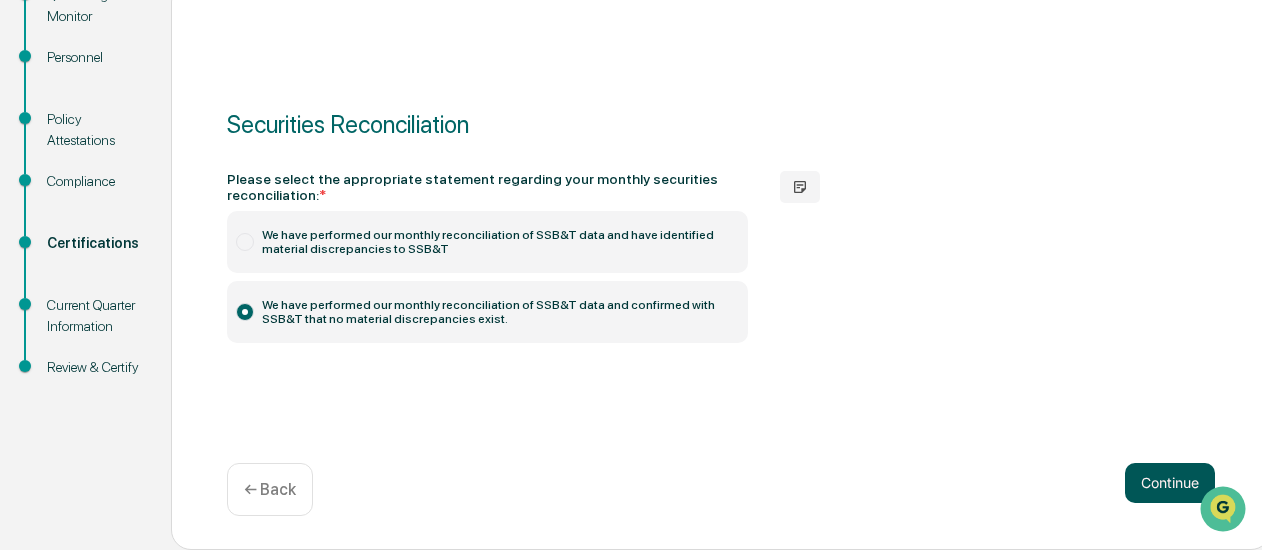 click on "Continue" at bounding box center (1170, 483) 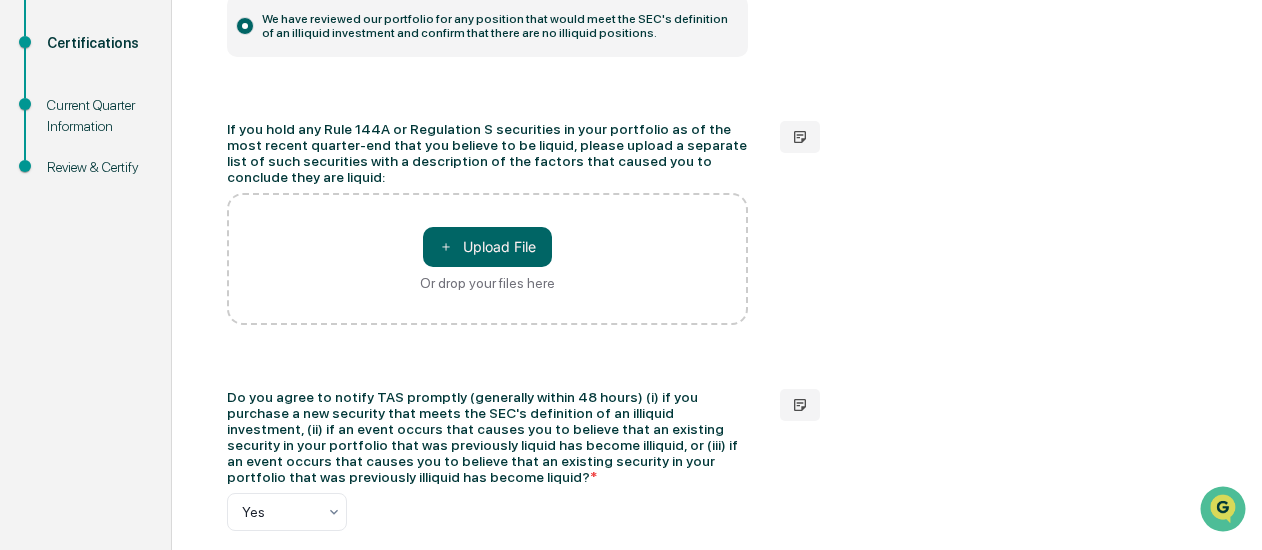 scroll, scrollTop: 549, scrollLeft: 7, axis: both 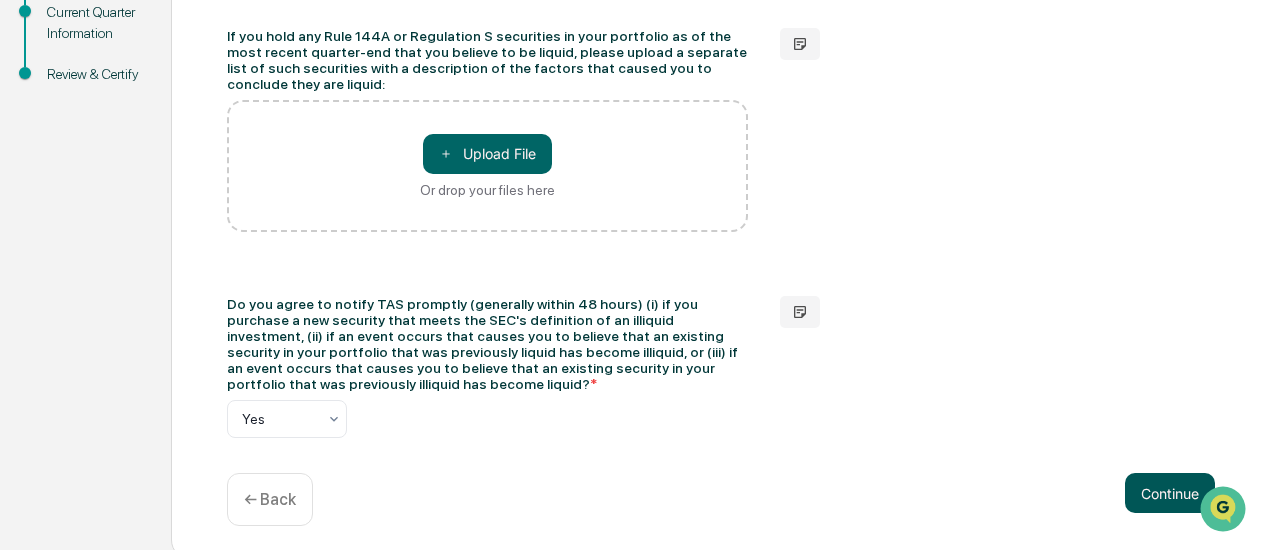 click on "Continue" at bounding box center (1170, 493) 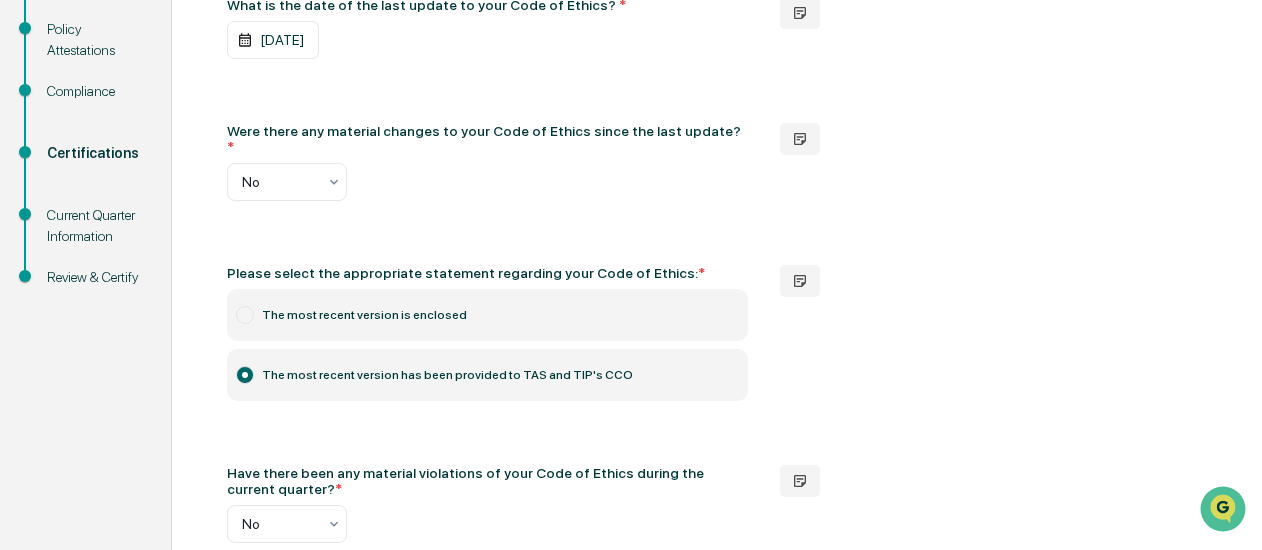 scroll, scrollTop: 446, scrollLeft: 7, axis: both 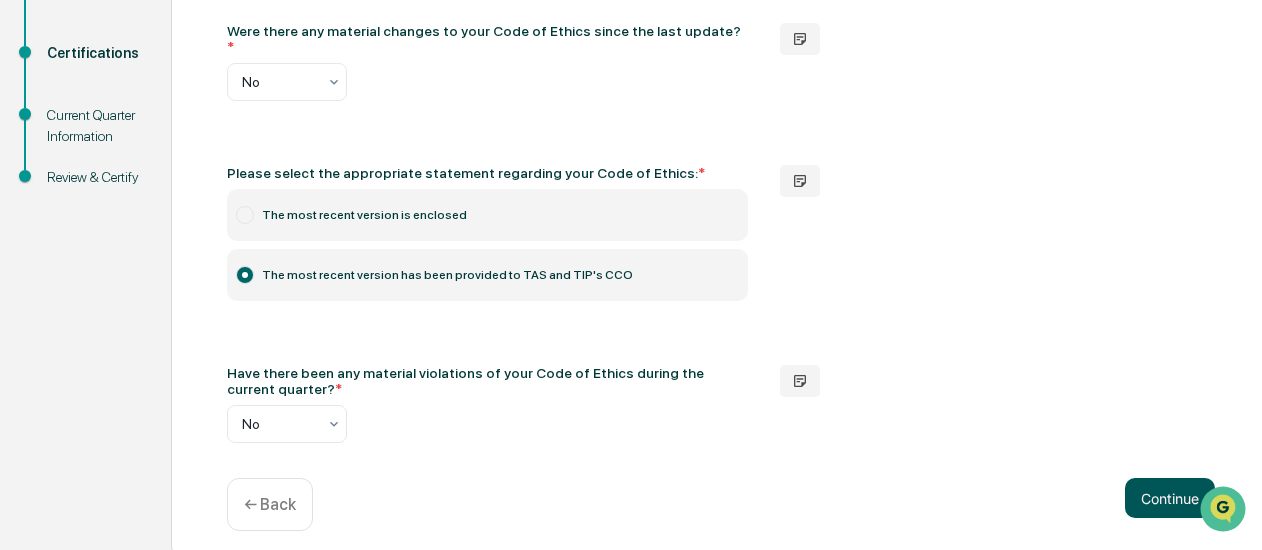 click on "Continue" at bounding box center [1170, 498] 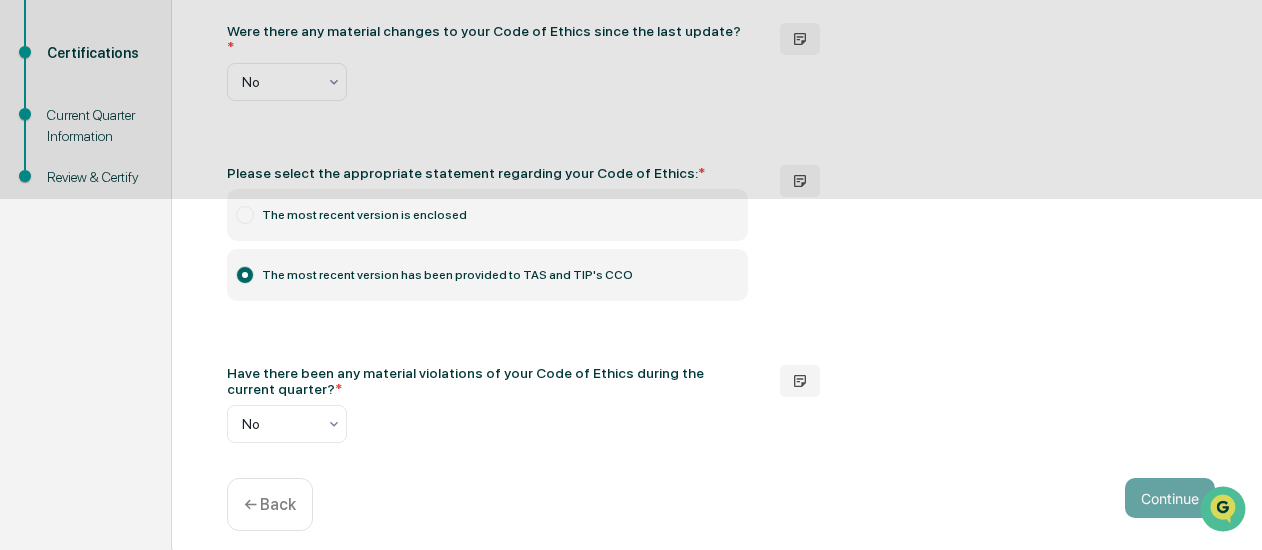 scroll, scrollTop: 256, scrollLeft: 7, axis: both 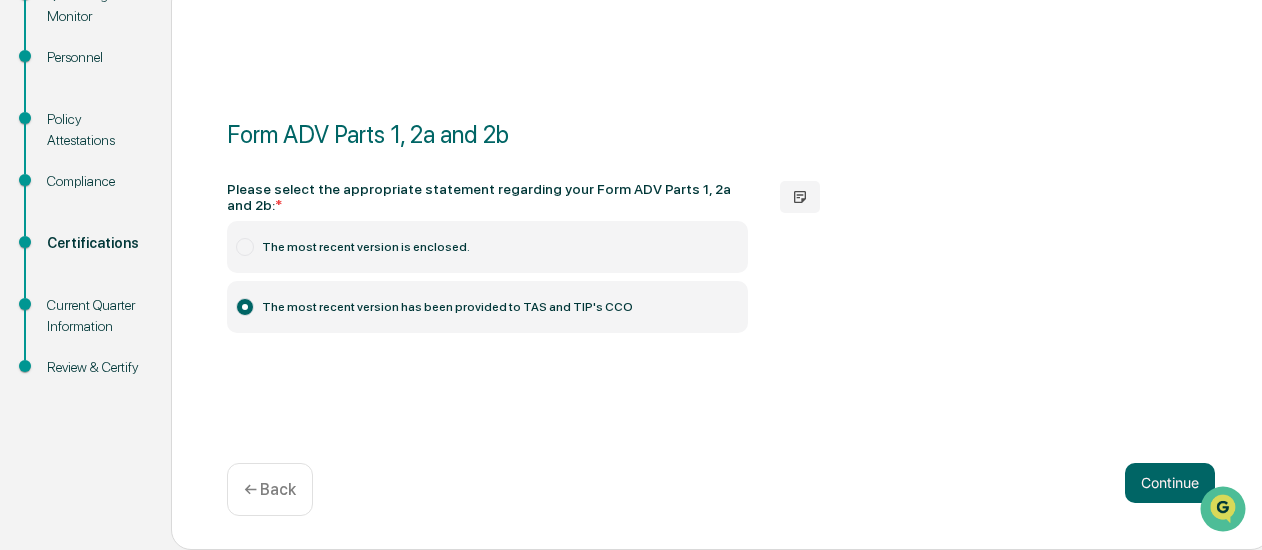click on "Form ADV Parts 1, 2a and 2b Please select the appropriate statement regarding your Form ADV Parts 1, 2a and 2b:  * The most recent version is enclosed. The most recent version has been provided to TAS and TIP's CCO Continue ← Back" at bounding box center (721, 266) 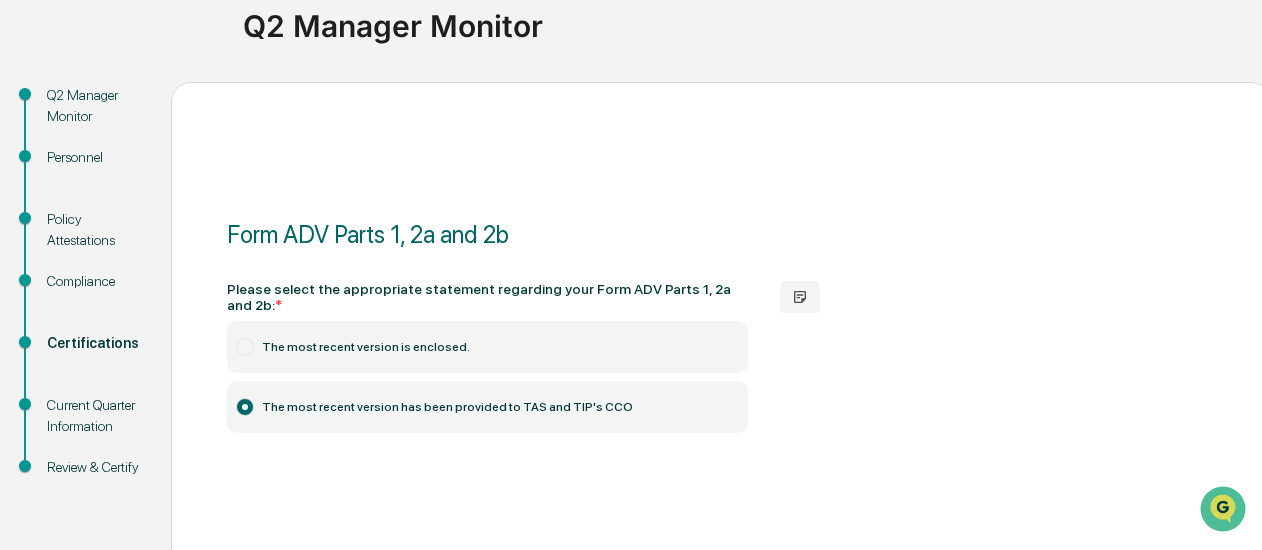 scroll, scrollTop: 256, scrollLeft: 7, axis: both 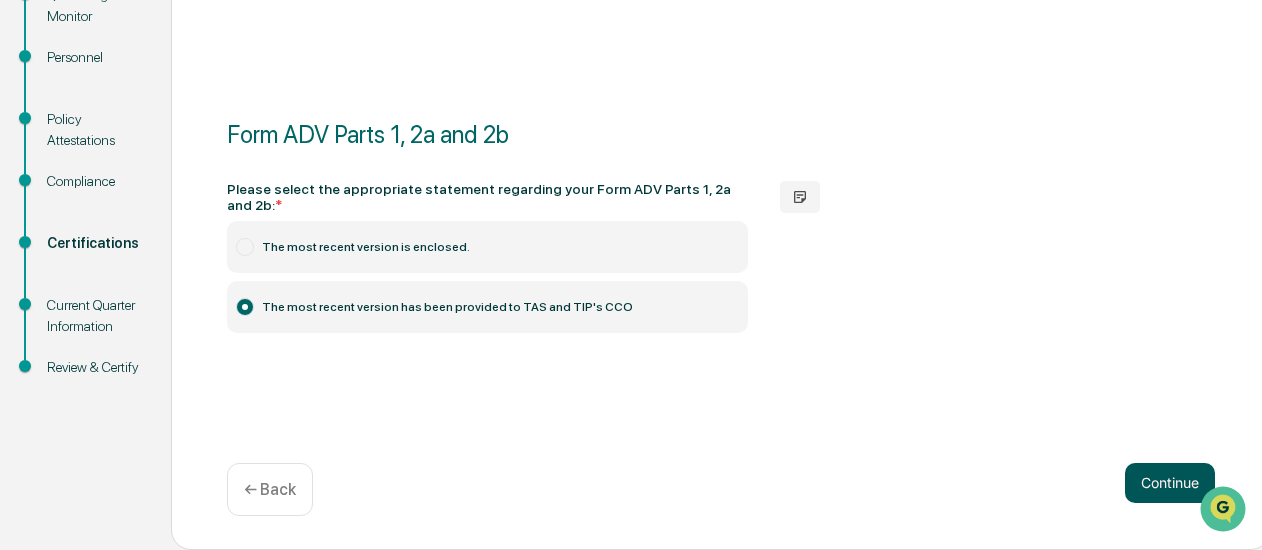 click on "Continue" at bounding box center (1170, 483) 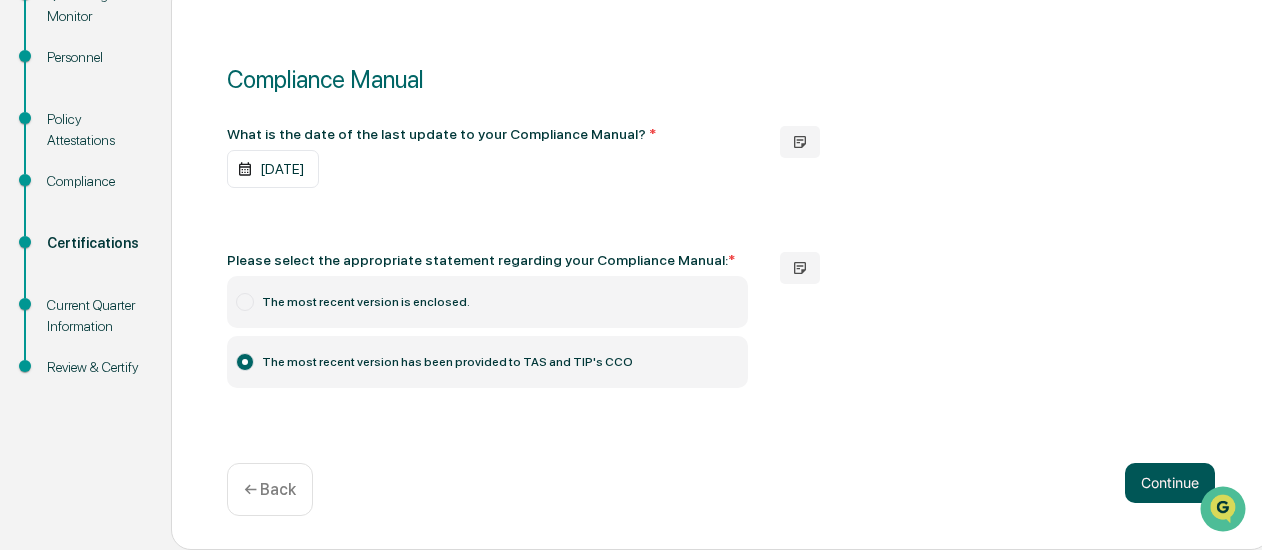click on "Continue" at bounding box center (1170, 483) 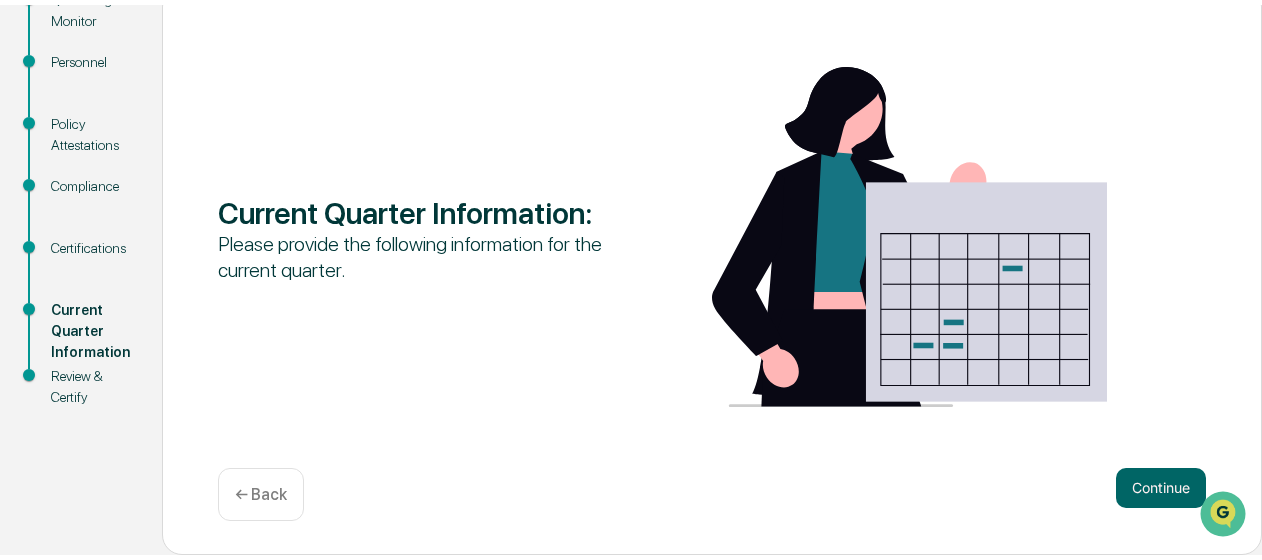 scroll, scrollTop: 246, scrollLeft: 0, axis: vertical 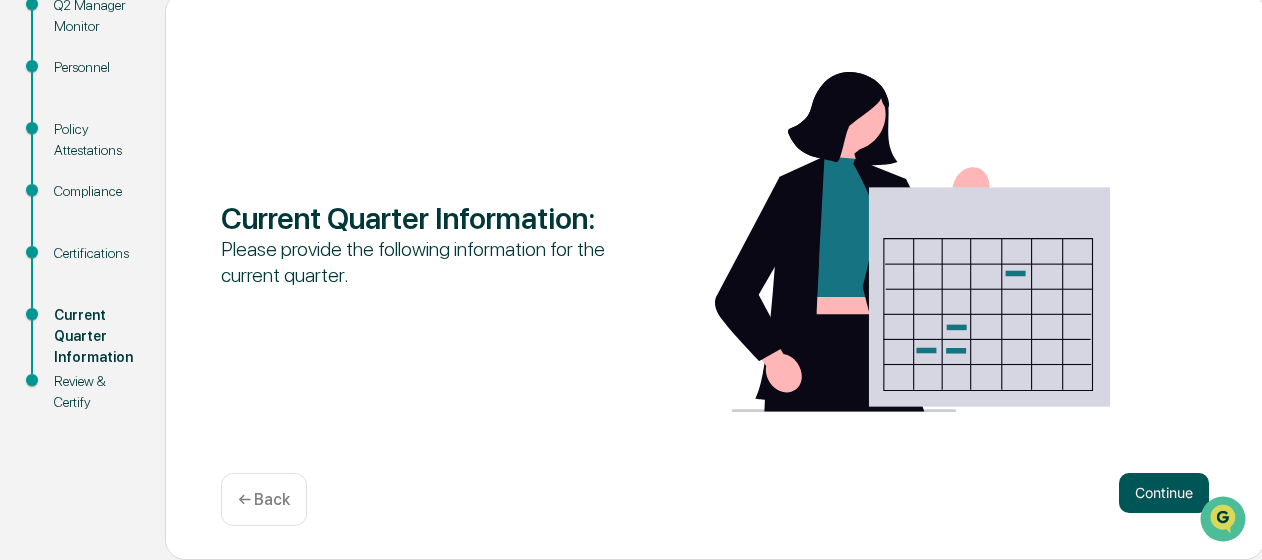click on "Continue" at bounding box center (1164, 493) 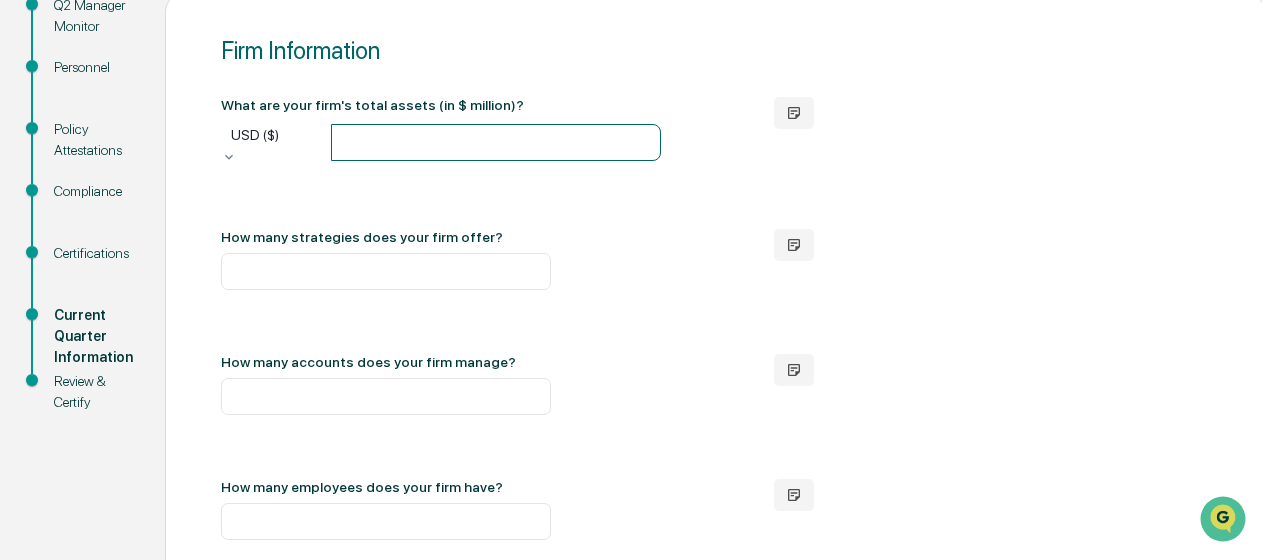 drag, startPoint x: 414, startPoint y: 136, endPoint x: 325, endPoint y: 137, distance: 89.005615 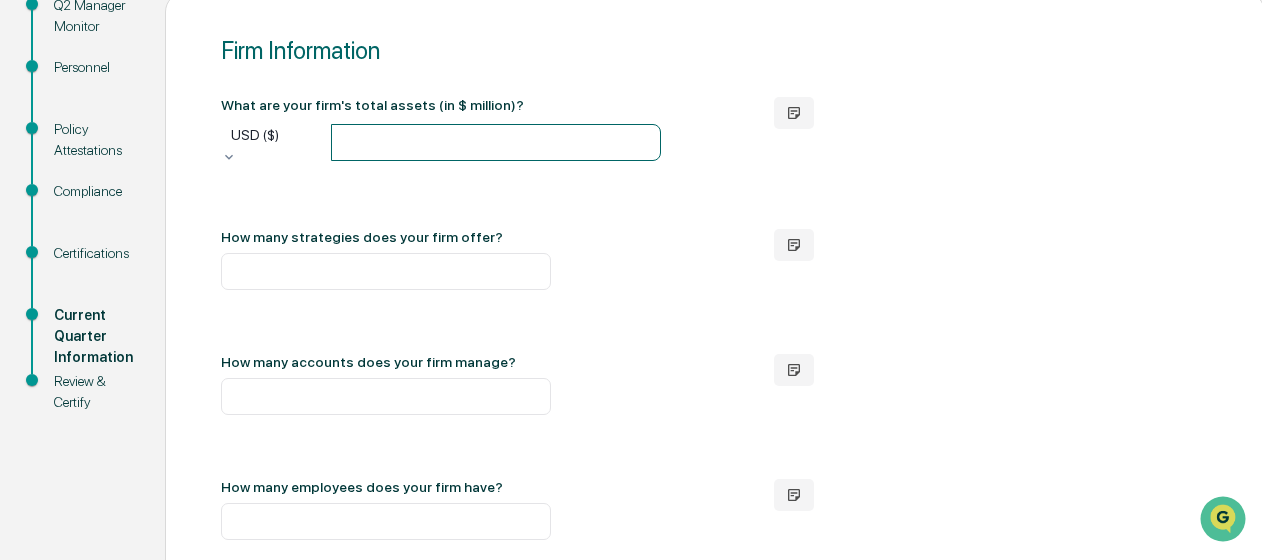 type on "******" 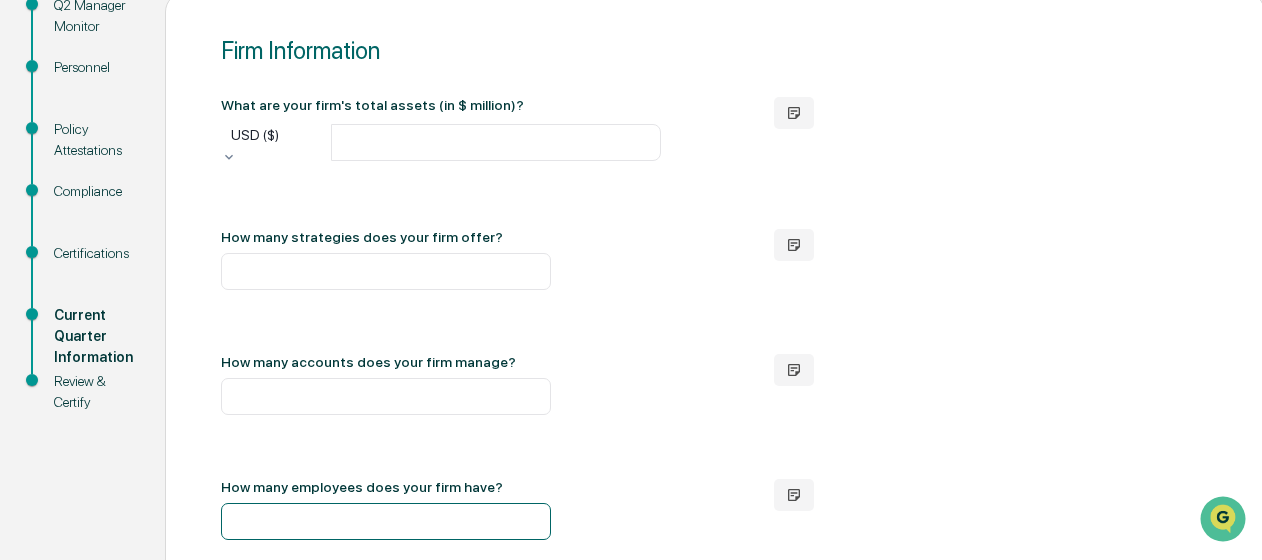 click on "***" at bounding box center (386, 521) 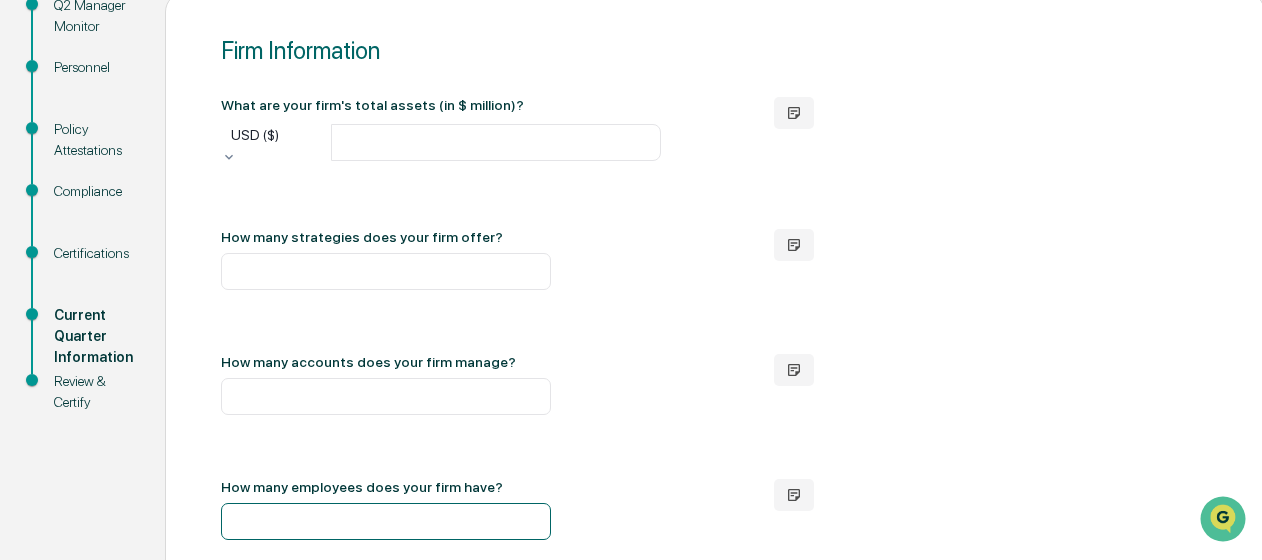 type on "***" 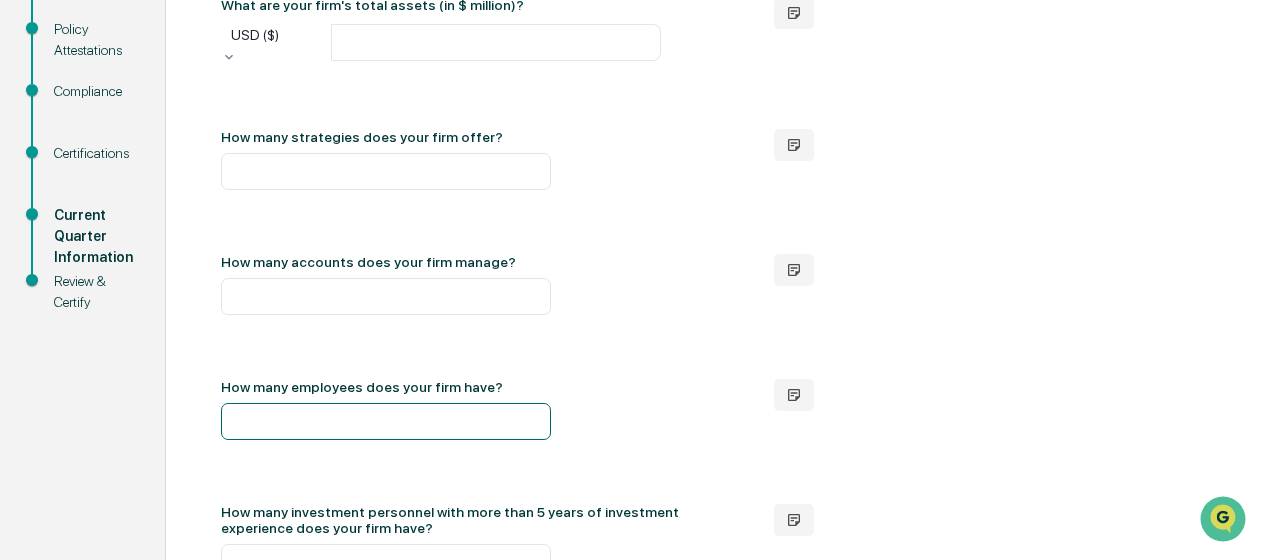 scroll, scrollTop: 446, scrollLeft: 0, axis: vertical 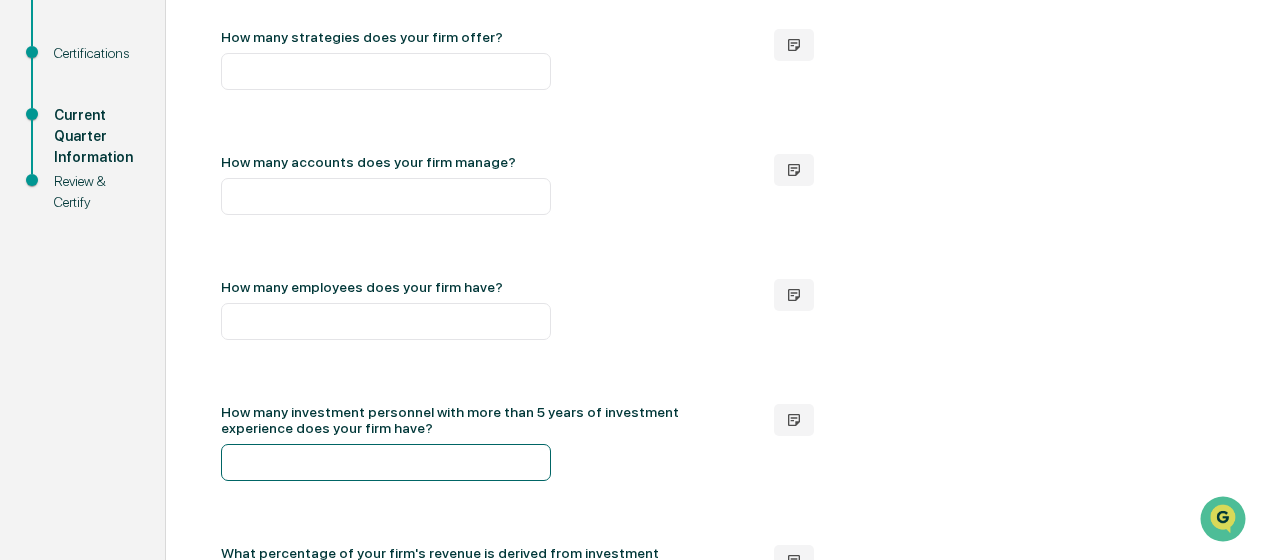 drag, startPoint x: 291, startPoint y: 462, endPoint x: 243, endPoint y: 460, distance: 48.04165 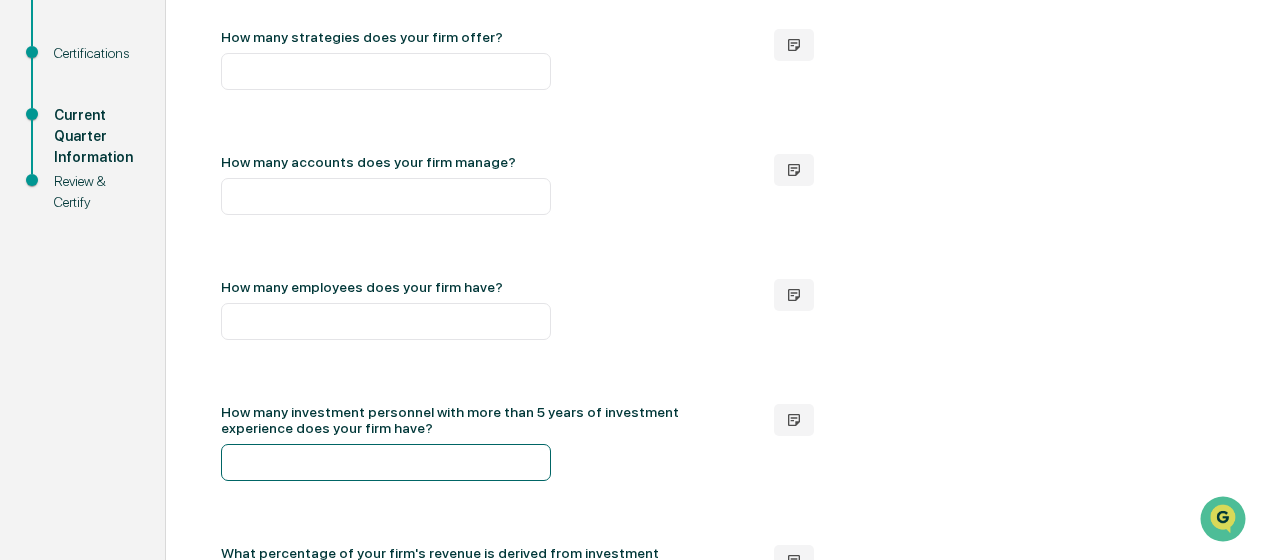 type on "***" 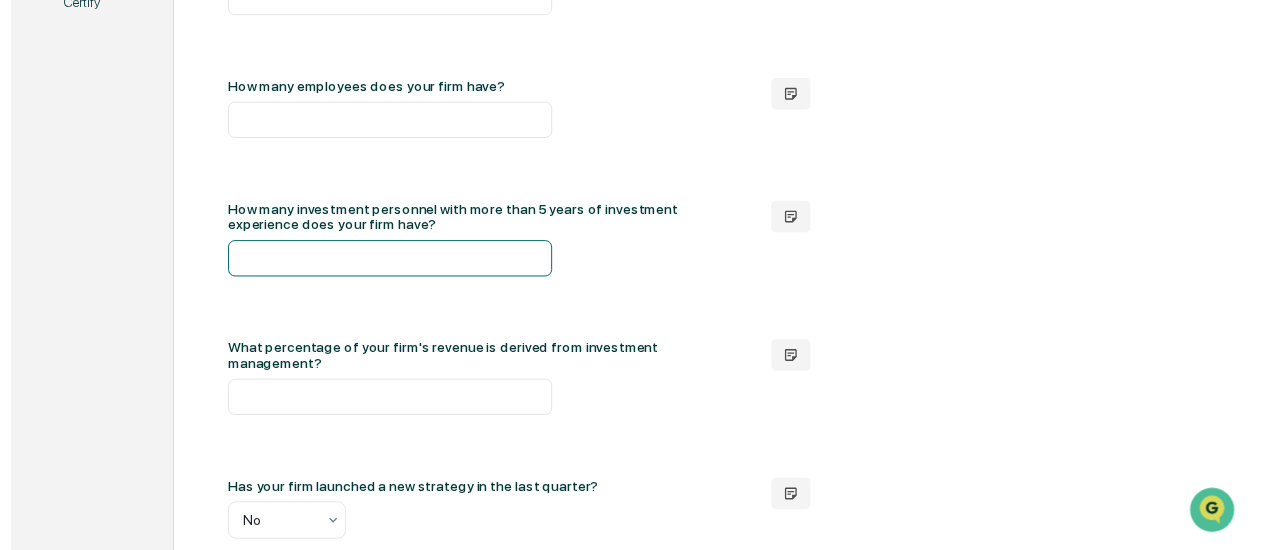 scroll, scrollTop: 741, scrollLeft: 0, axis: vertical 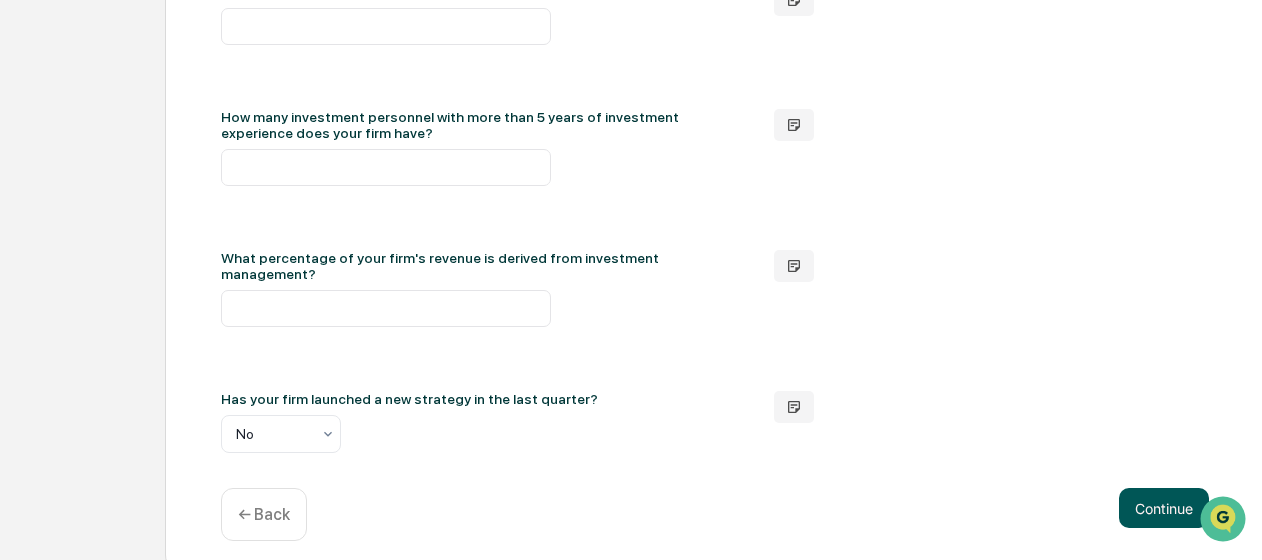 click on "Continue" at bounding box center [1164, 508] 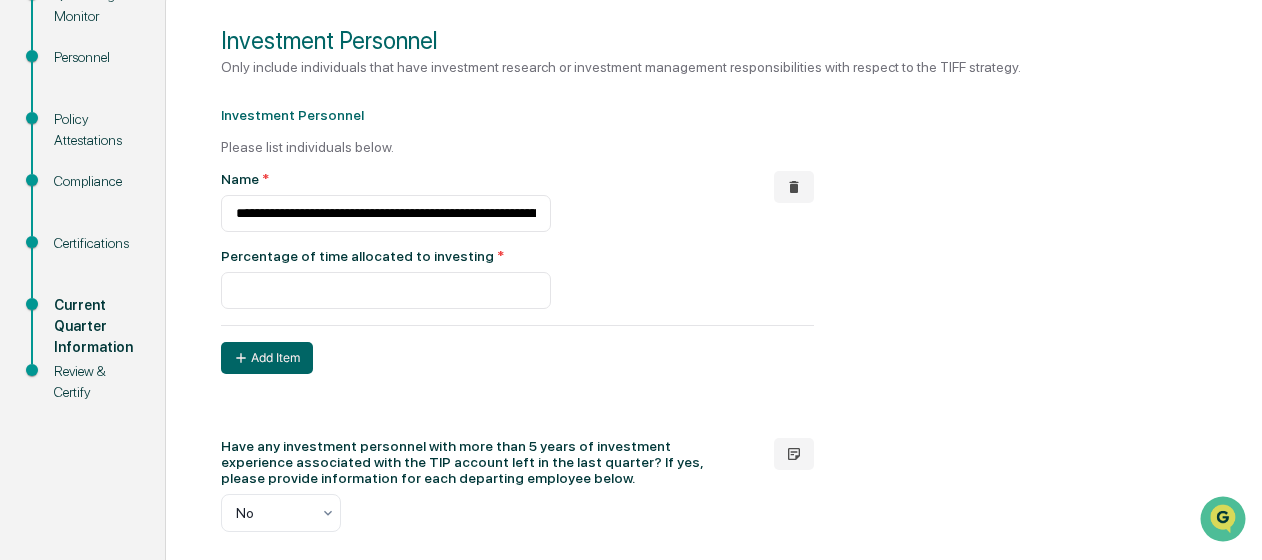 scroll, scrollTop: 156, scrollLeft: 0, axis: vertical 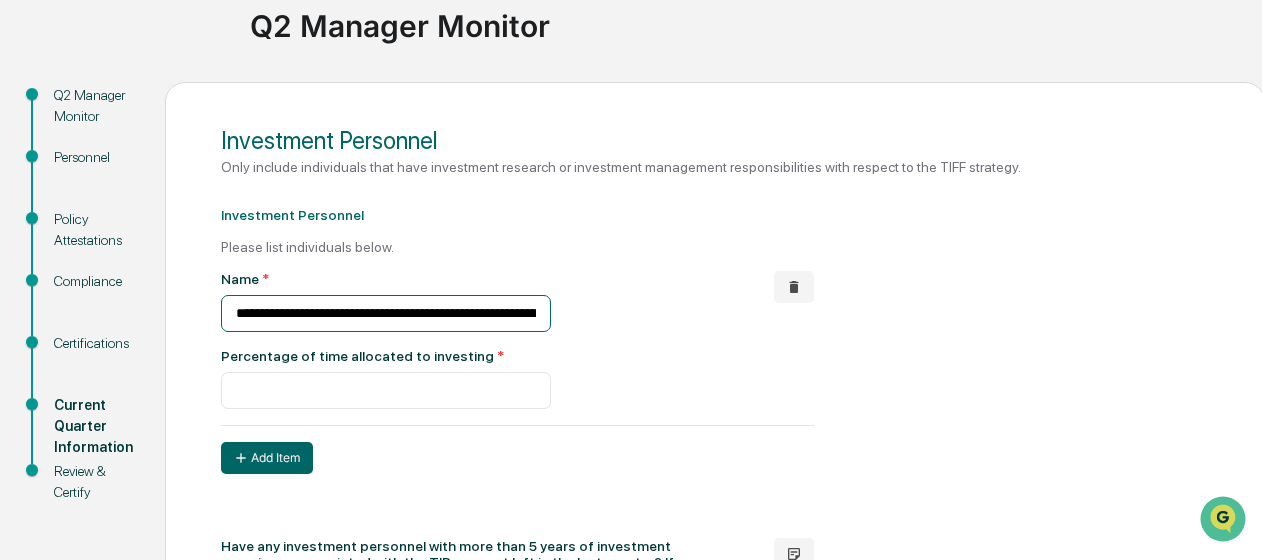 click on "**********" at bounding box center [386, 313] 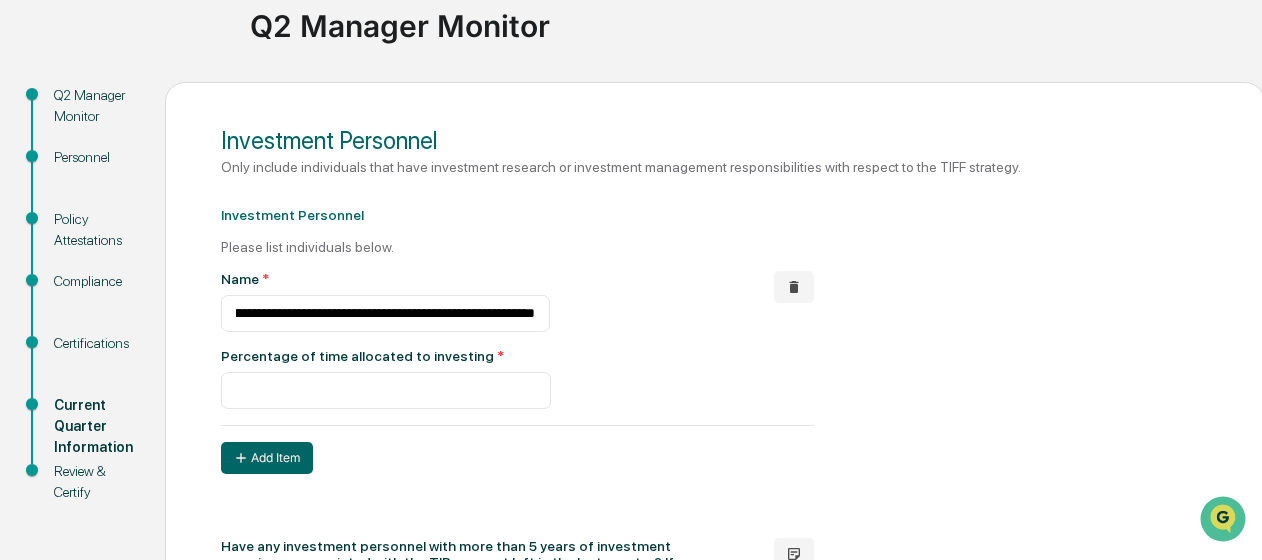scroll, scrollTop: 0, scrollLeft: 0, axis: both 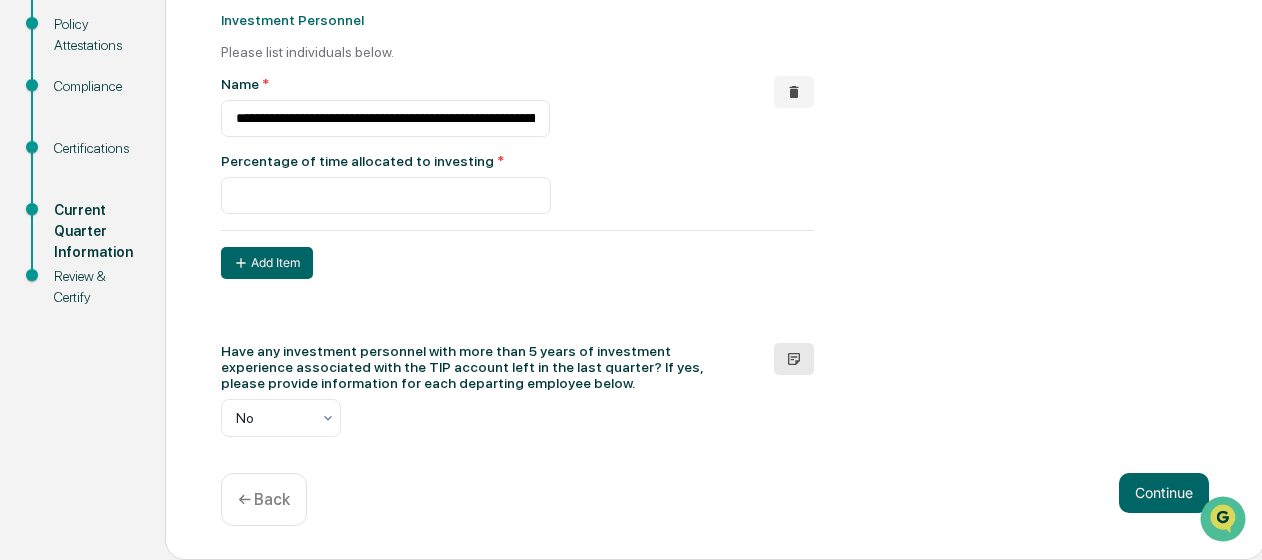 click 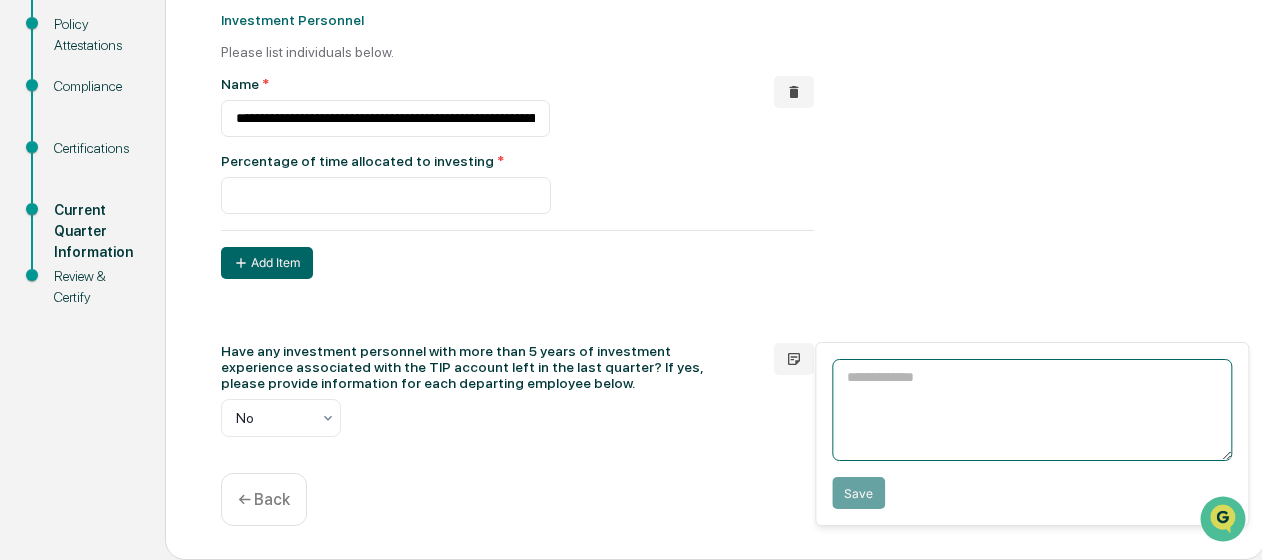 click at bounding box center (1032, 410) 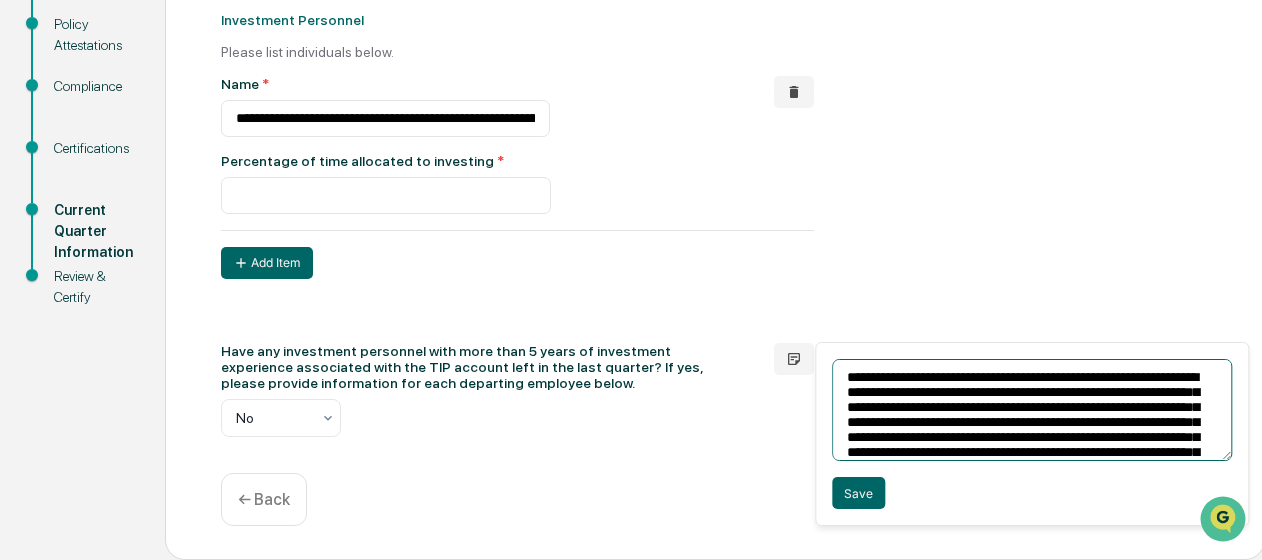 scroll, scrollTop: 93, scrollLeft: 0, axis: vertical 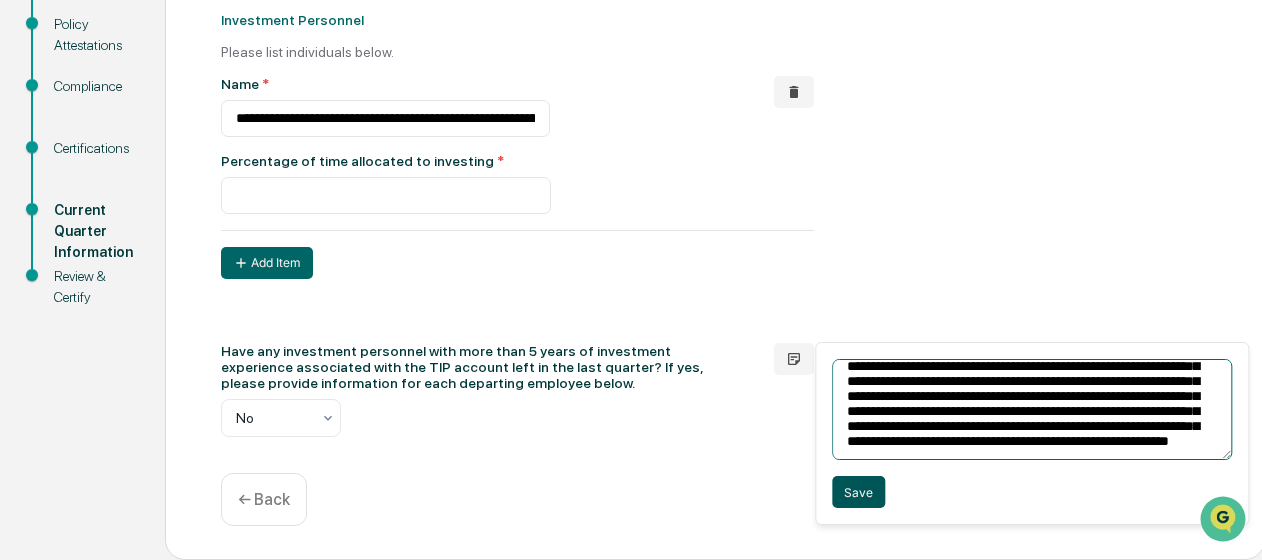 type on "**********" 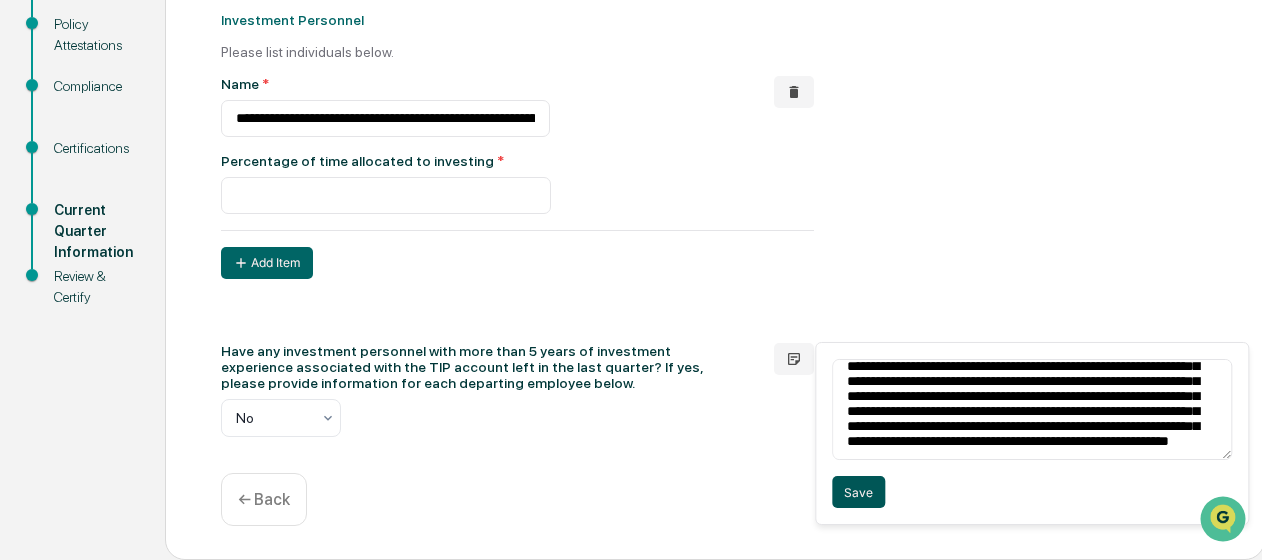 click on "Save" at bounding box center [858, 492] 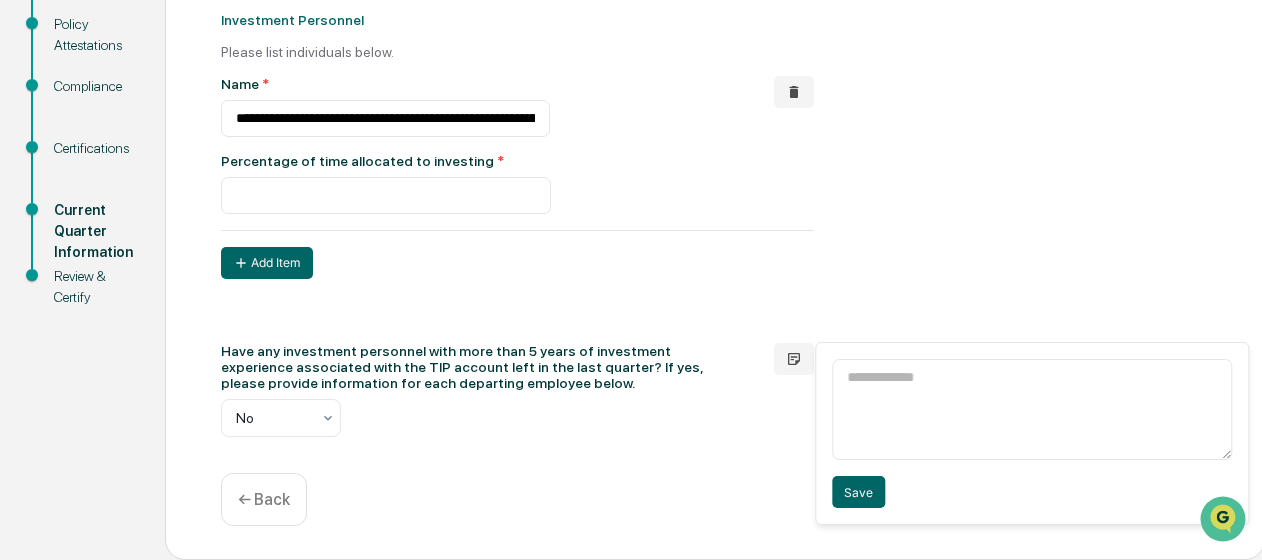 scroll, scrollTop: 0, scrollLeft: 0, axis: both 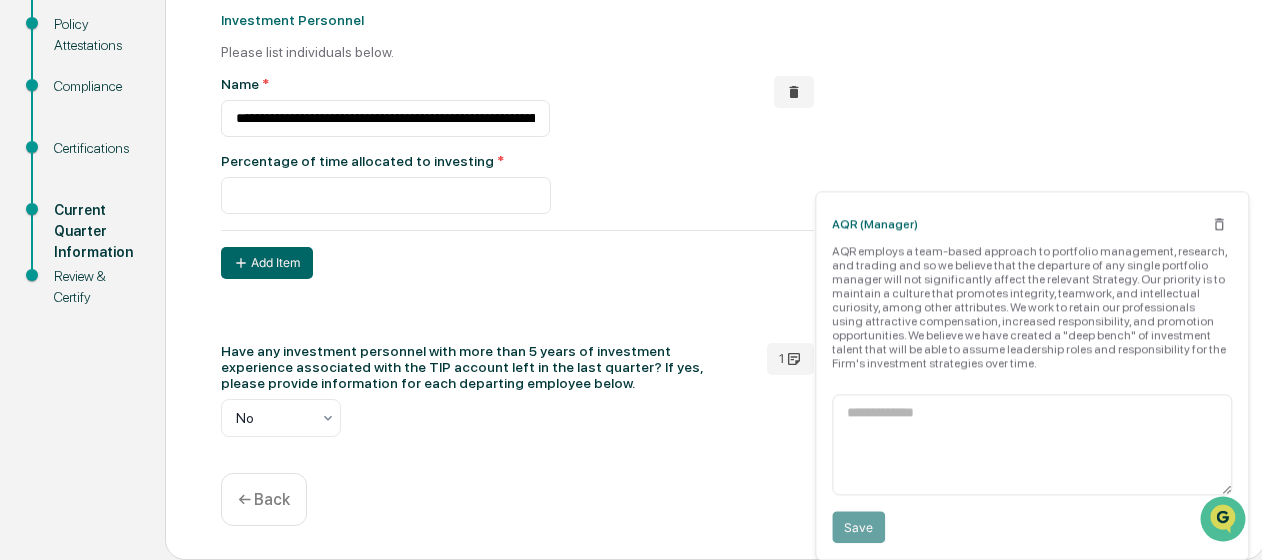 click on "Have any investment personnel with more than 5 years of investment experience associated with the TIP account left in the last quarter? If yes, please provide information for each departing employee below. No" at bounding box center [478, 390] 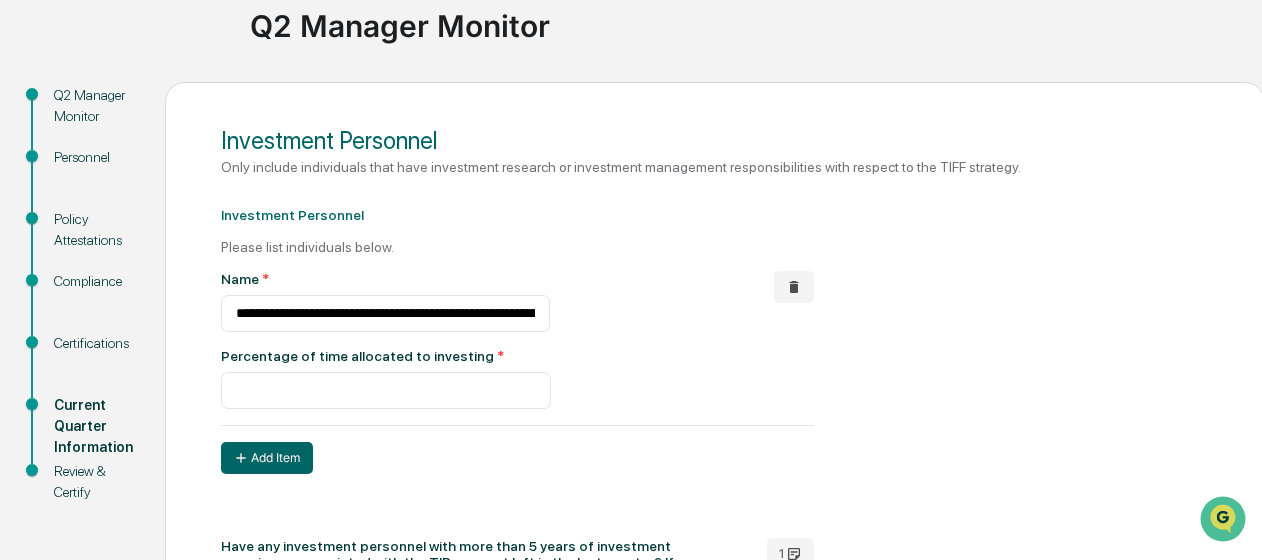 scroll, scrollTop: 356, scrollLeft: 0, axis: vertical 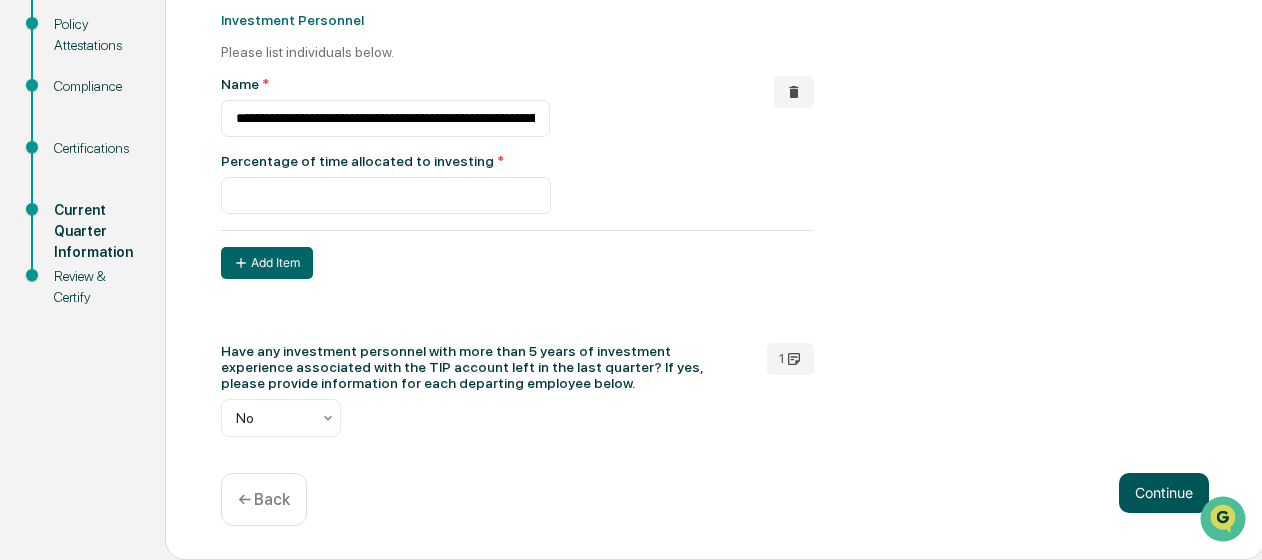 click on "Continue" at bounding box center (1164, 493) 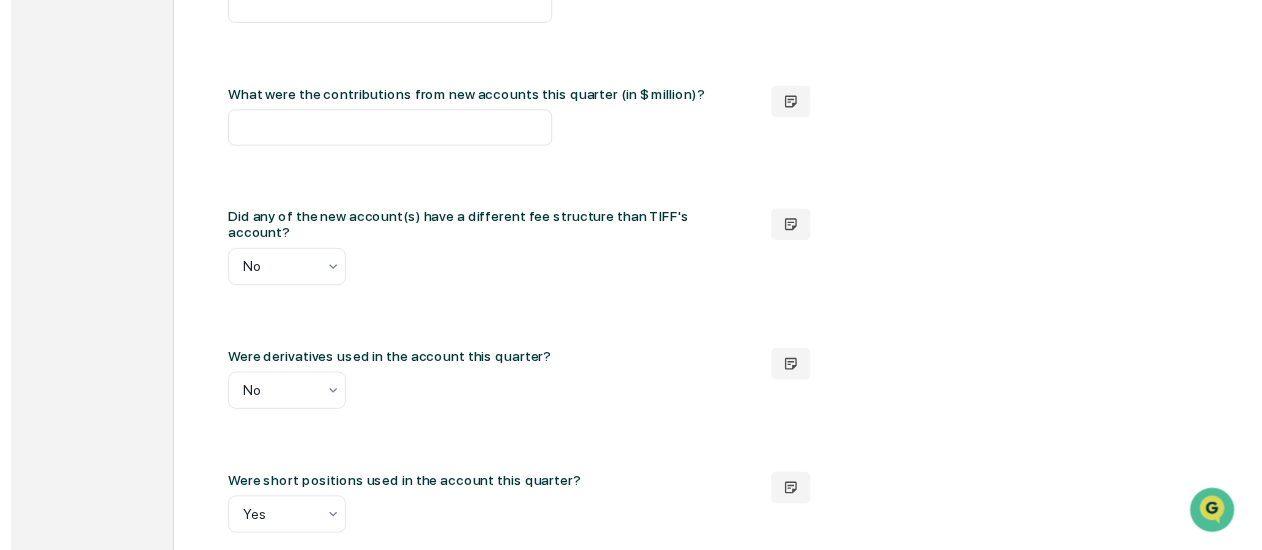 scroll, scrollTop: 1482, scrollLeft: 0, axis: vertical 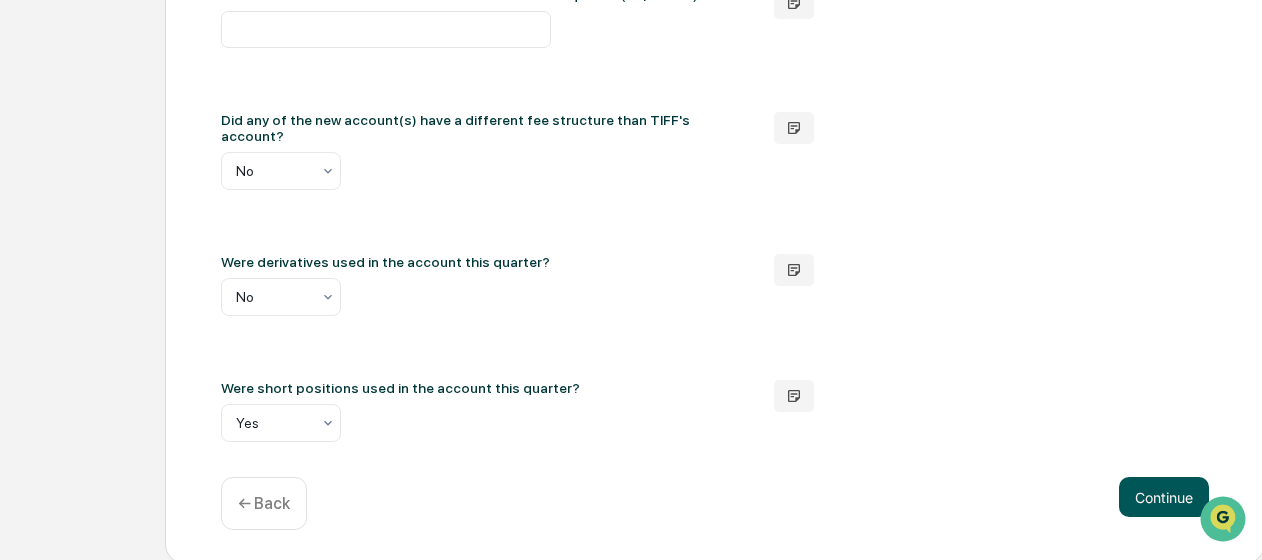 click on "Continue" at bounding box center [1164, 497] 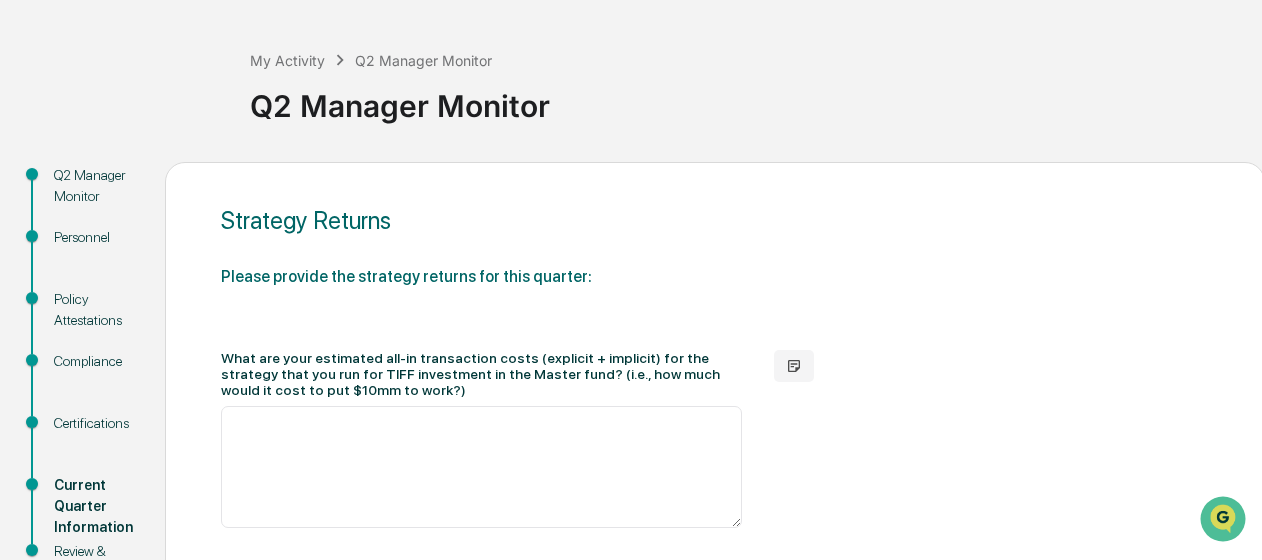 scroll, scrollTop: 176, scrollLeft: 0, axis: vertical 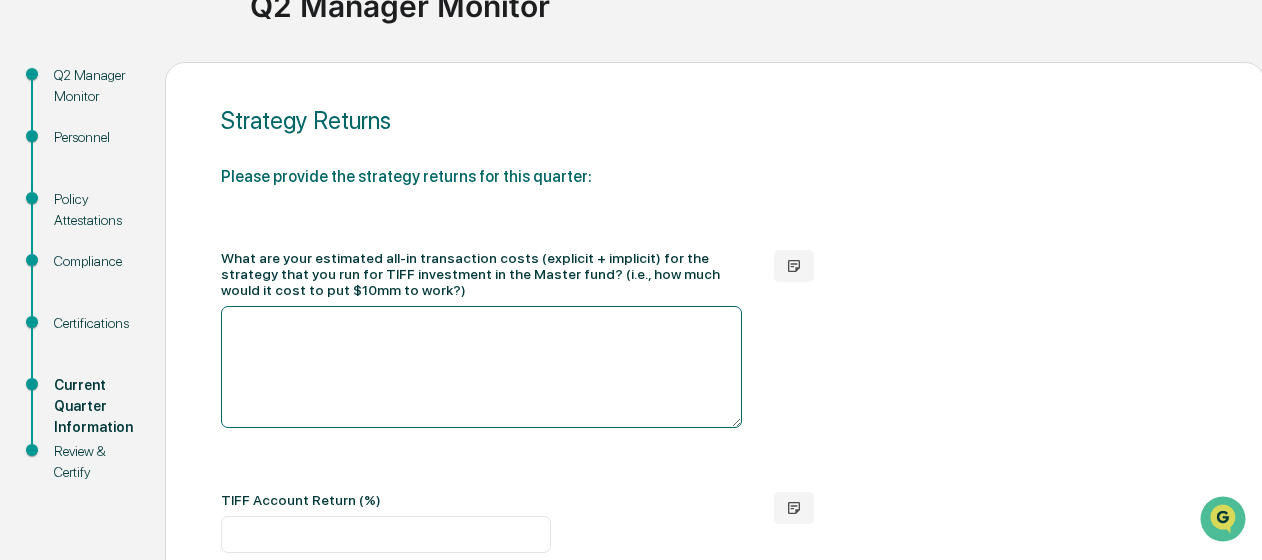 click at bounding box center (481, 367) 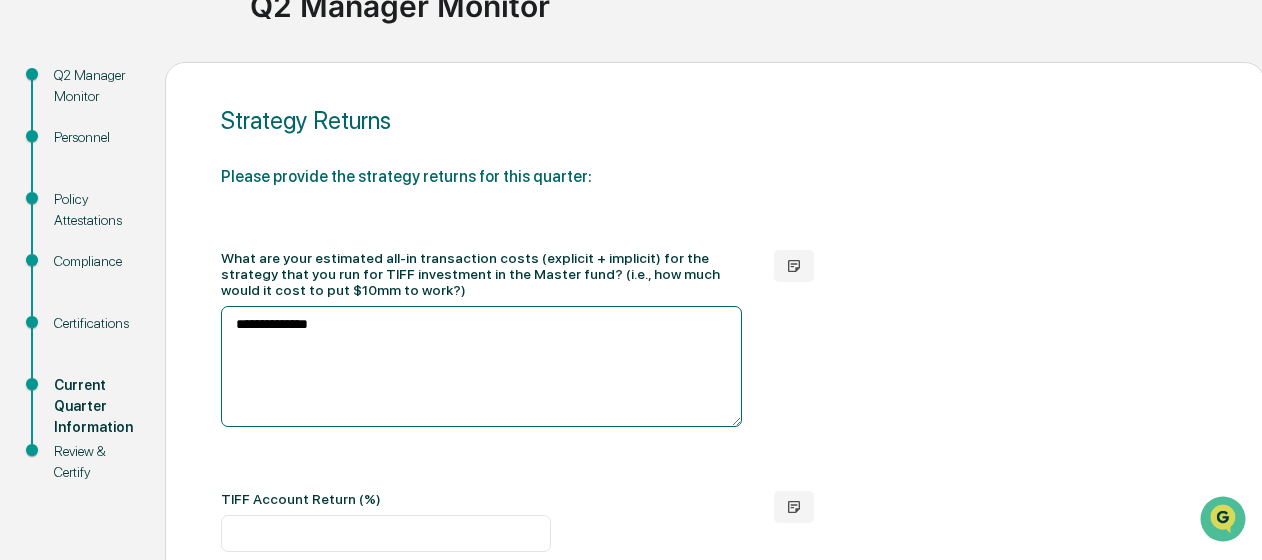 scroll, scrollTop: 376, scrollLeft: 0, axis: vertical 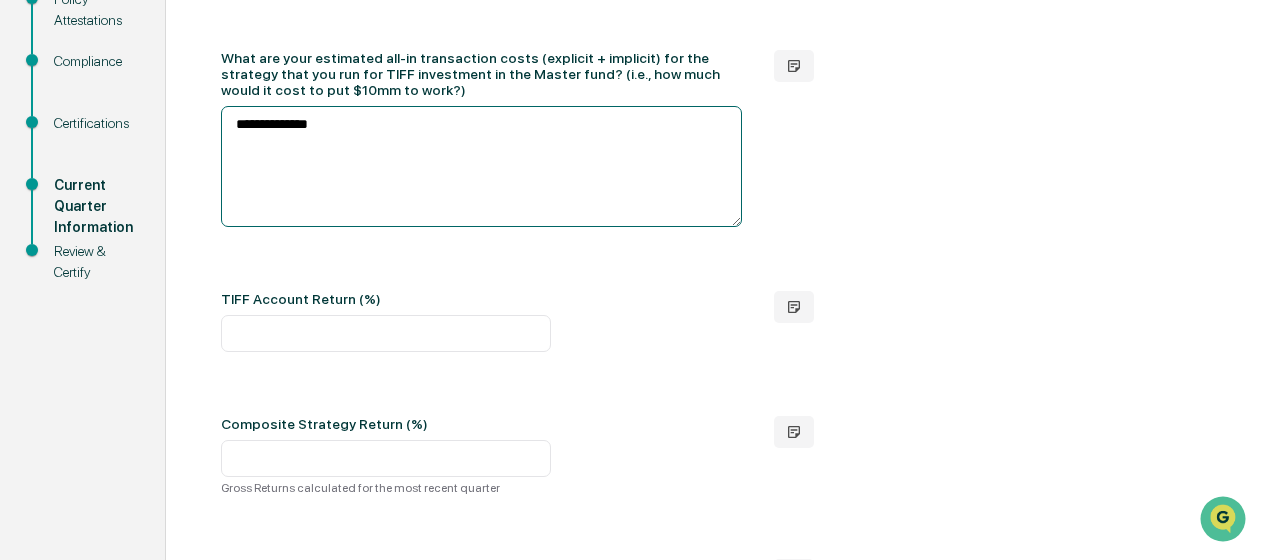 type on "**********" 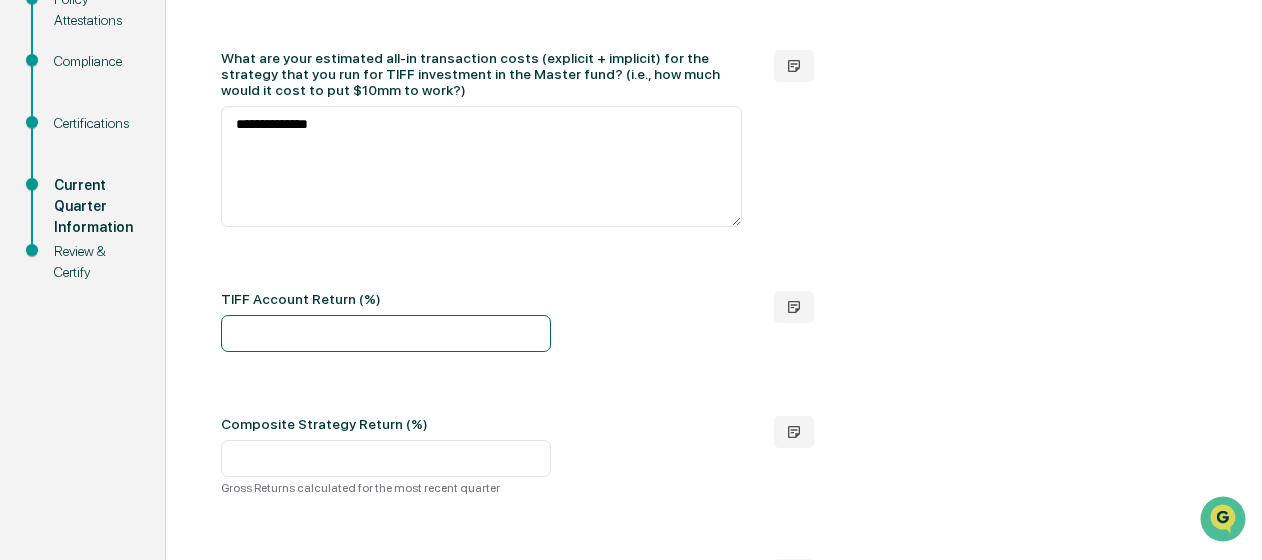 click at bounding box center (386, 333) 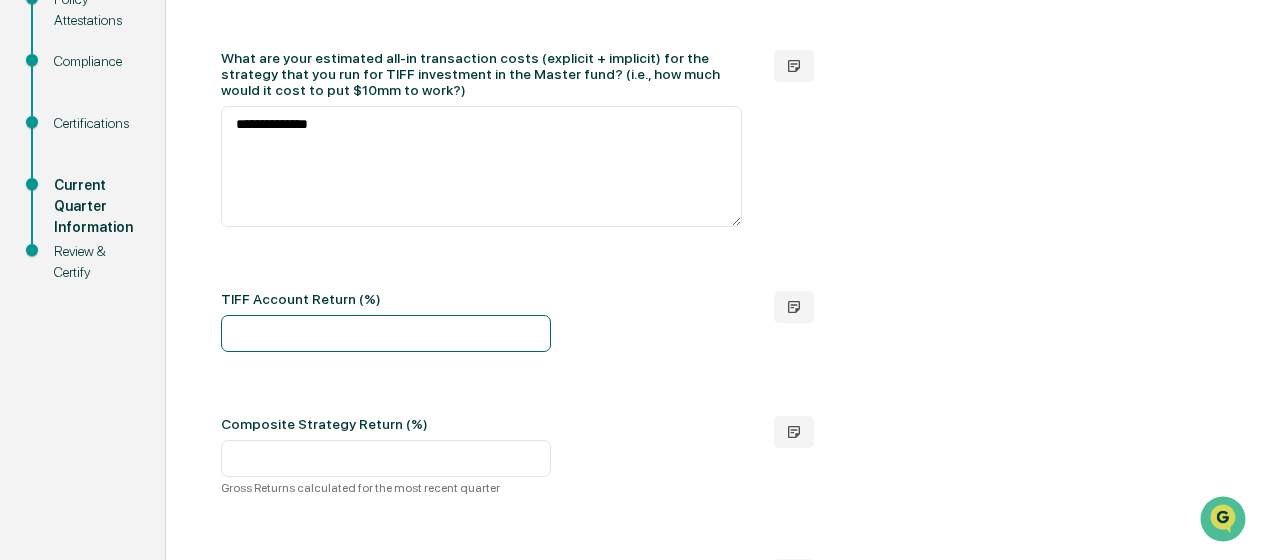 type on "*****" 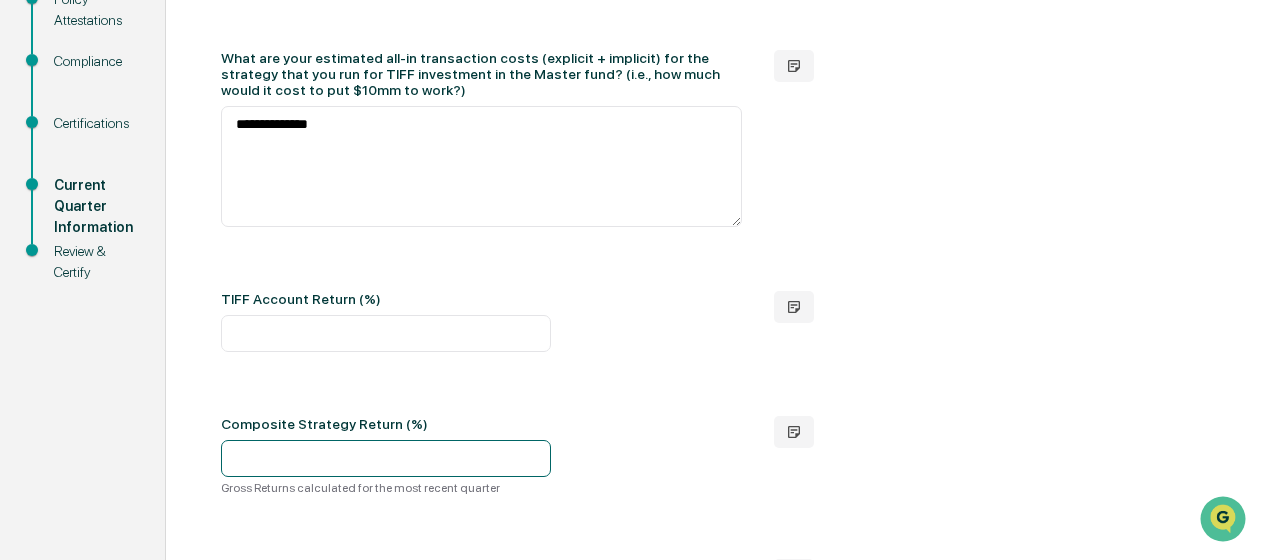 click at bounding box center [386, 458] 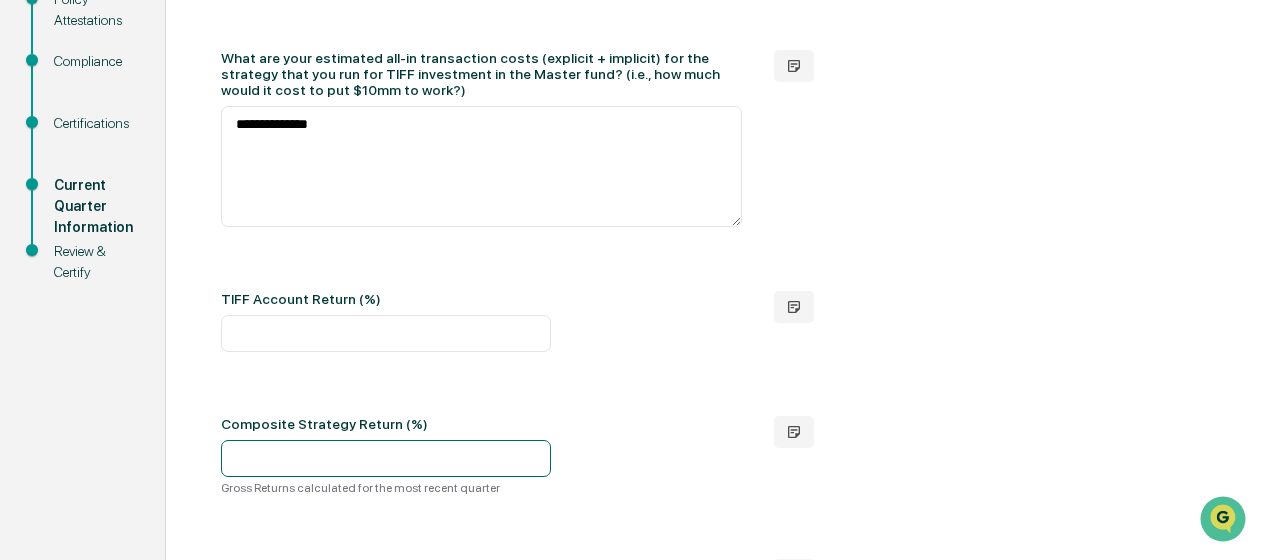 type on "*****" 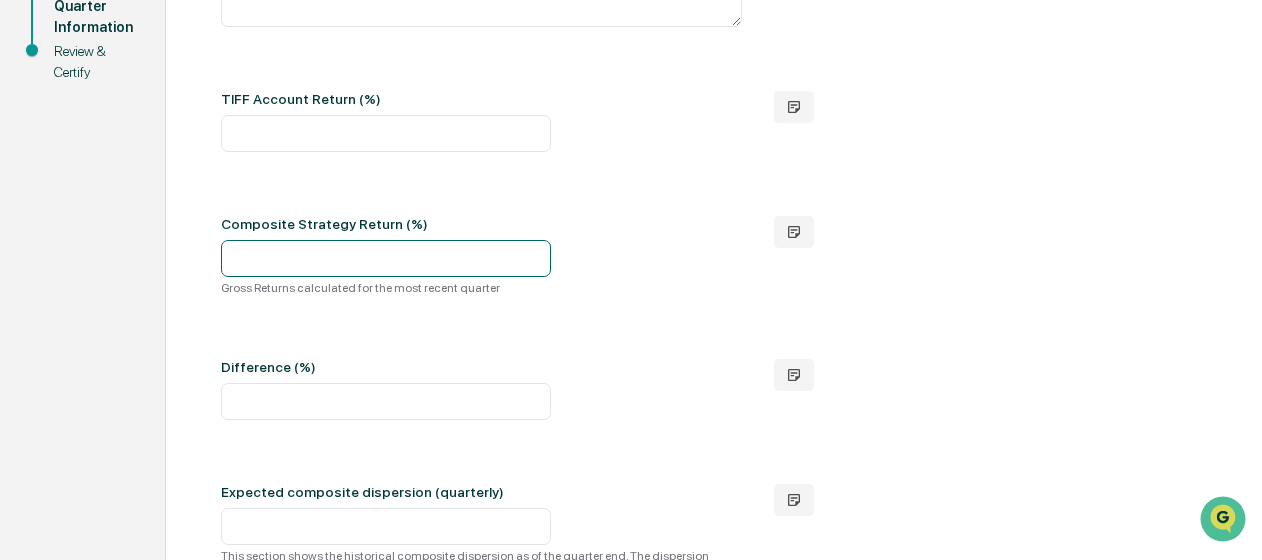 scroll, scrollTop: 676, scrollLeft: 0, axis: vertical 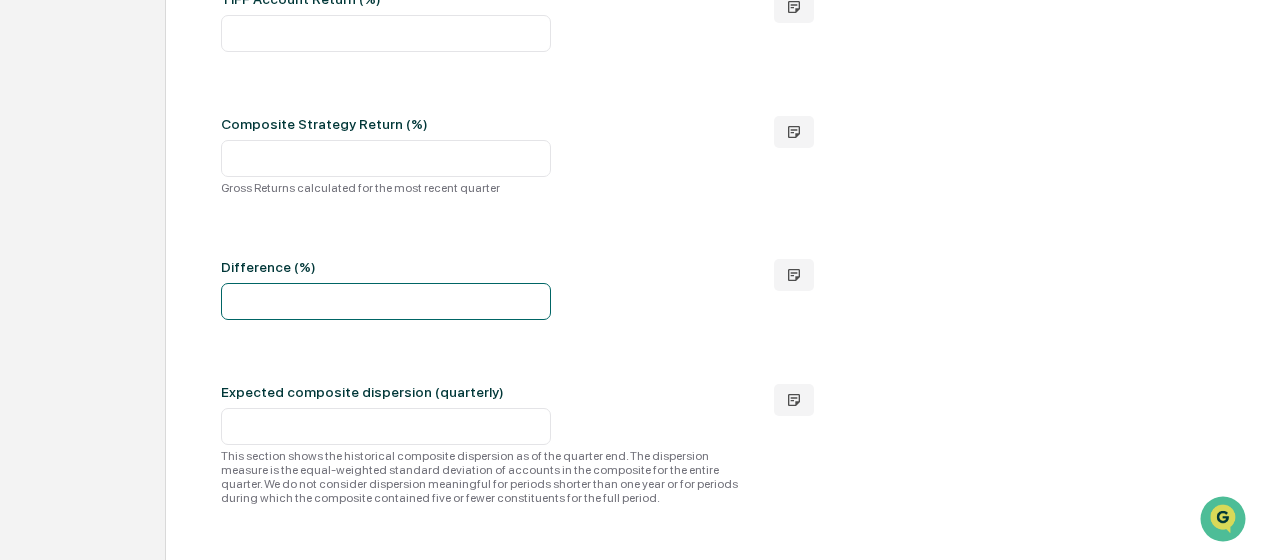 click at bounding box center (386, 301) 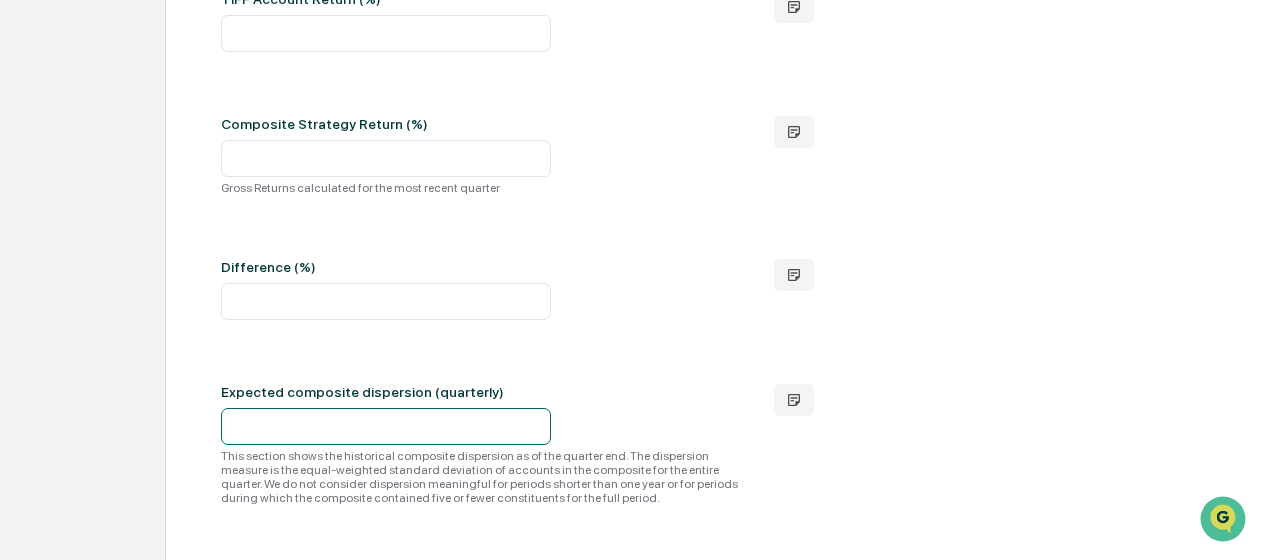 click at bounding box center [386, 426] 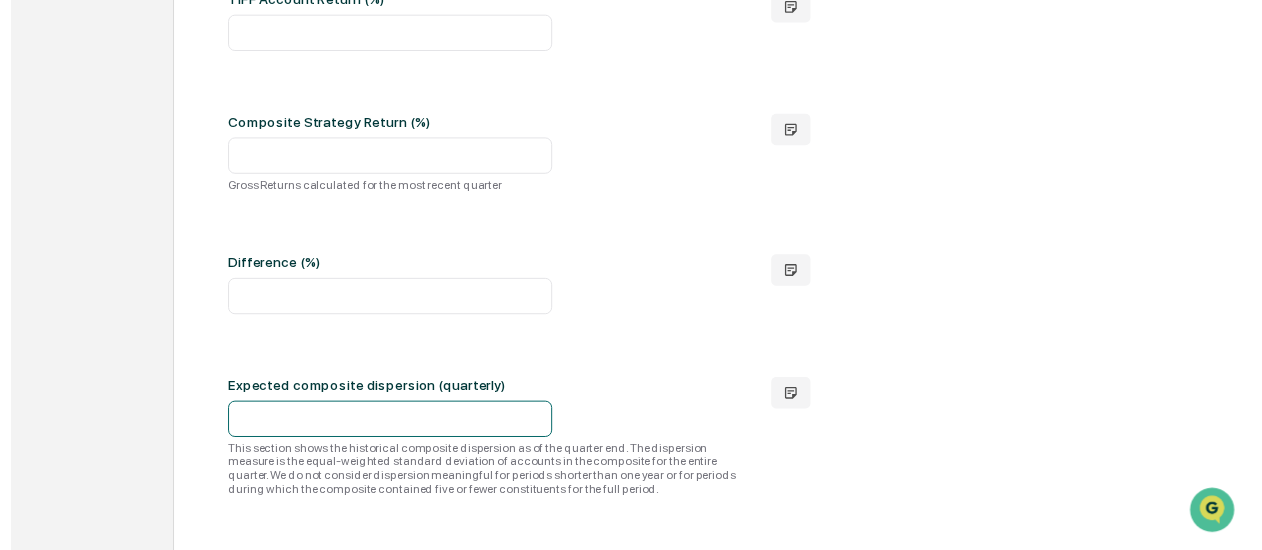scroll, scrollTop: 876, scrollLeft: 0, axis: vertical 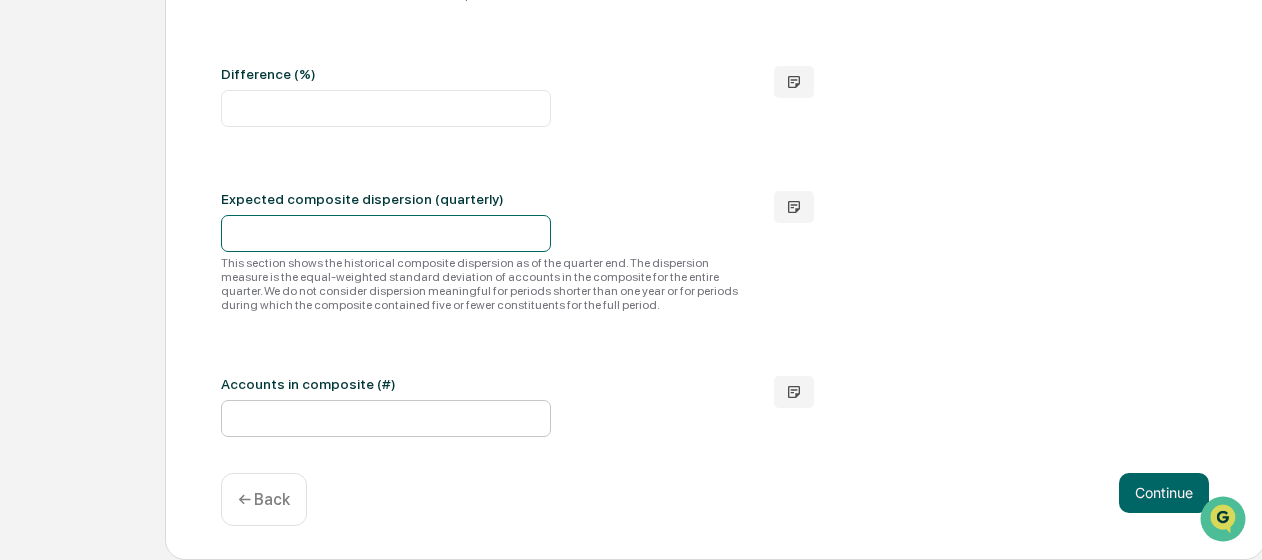 type on "****" 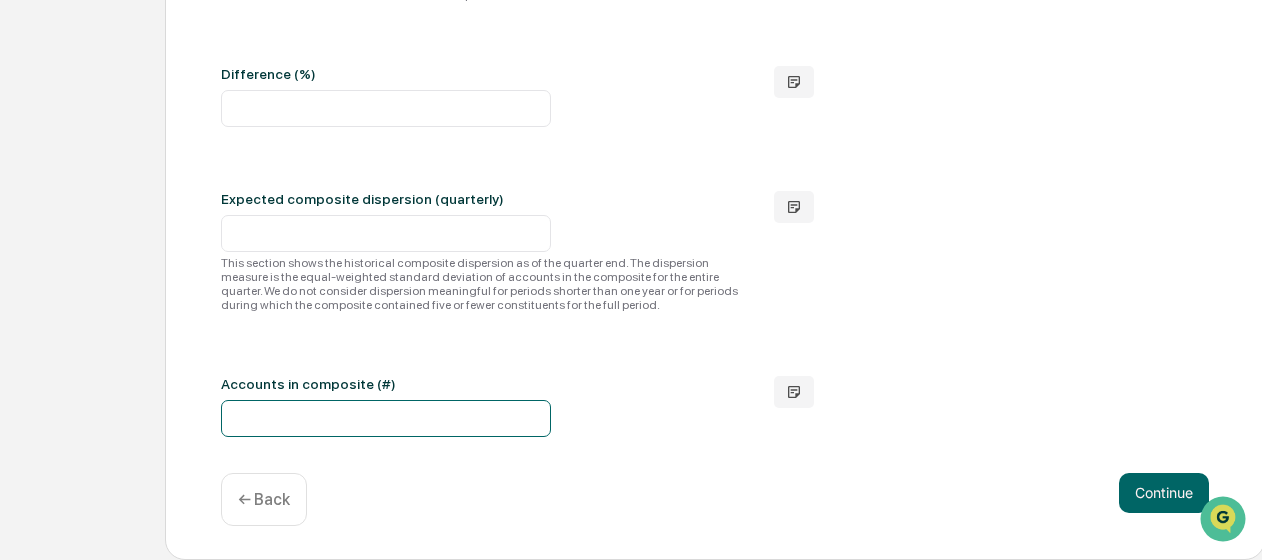 click at bounding box center (386, 418) 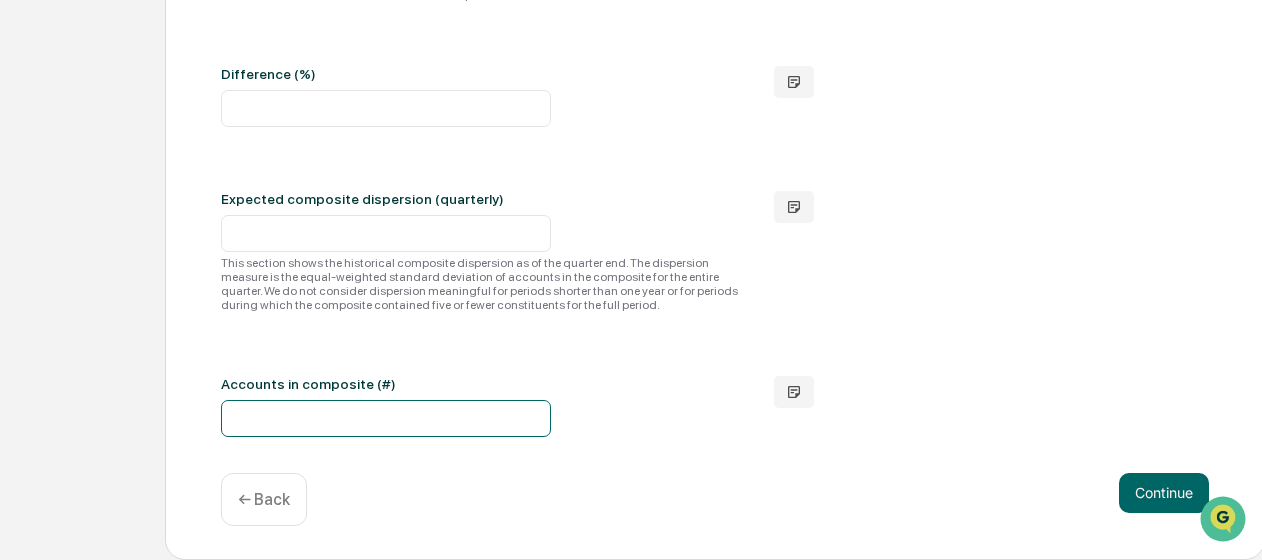 type on "*" 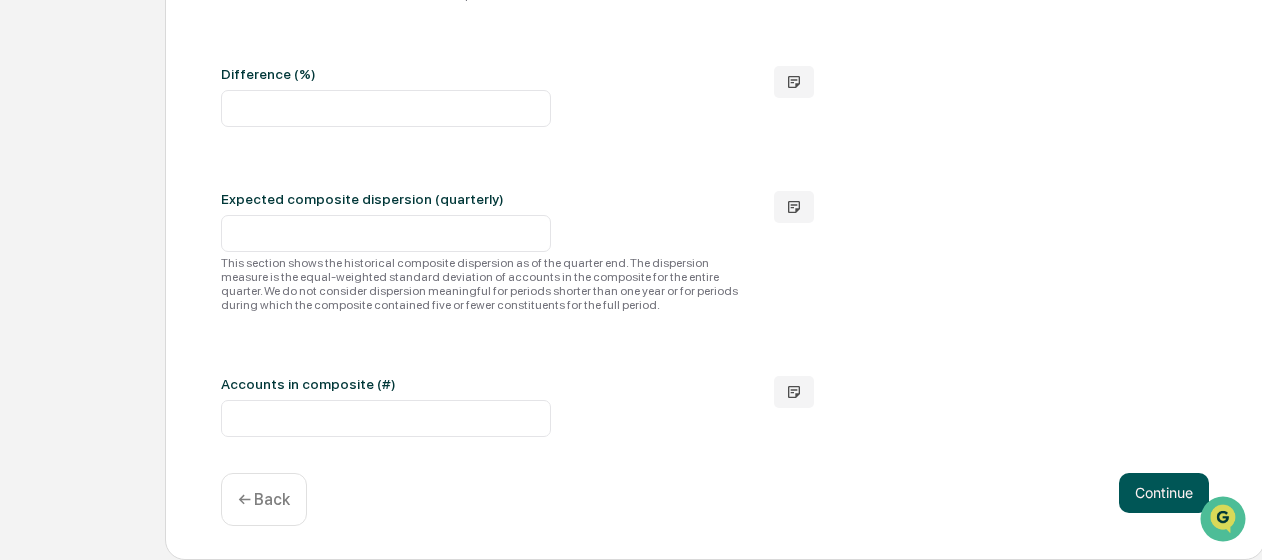 click on "Continue" at bounding box center [1164, 493] 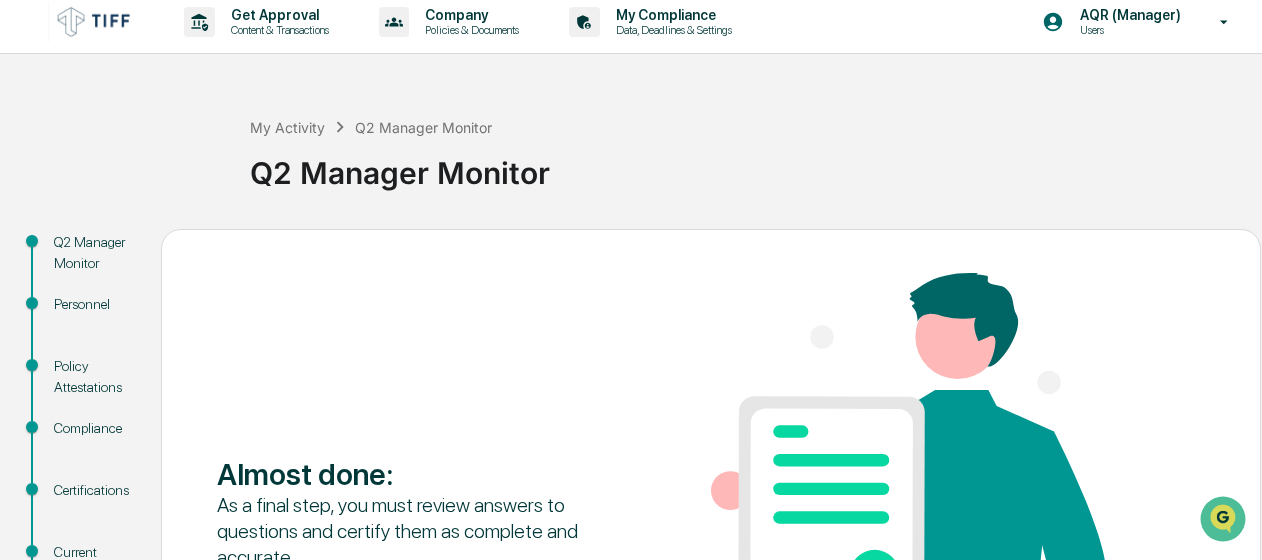scroll, scrollTop: 0, scrollLeft: 0, axis: both 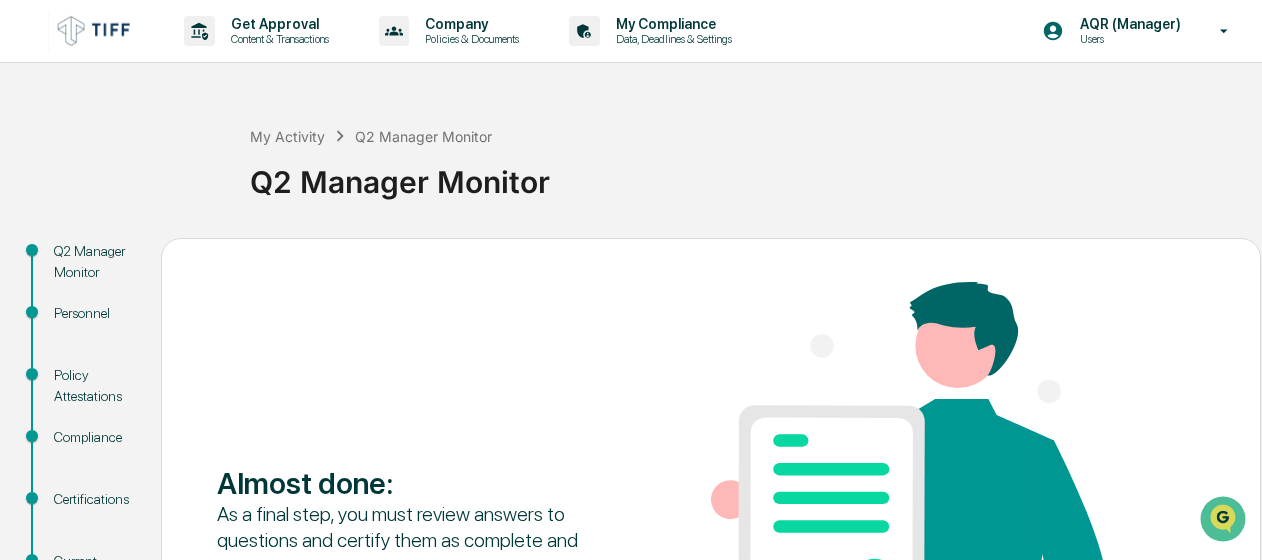 click on "Q2 Manager Monitor" at bounding box center (91, 262) 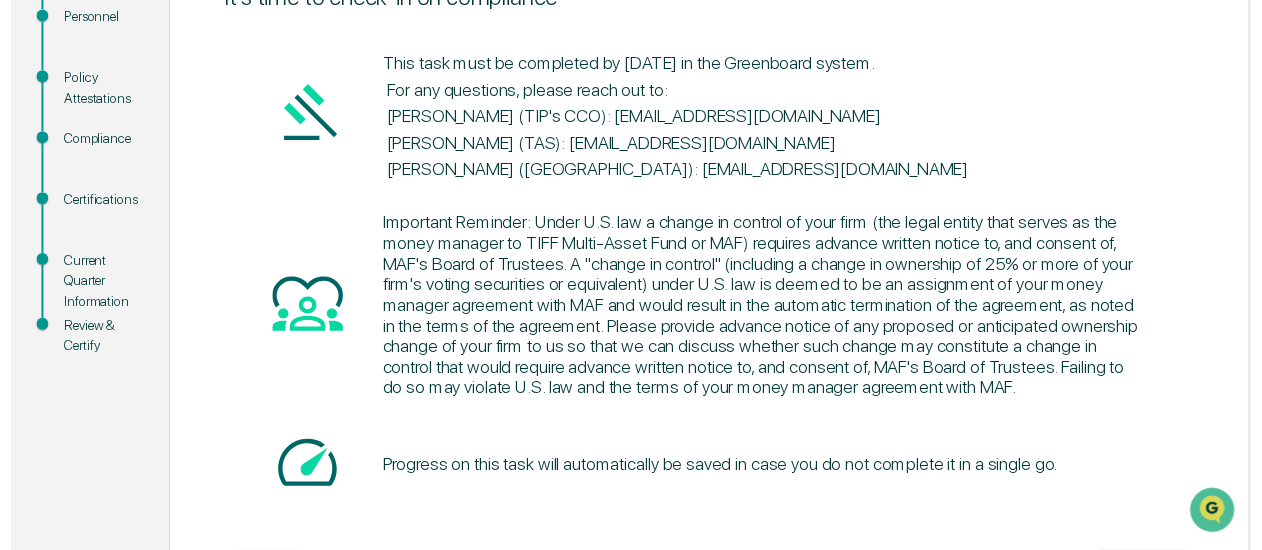 scroll, scrollTop: 396, scrollLeft: 0, axis: vertical 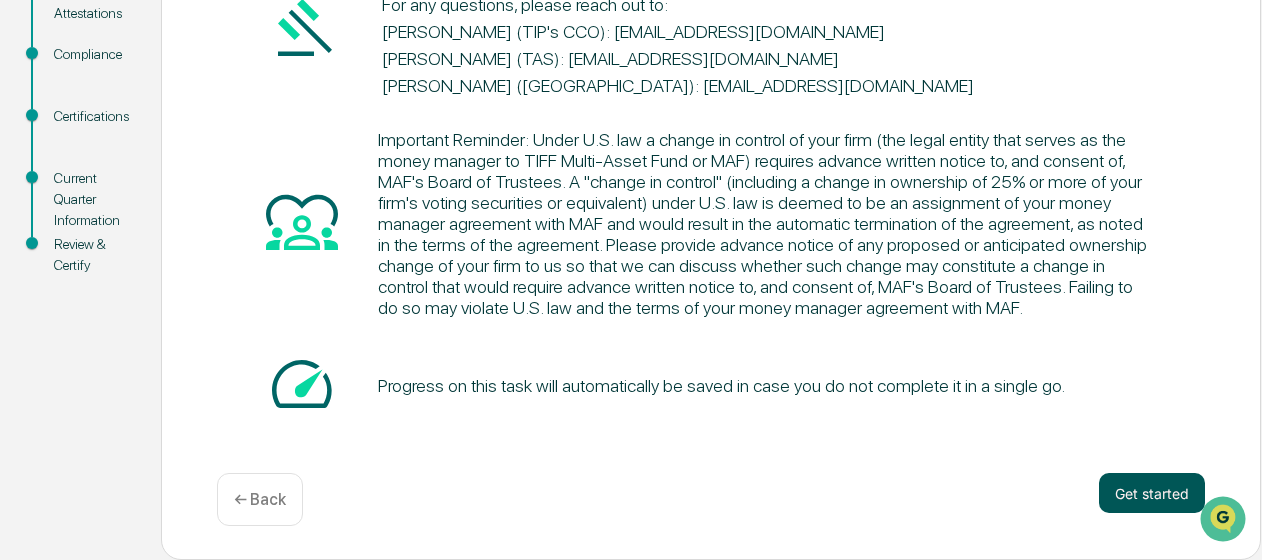 click on "Get started" at bounding box center (1152, 493) 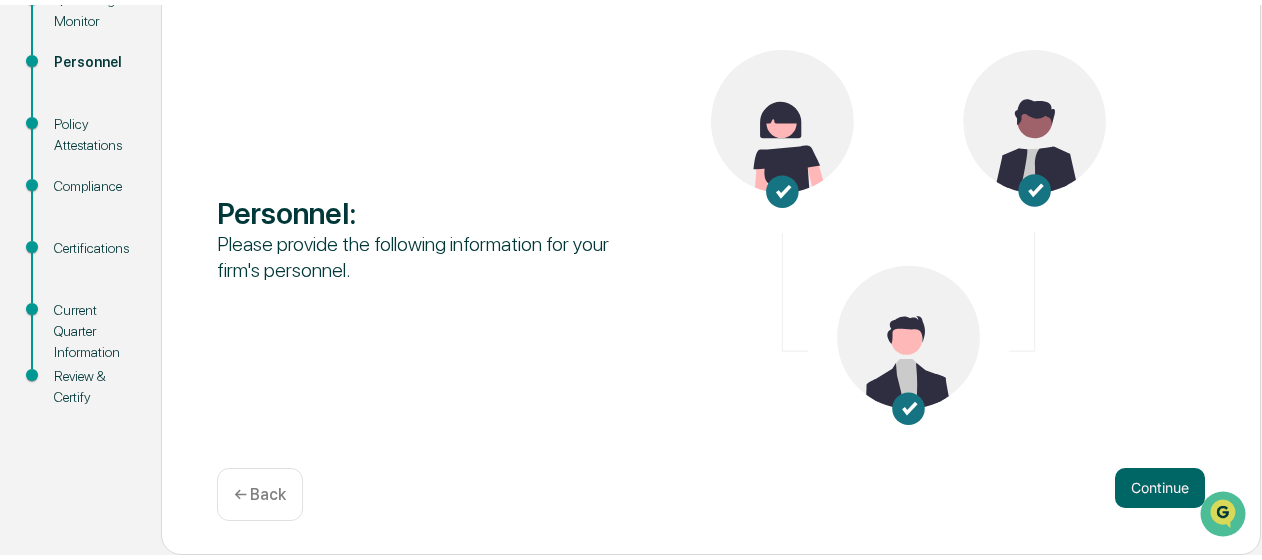 scroll, scrollTop: 246, scrollLeft: 0, axis: vertical 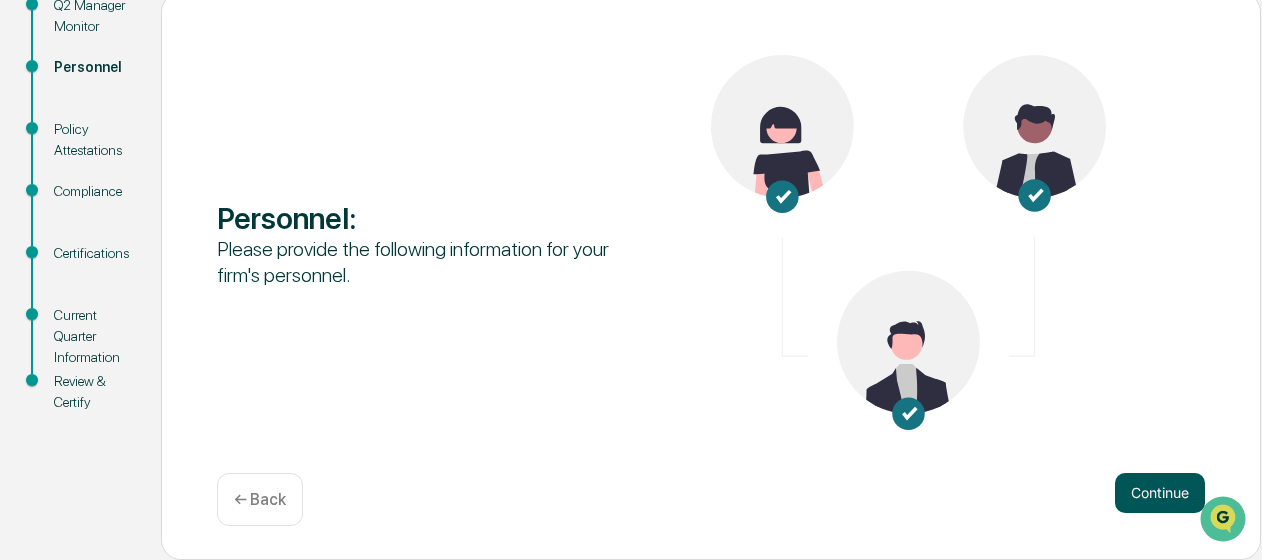 click on "Continue" at bounding box center (1160, 493) 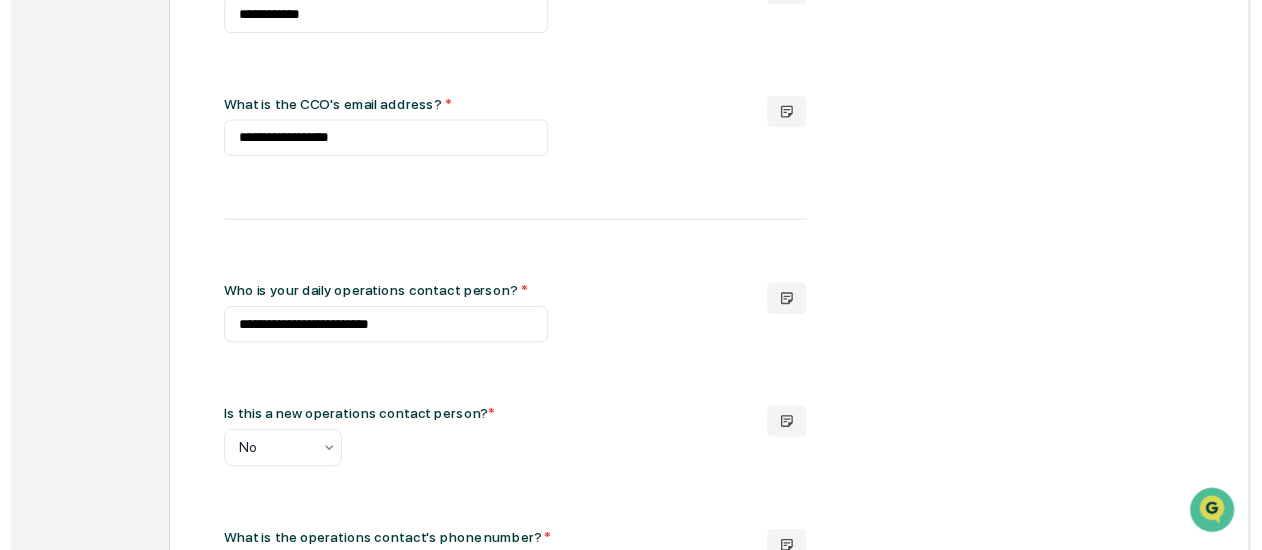 scroll, scrollTop: 1041, scrollLeft: 0, axis: vertical 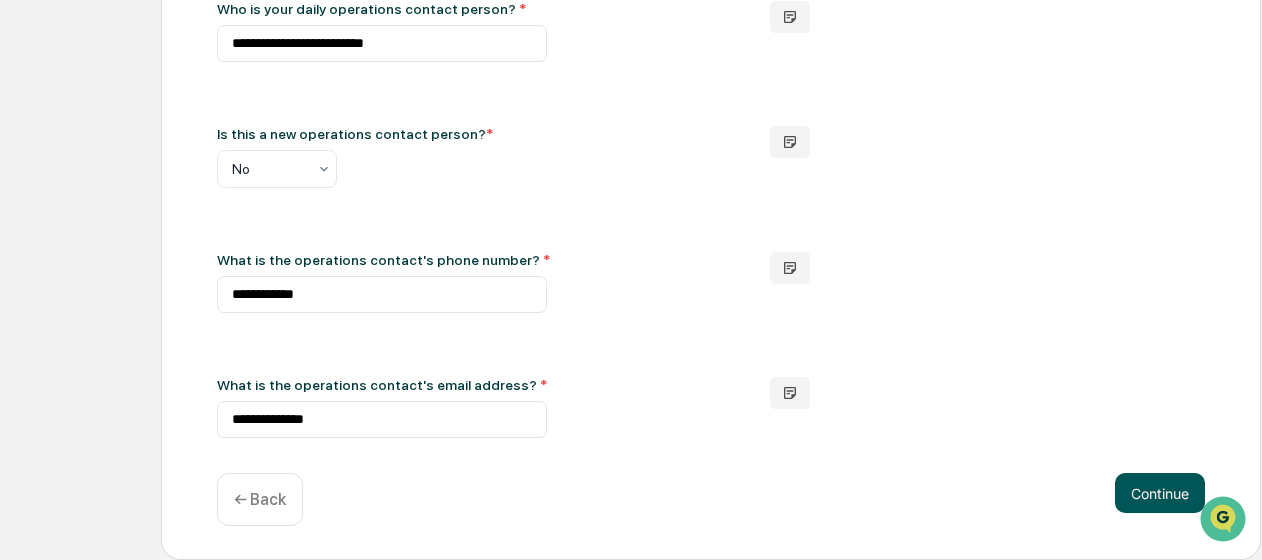 click on "Continue" at bounding box center [1160, 493] 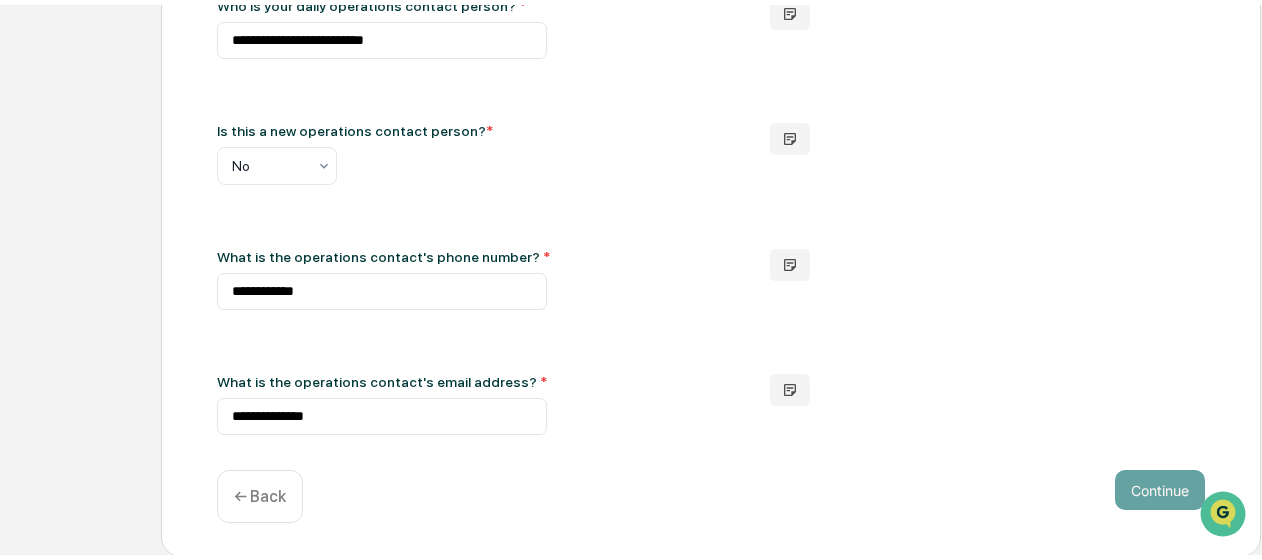 scroll, scrollTop: 246, scrollLeft: 0, axis: vertical 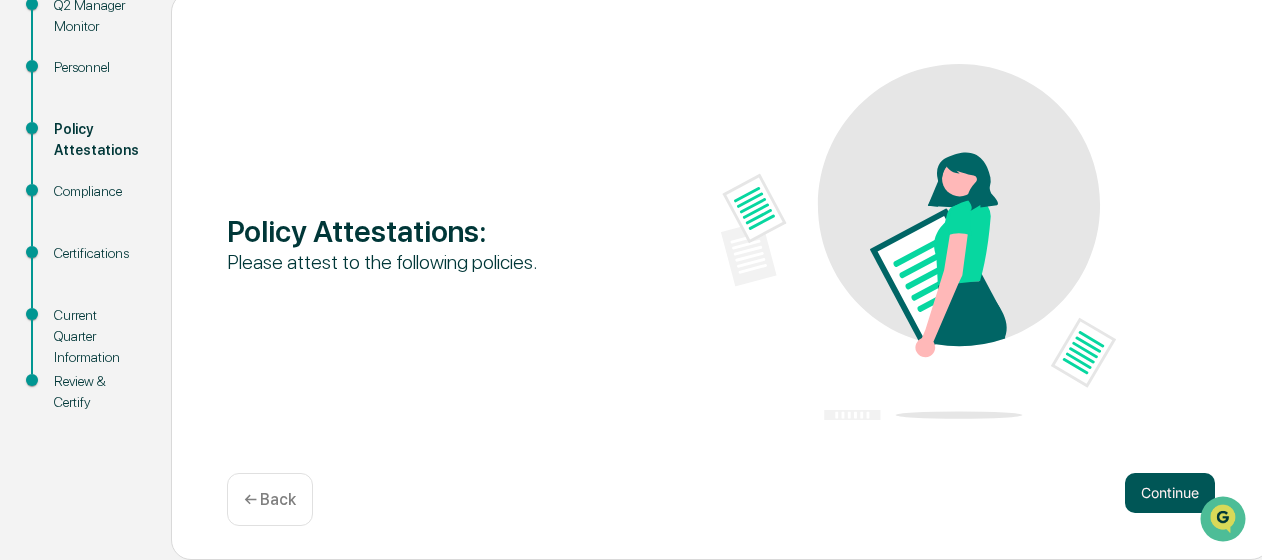 click on "Continue" at bounding box center (1170, 493) 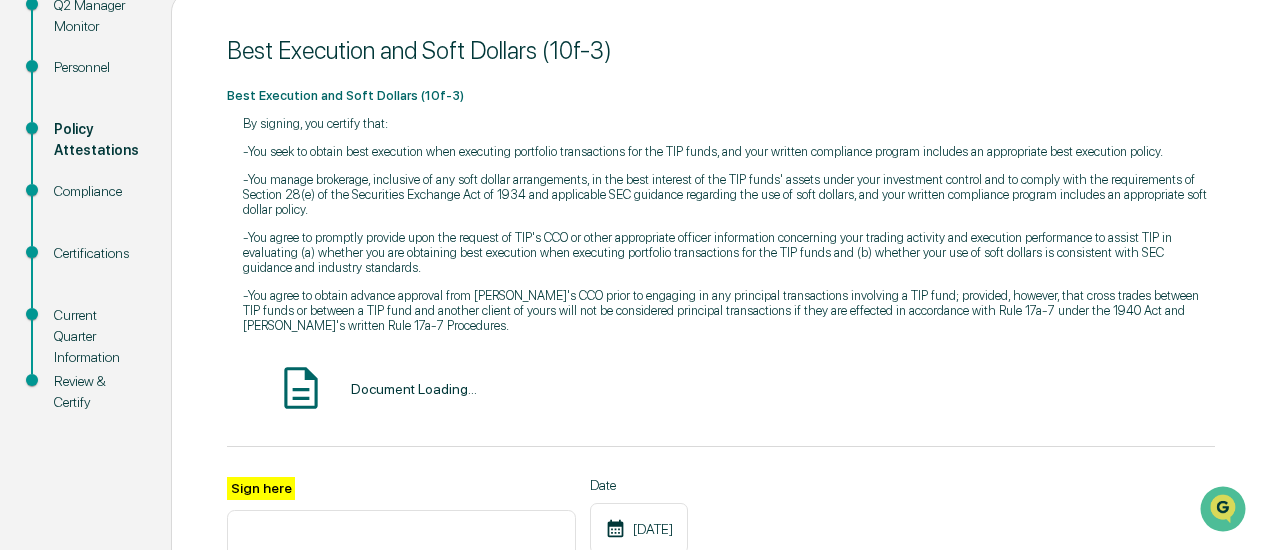 type on "**********" 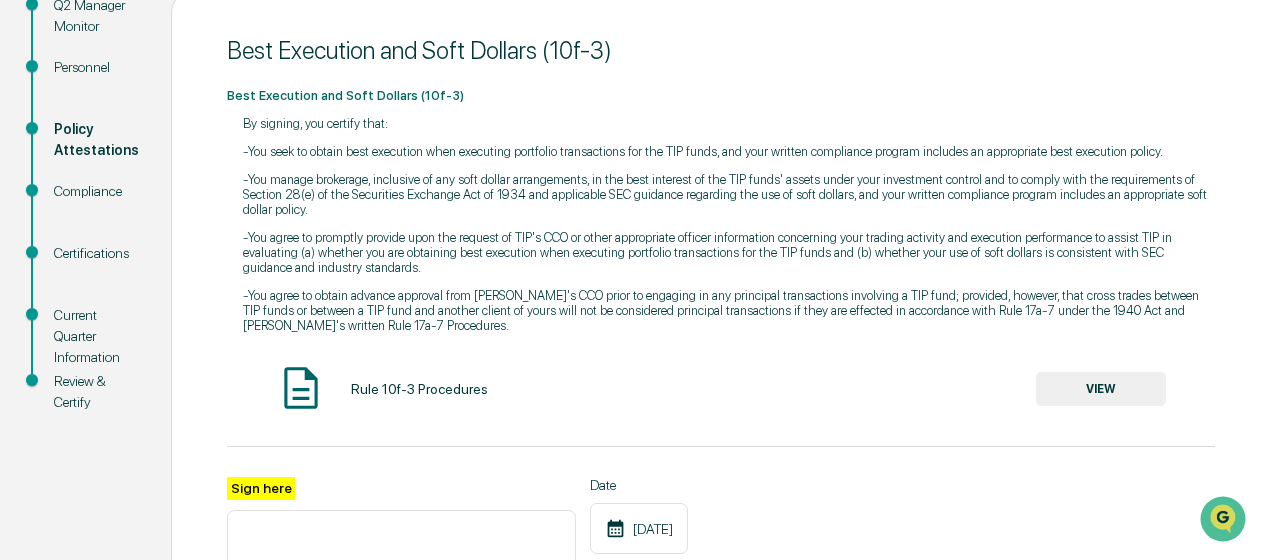 scroll, scrollTop: 446, scrollLeft: 0, axis: vertical 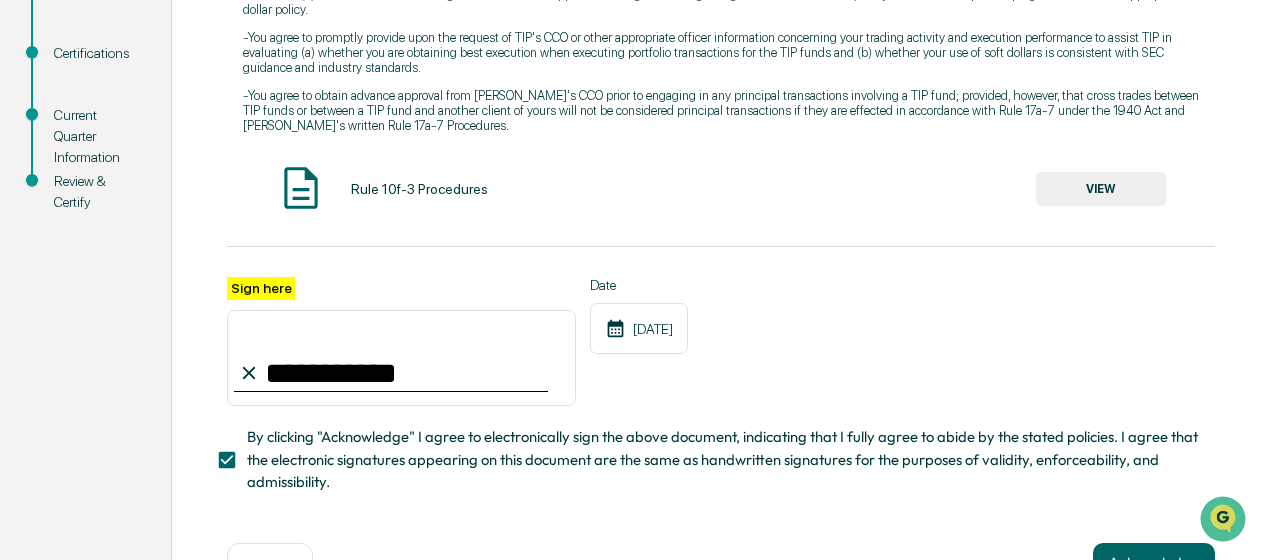 click on "VIEW" at bounding box center (1101, 189) 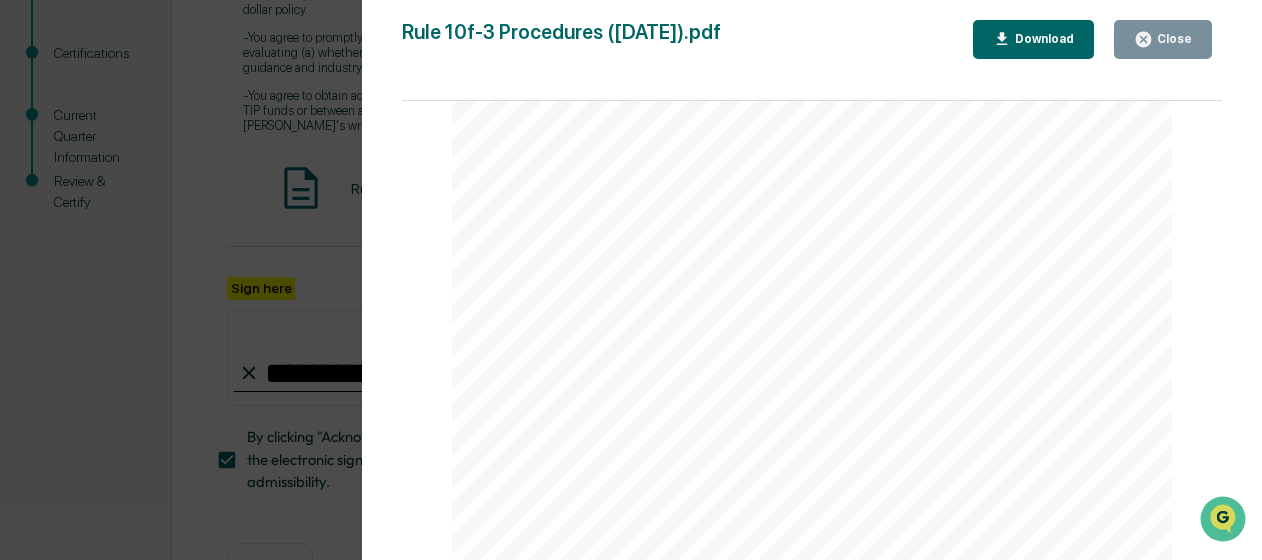 scroll, scrollTop: 3515, scrollLeft: 0, axis: vertical 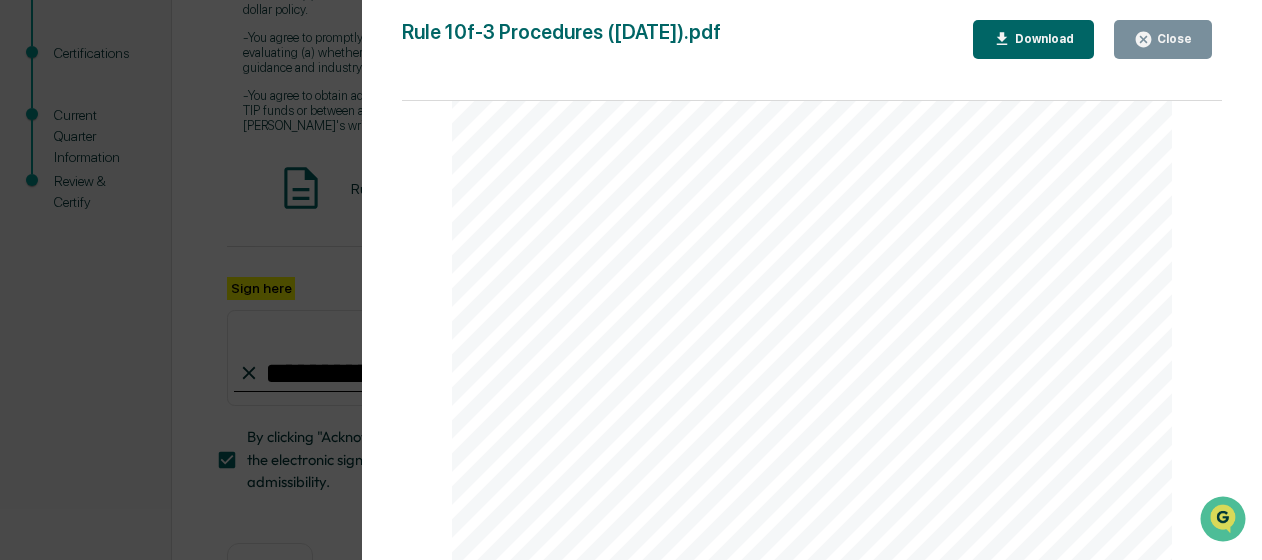 click on "Close" at bounding box center [1163, 39] 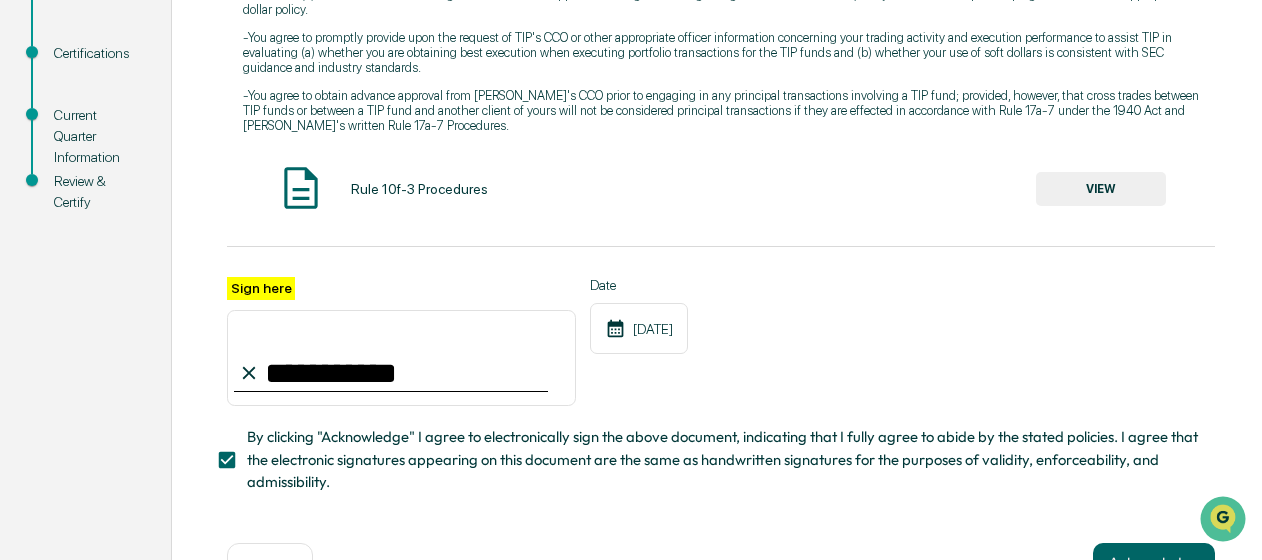 scroll, scrollTop: 534, scrollLeft: 0, axis: vertical 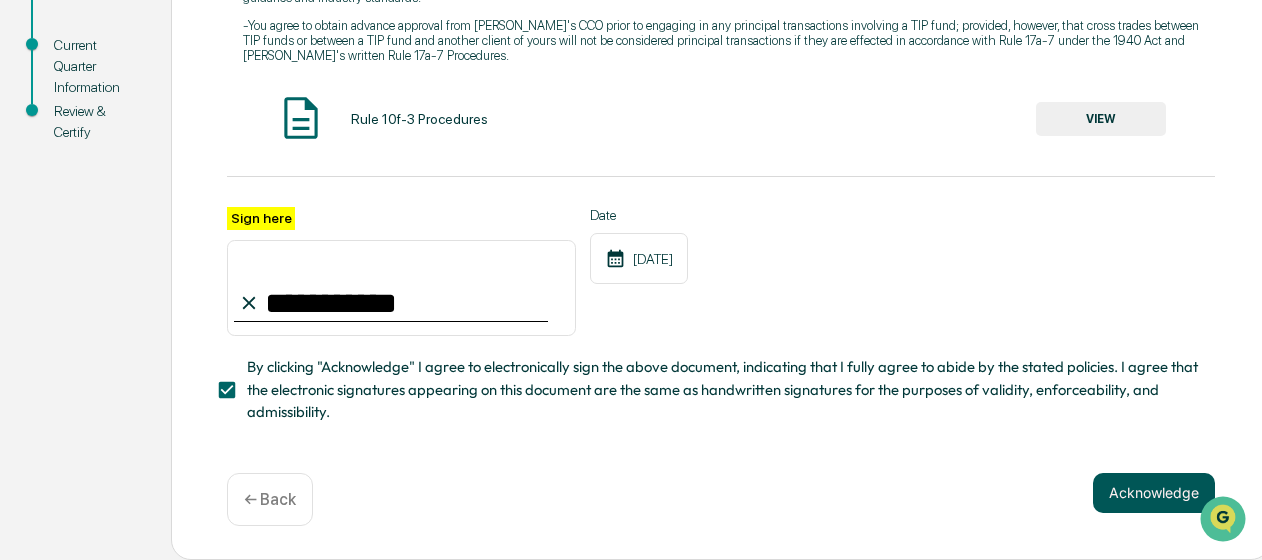 click on "Acknowledge" at bounding box center [1154, 493] 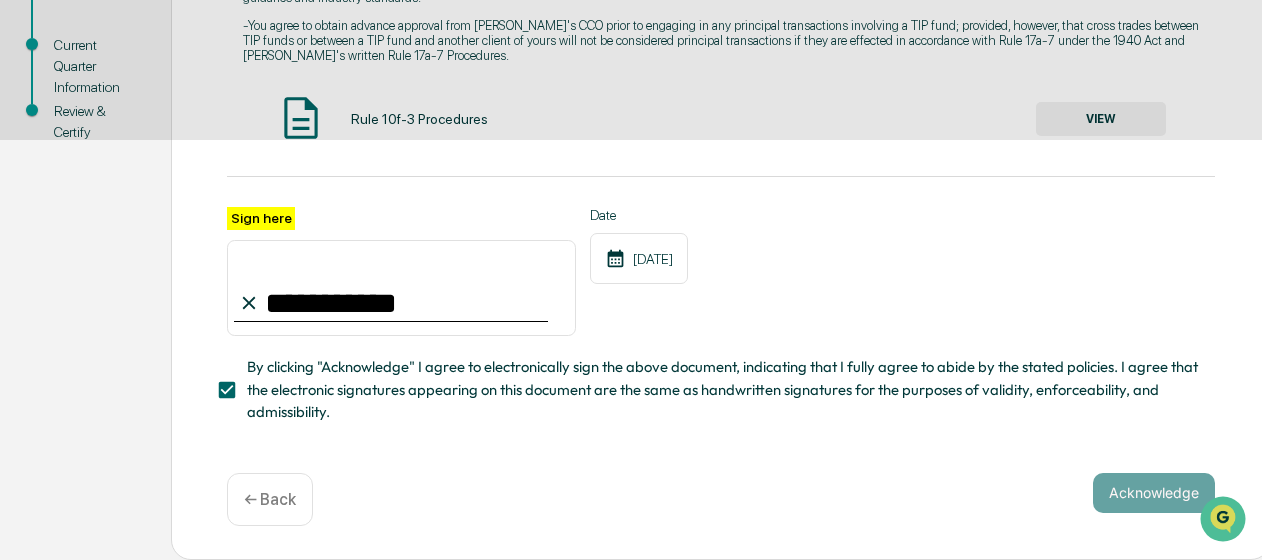 scroll, scrollTop: 246, scrollLeft: 0, axis: vertical 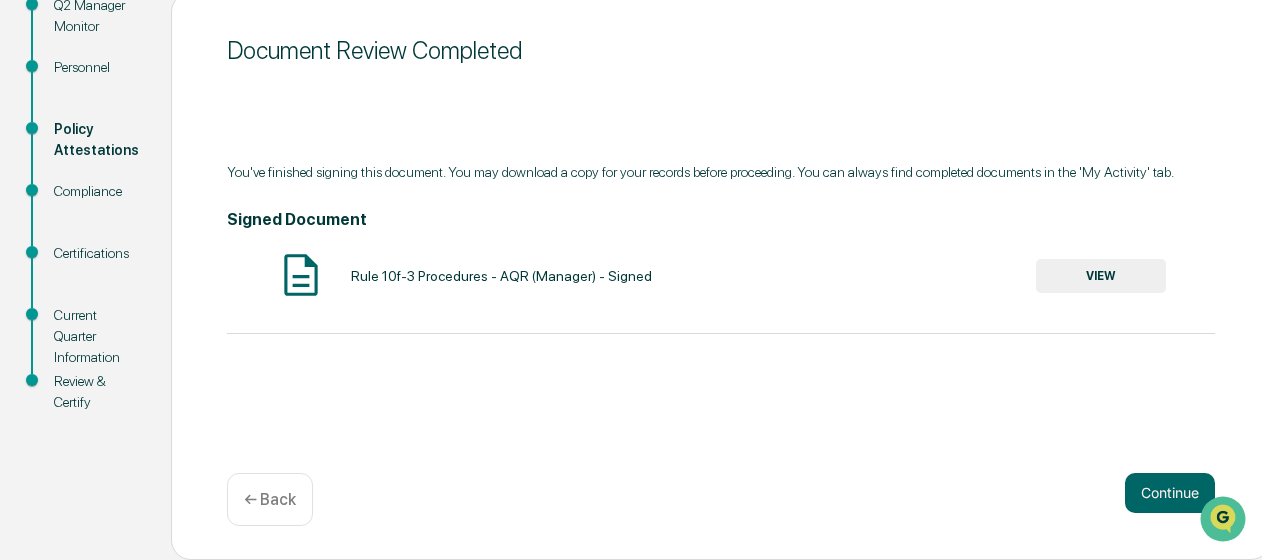 click on "VIEW" at bounding box center [1101, 276] 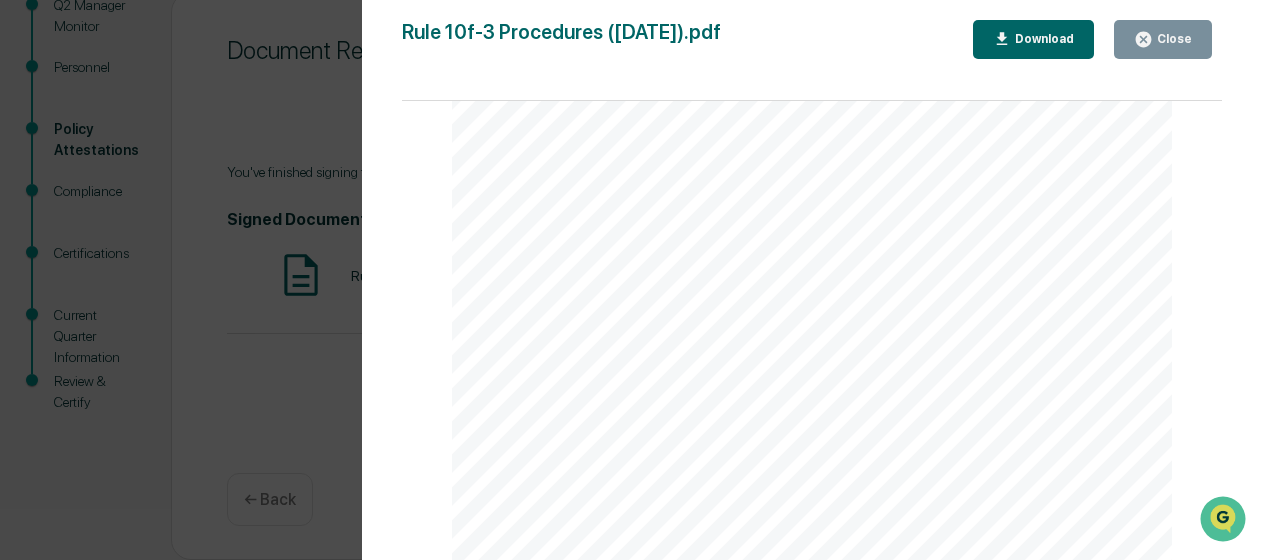 scroll, scrollTop: 5012, scrollLeft: 0, axis: vertical 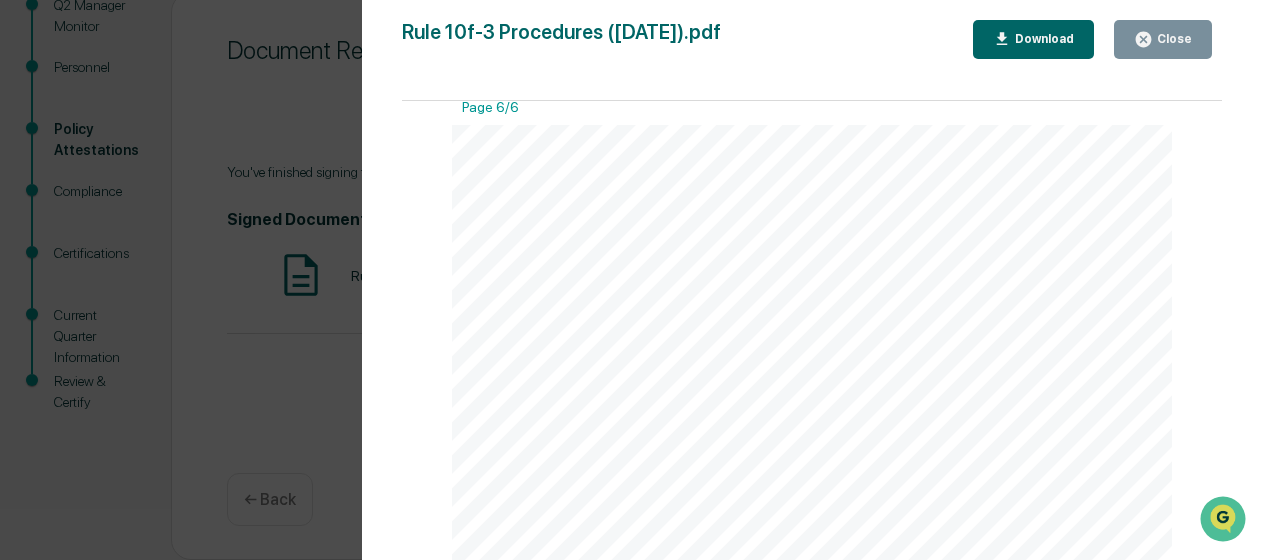 click on "Close" at bounding box center (1172, 39) 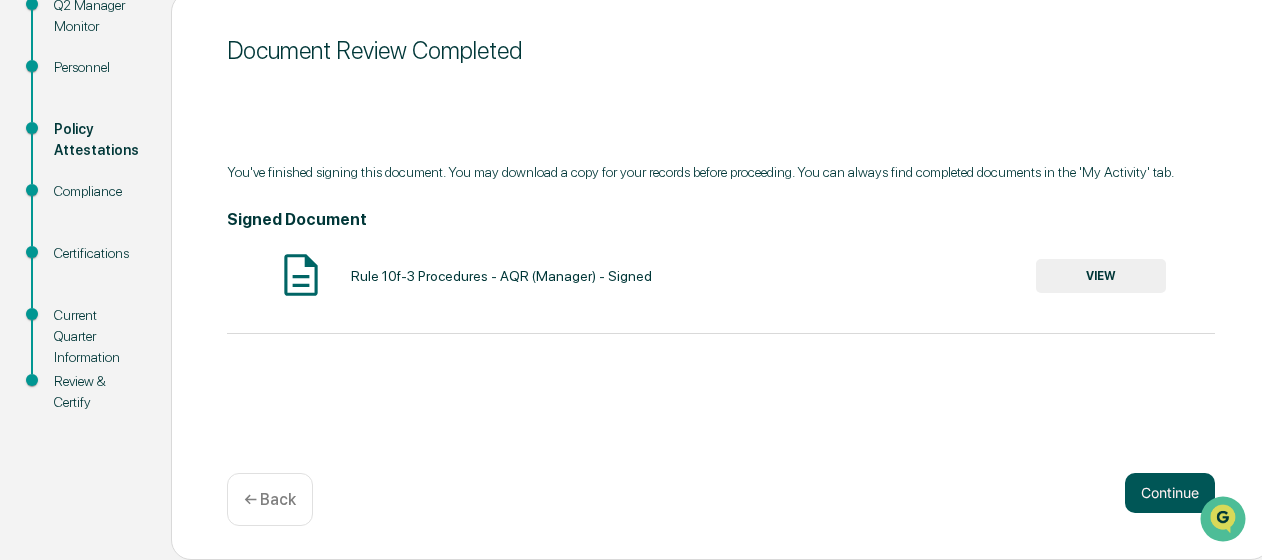 click on "Continue" at bounding box center [1170, 493] 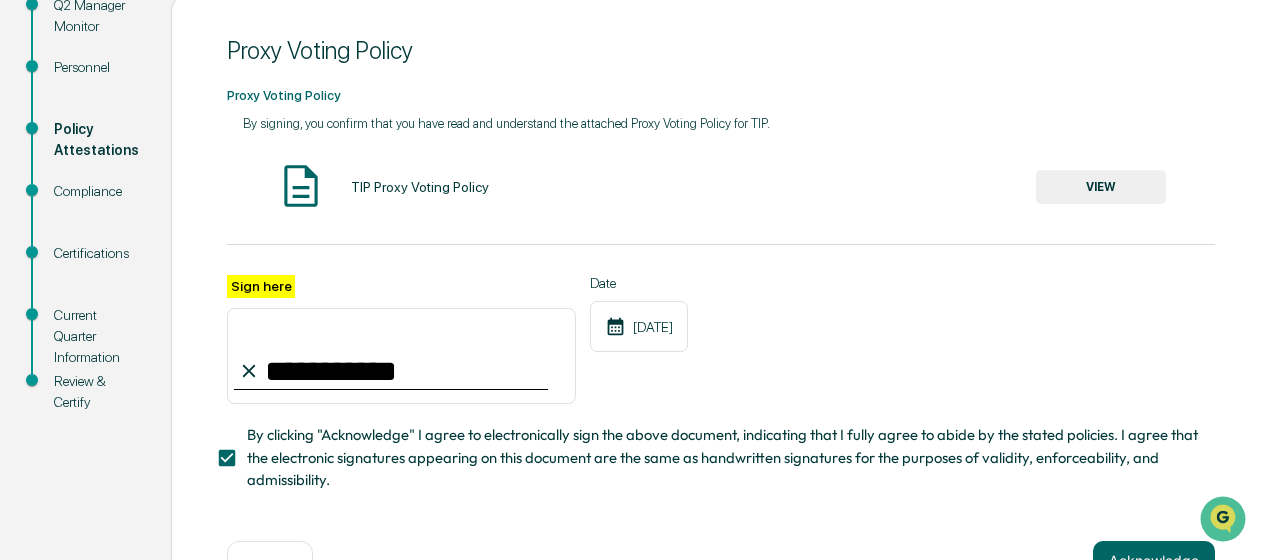 click on "VIEW" at bounding box center [1101, 187] 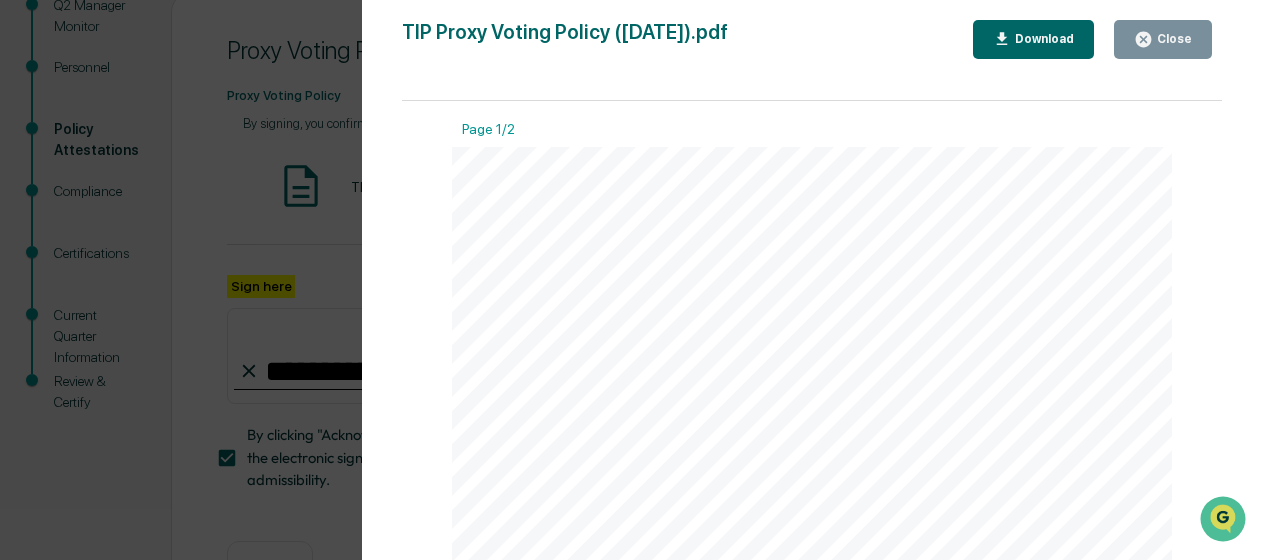 scroll, scrollTop: 0, scrollLeft: 0, axis: both 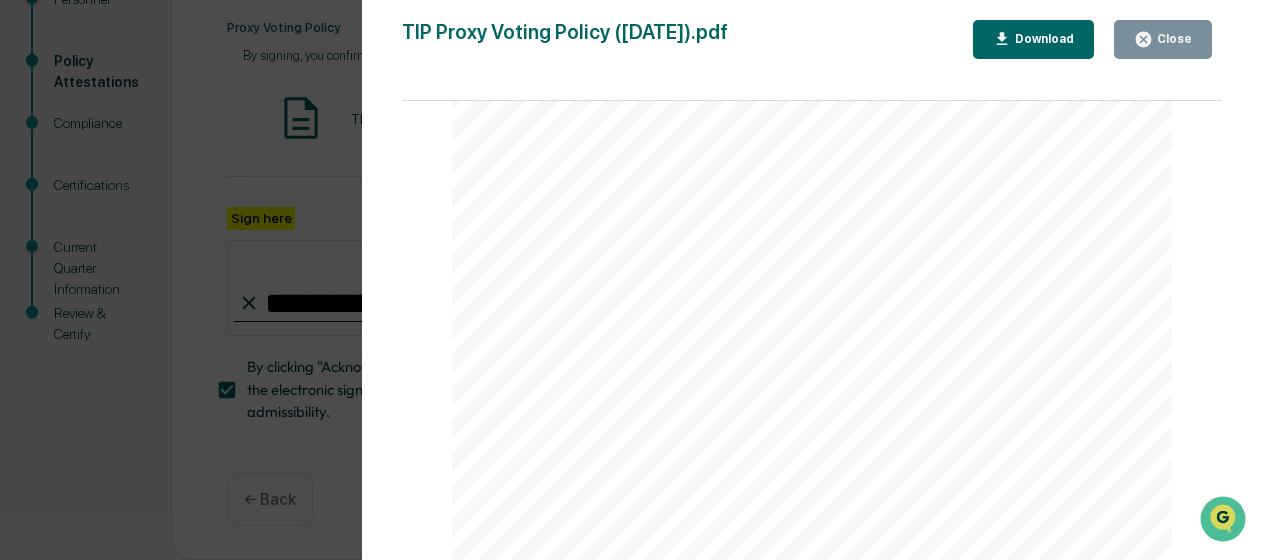click on "Close" at bounding box center [1163, 39] 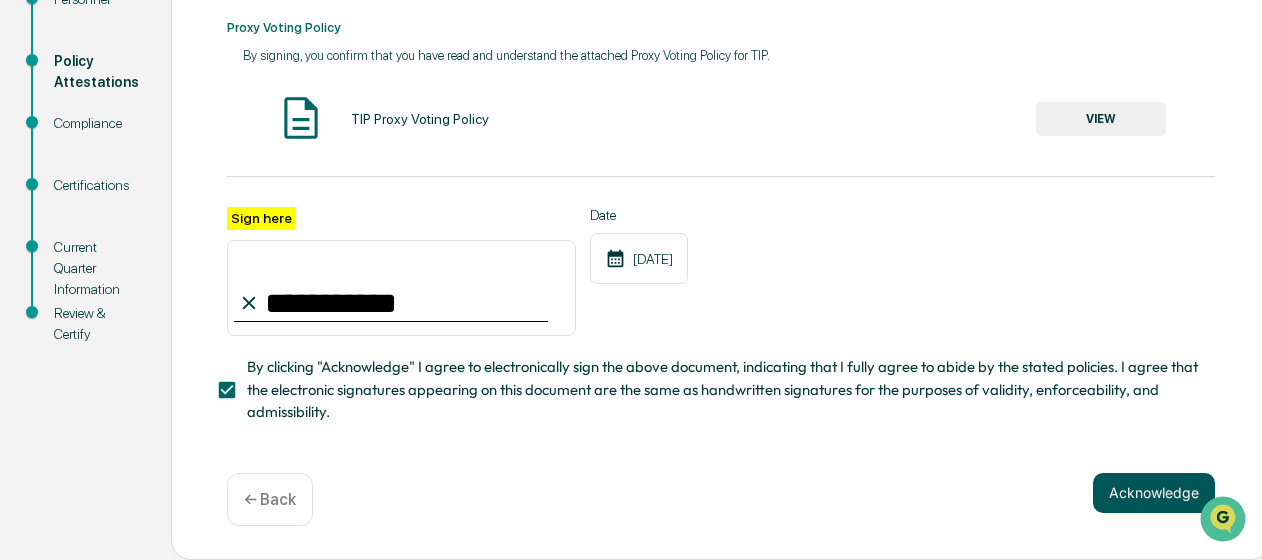 click on "Acknowledge" at bounding box center [1154, 493] 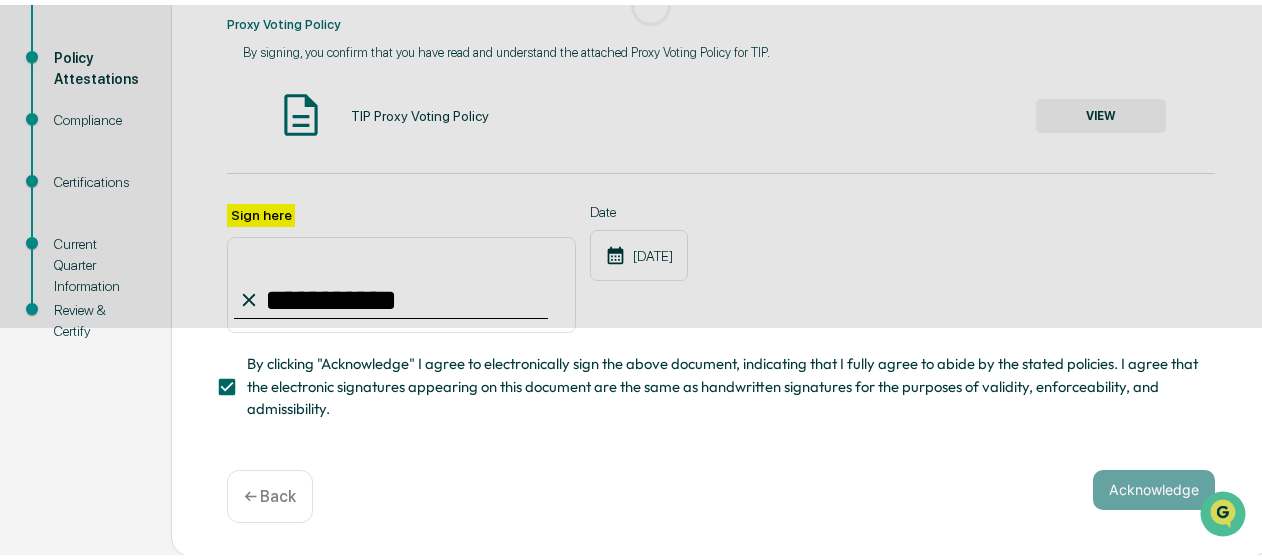scroll, scrollTop: 246, scrollLeft: 0, axis: vertical 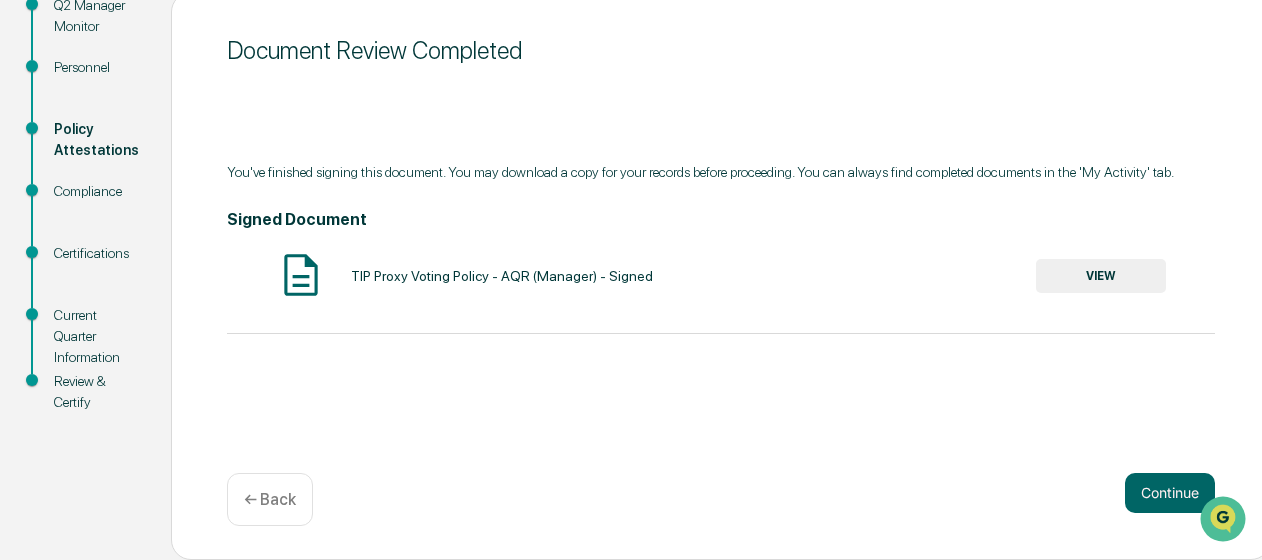 click on "VIEW" at bounding box center (1101, 276) 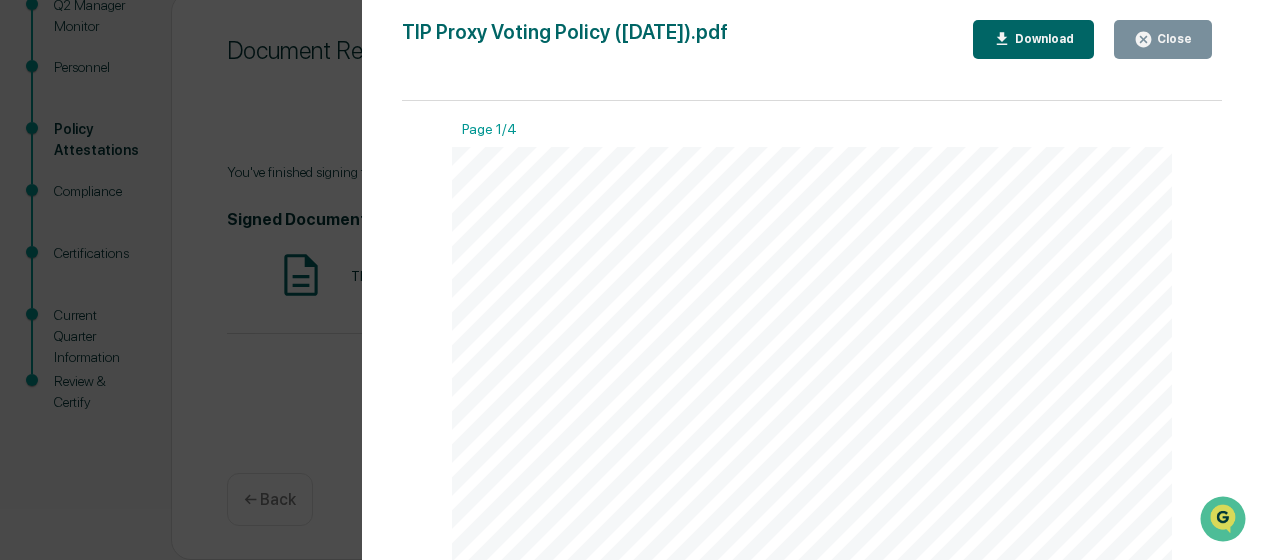 click on "Close" at bounding box center [1172, 39] 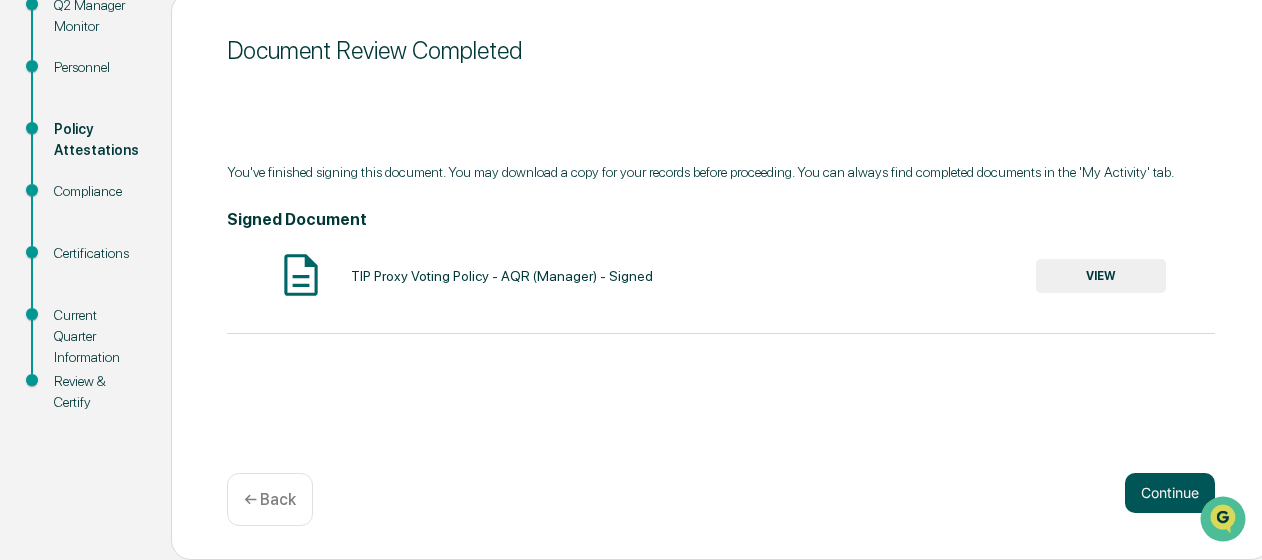click on "Continue" at bounding box center (1170, 493) 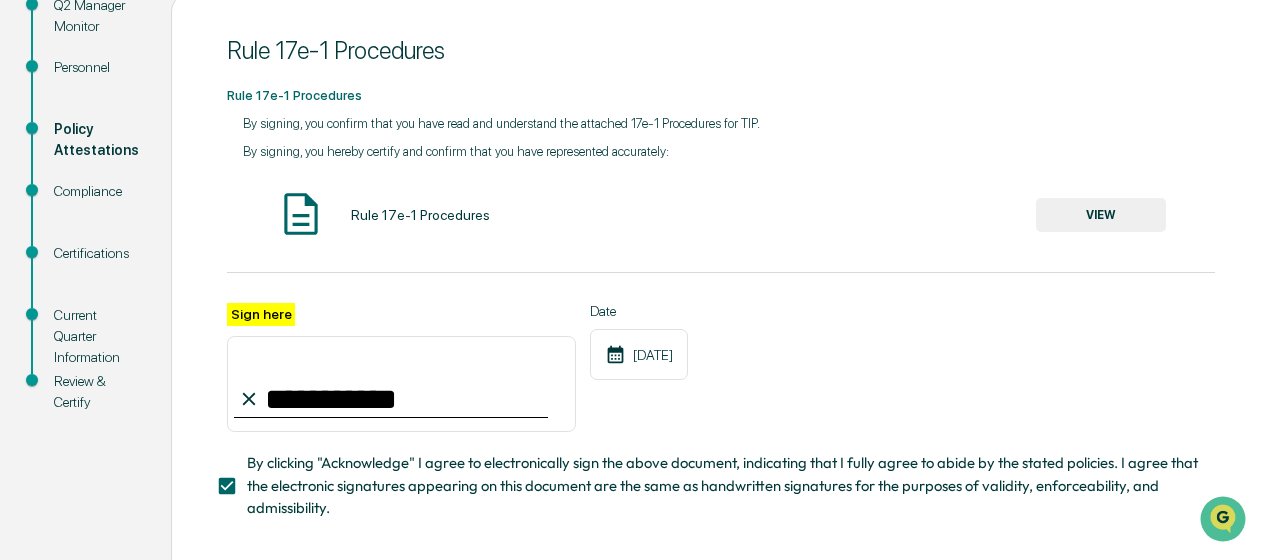 click on "VIEW" at bounding box center (1101, 215) 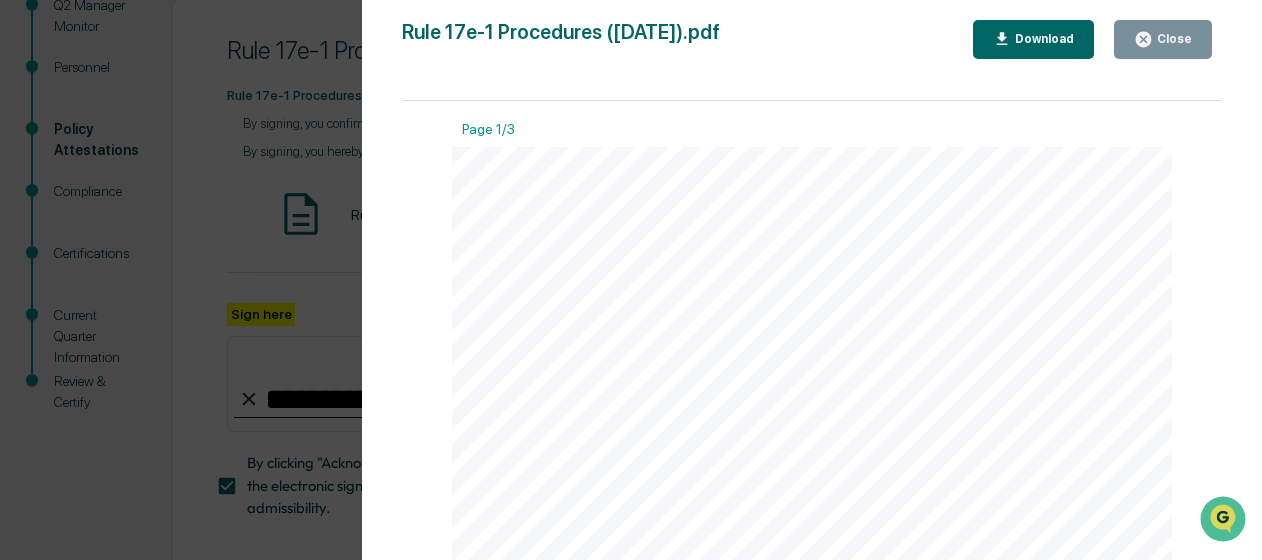 click on "Close" at bounding box center (1172, 39) 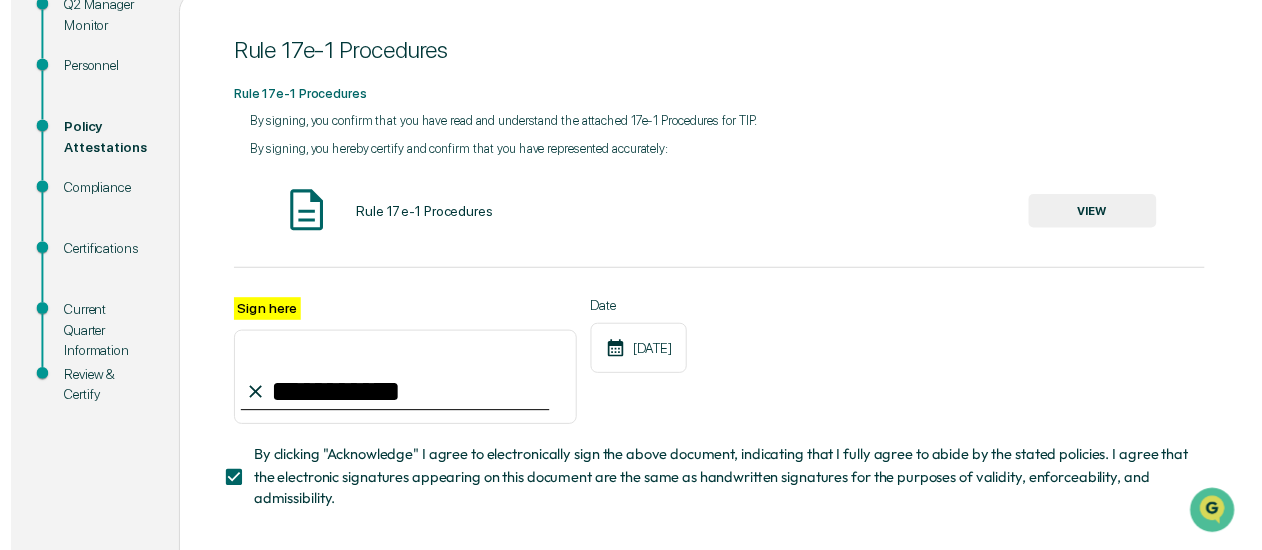 scroll, scrollTop: 351, scrollLeft: 0, axis: vertical 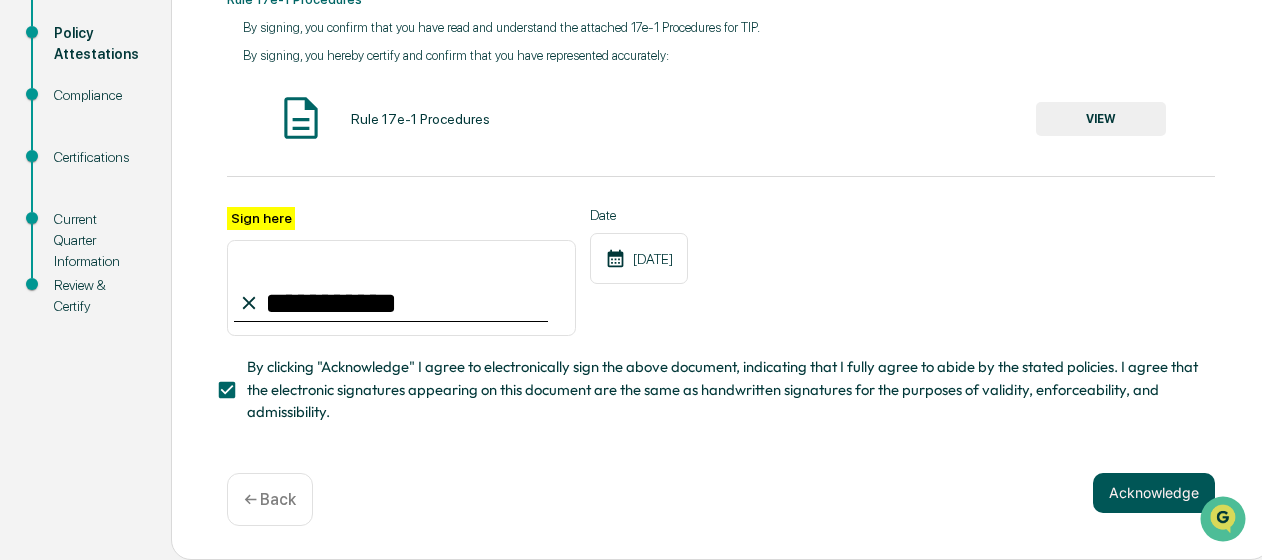 click on "Acknowledge" at bounding box center (1154, 493) 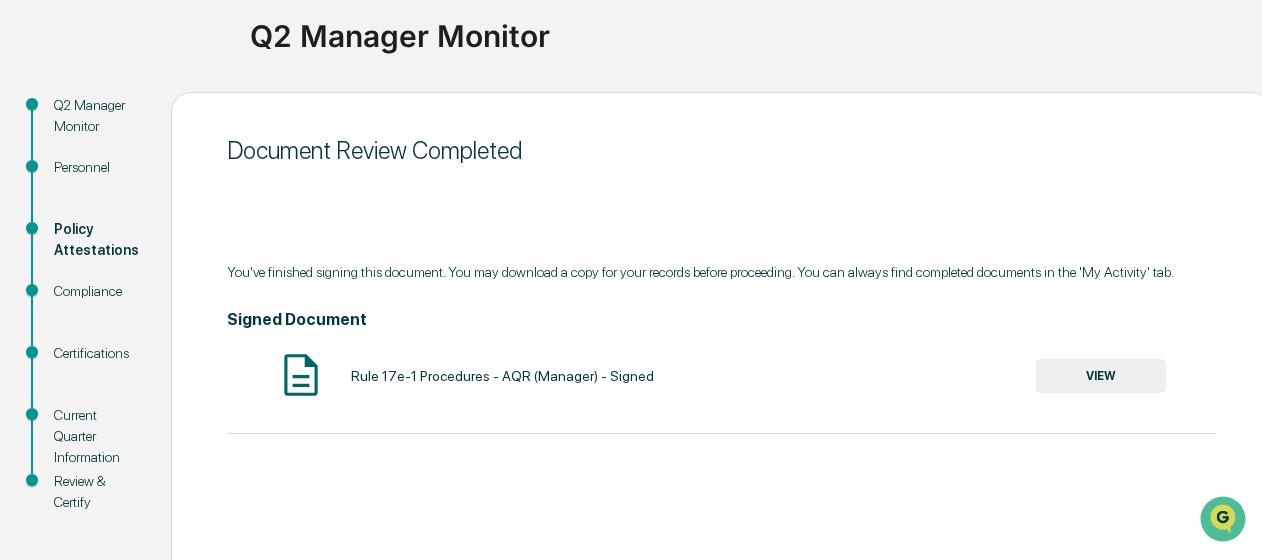 scroll, scrollTop: 246, scrollLeft: 0, axis: vertical 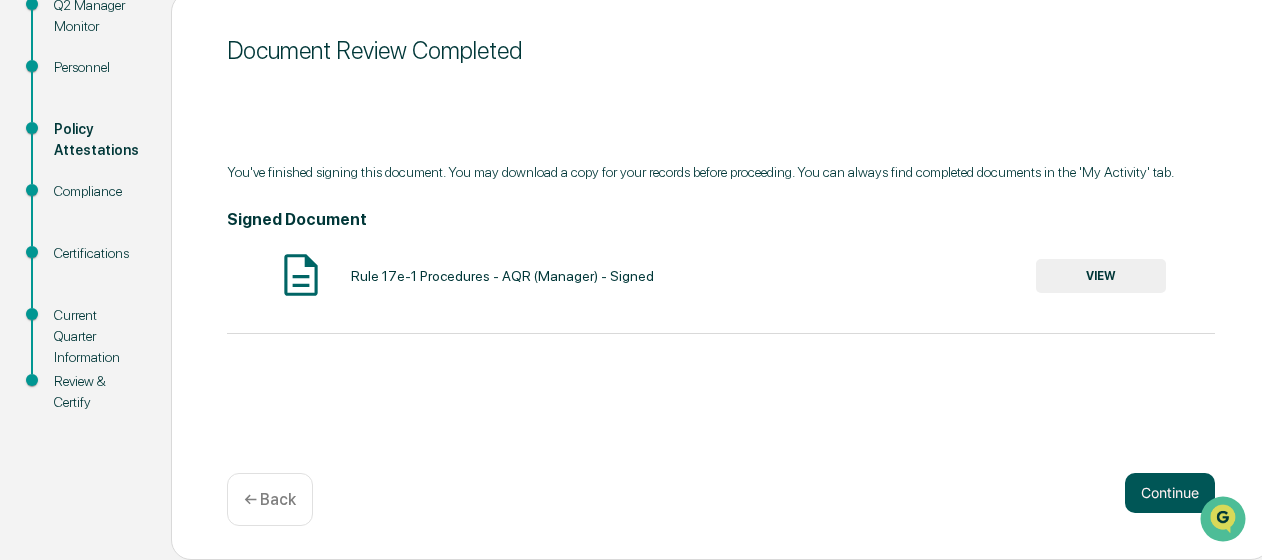 click on "Continue" at bounding box center [1170, 493] 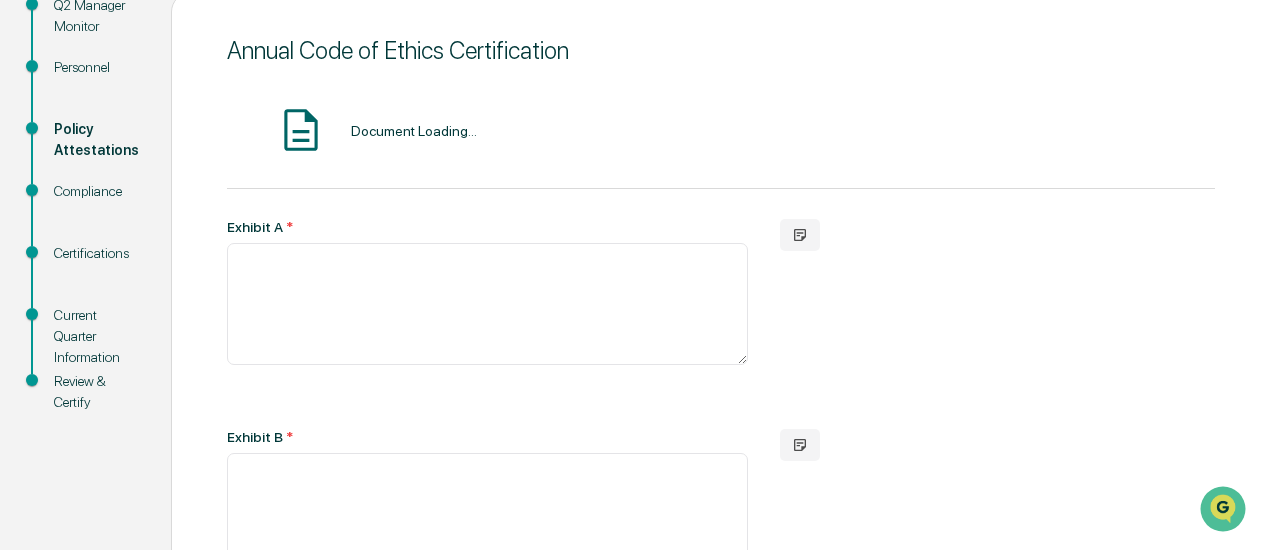 type on "**********" 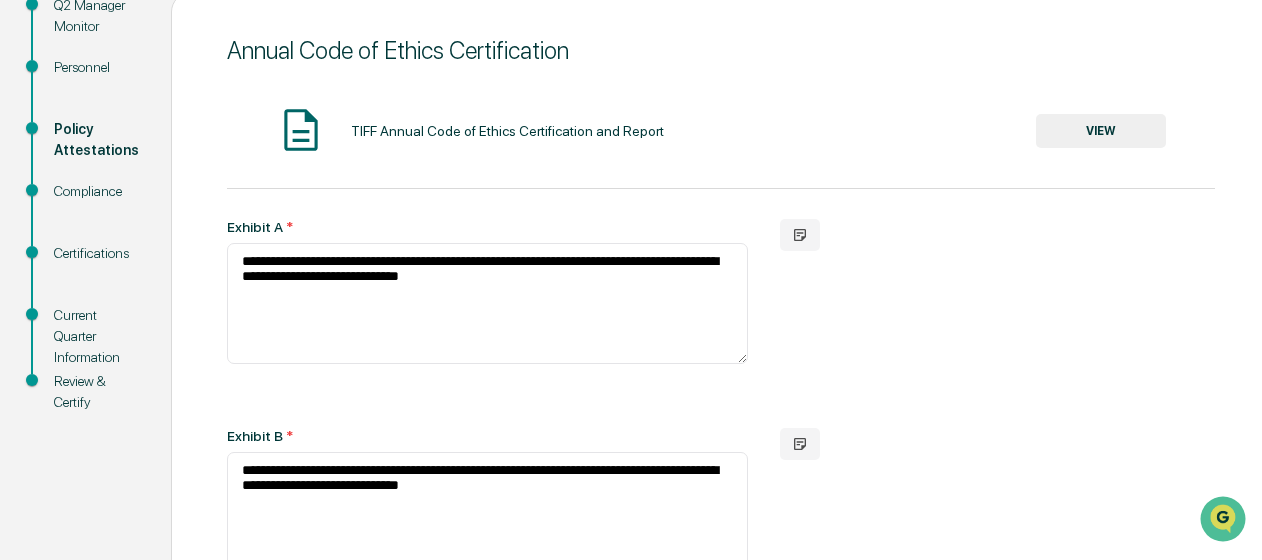 click on "VIEW" at bounding box center (1101, 131) 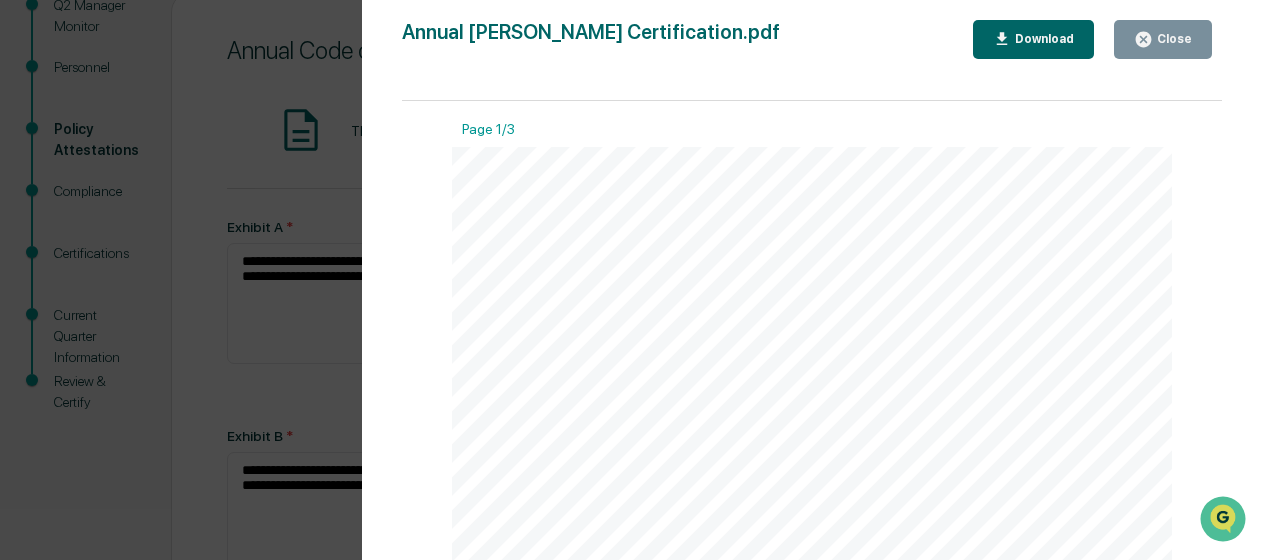 scroll, scrollTop: 100, scrollLeft: 0, axis: vertical 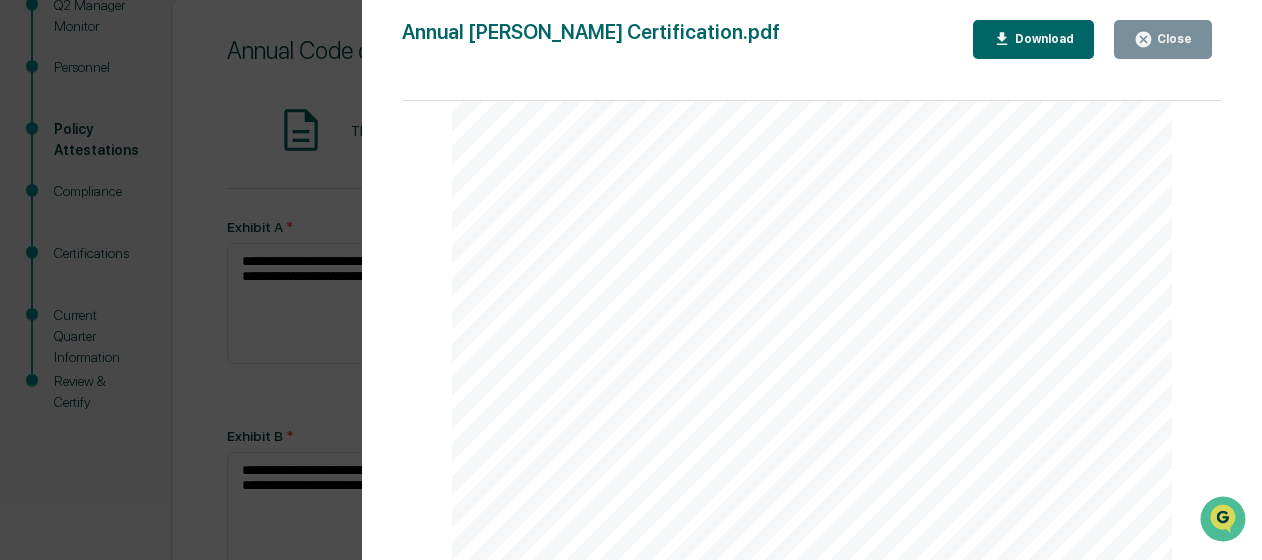 click on "________________________________________" at bounding box center [719, 226] 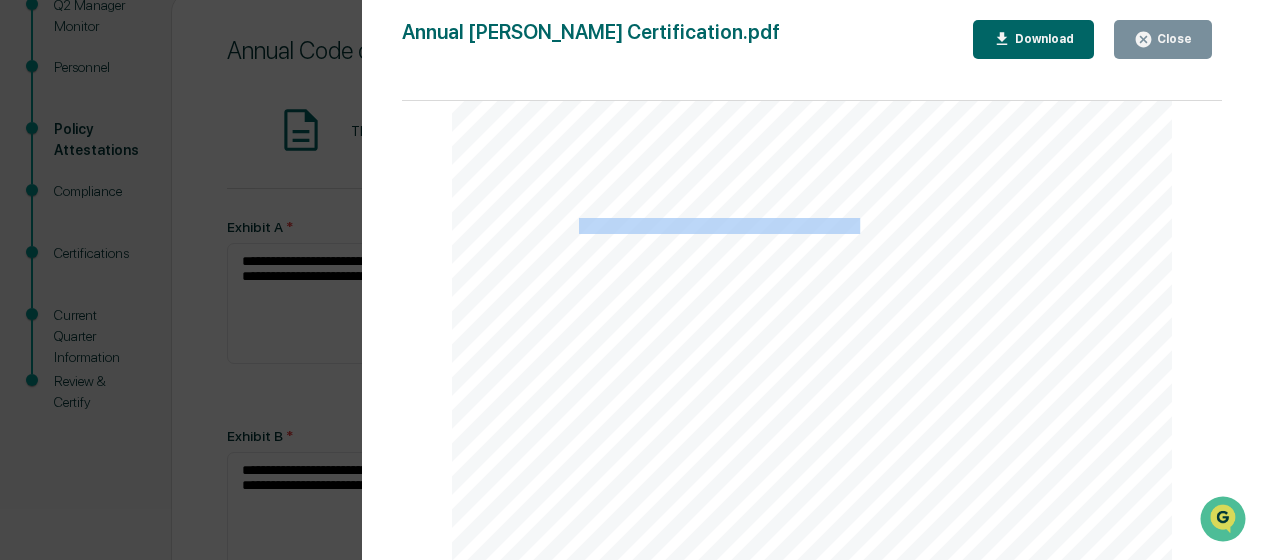 click on "________________________________________" at bounding box center [719, 226] 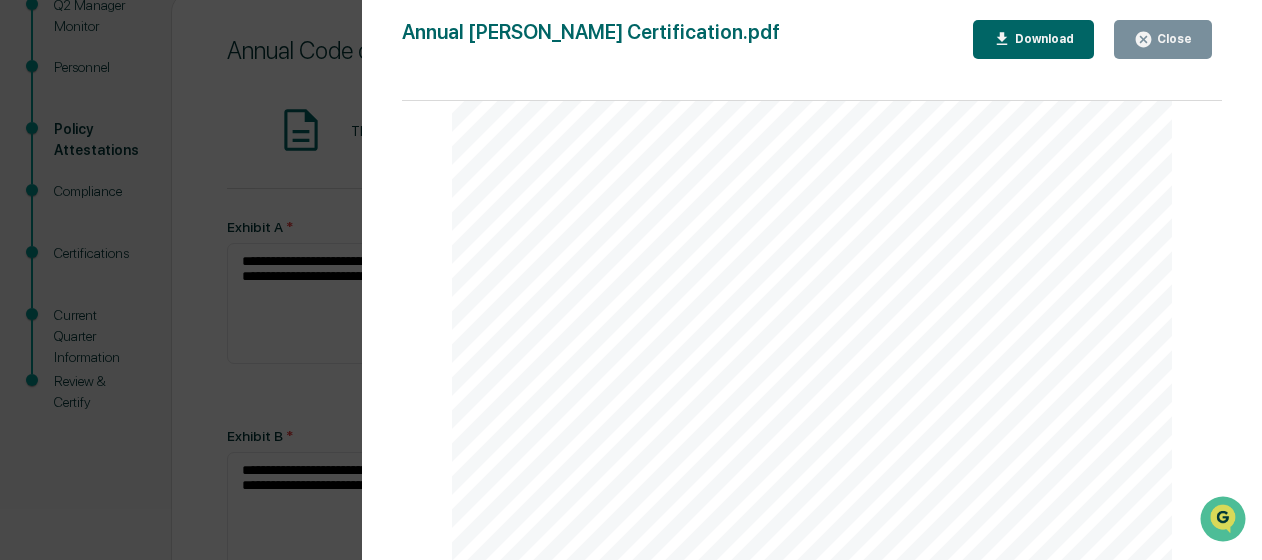 drag, startPoint x: 738, startPoint y: 224, endPoint x: 934, endPoint y: 261, distance: 199.46178 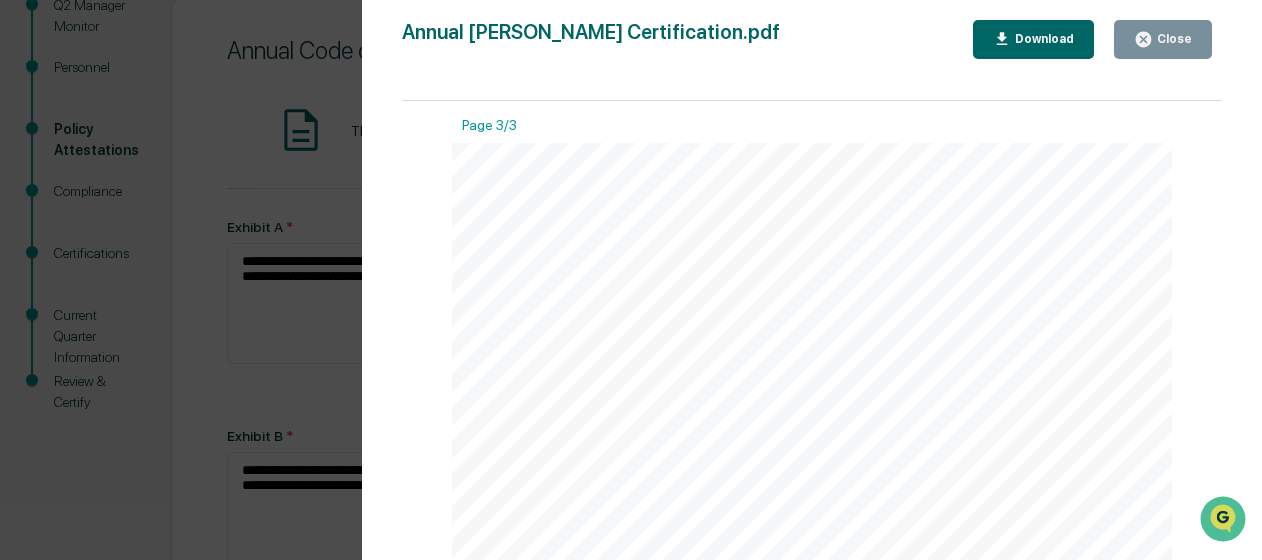scroll, scrollTop: 2300, scrollLeft: 0, axis: vertical 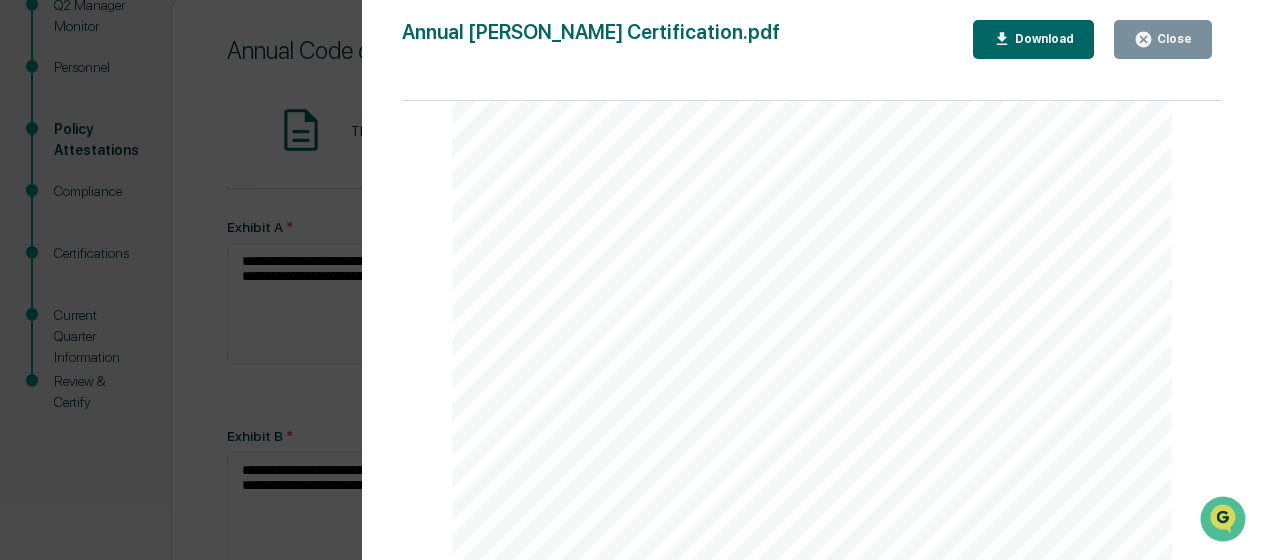 click 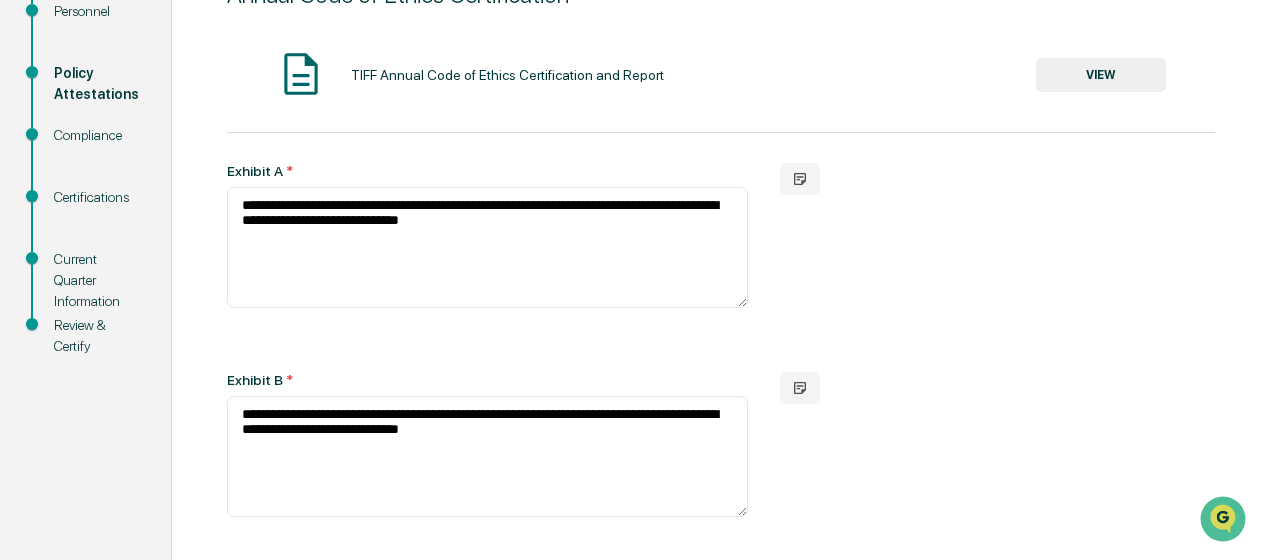 scroll, scrollTop: 202, scrollLeft: 0, axis: vertical 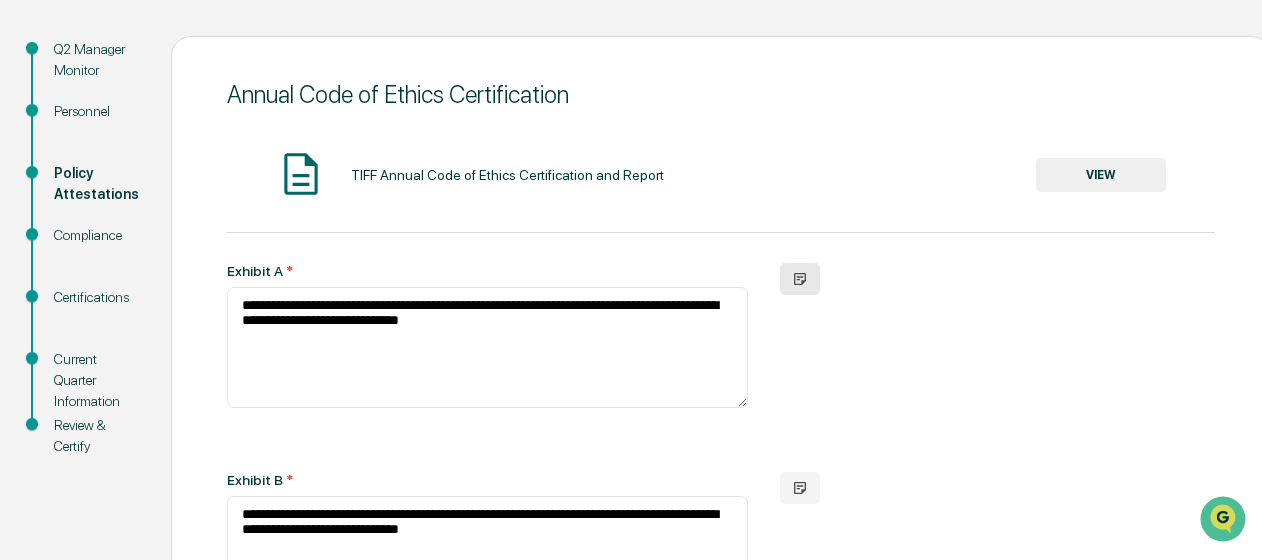 click 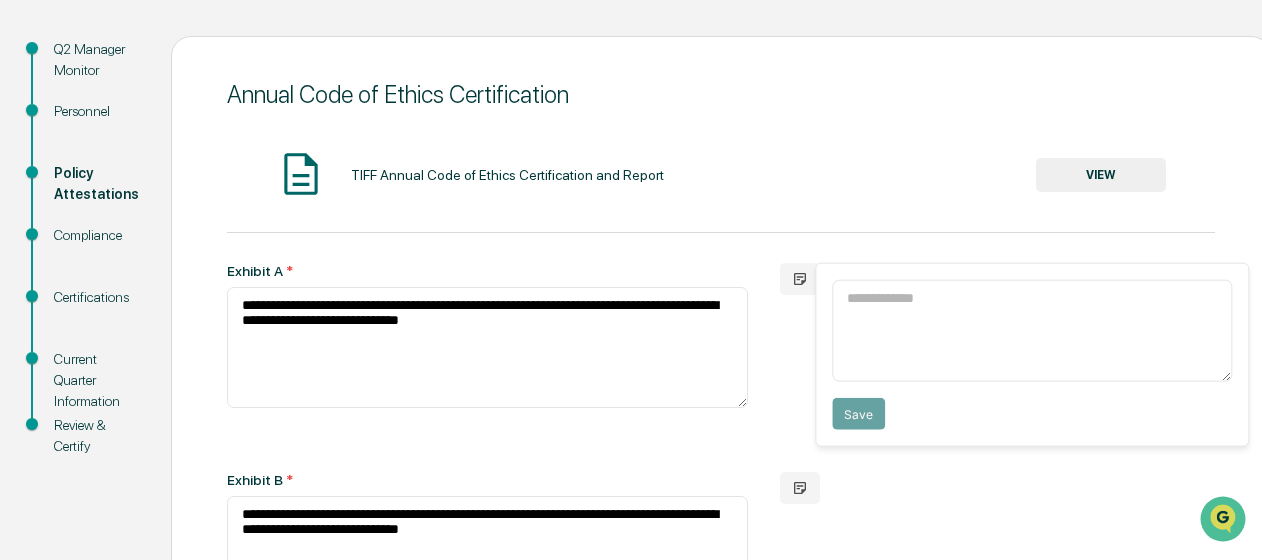 click on "**********" at bounding box center [721, 631] 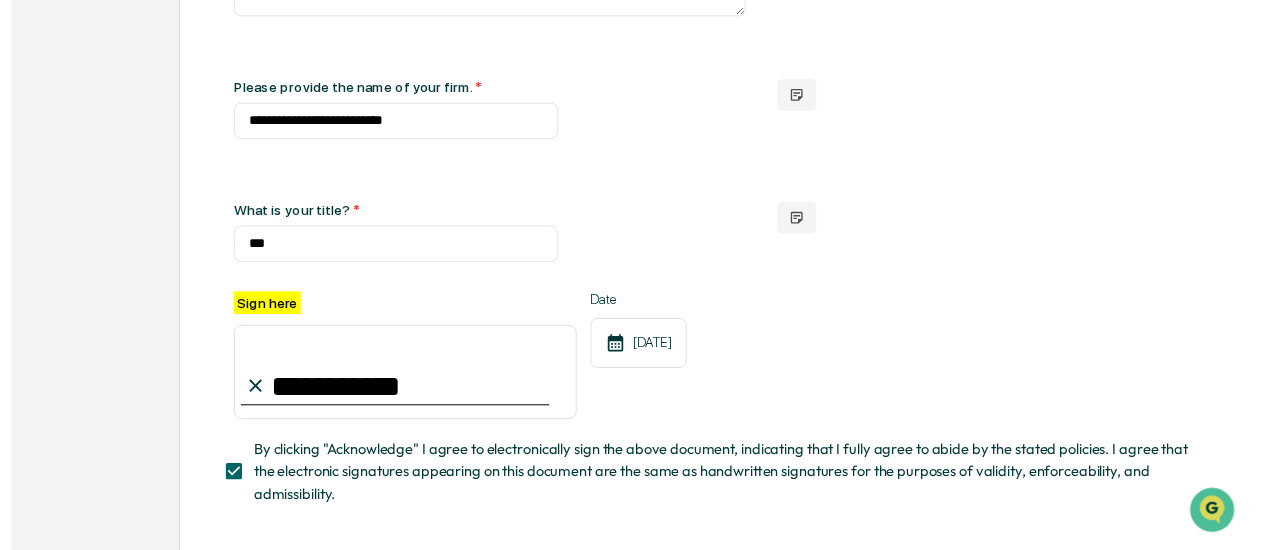scroll, scrollTop: 902, scrollLeft: 0, axis: vertical 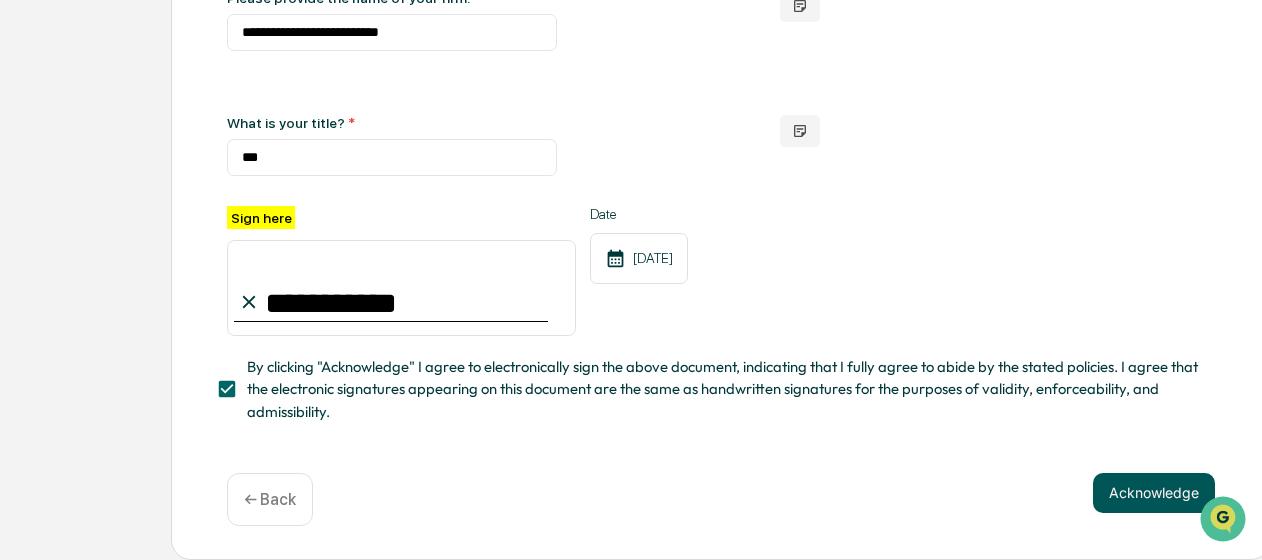 click on "Acknowledge" at bounding box center [1154, 493] 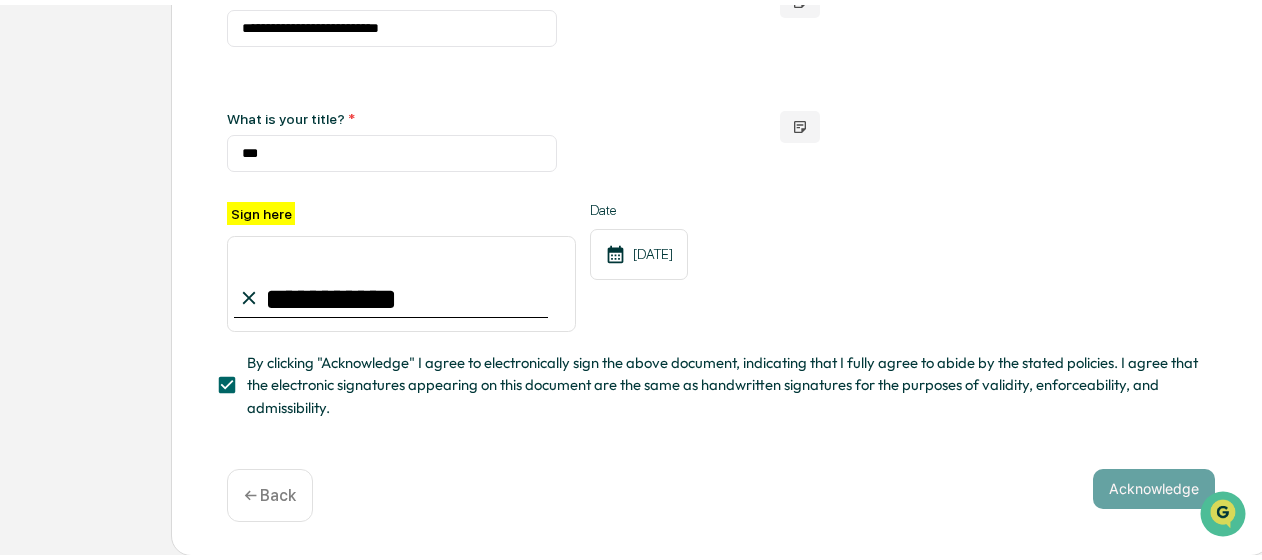 scroll, scrollTop: 246, scrollLeft: 0, axis: vertical 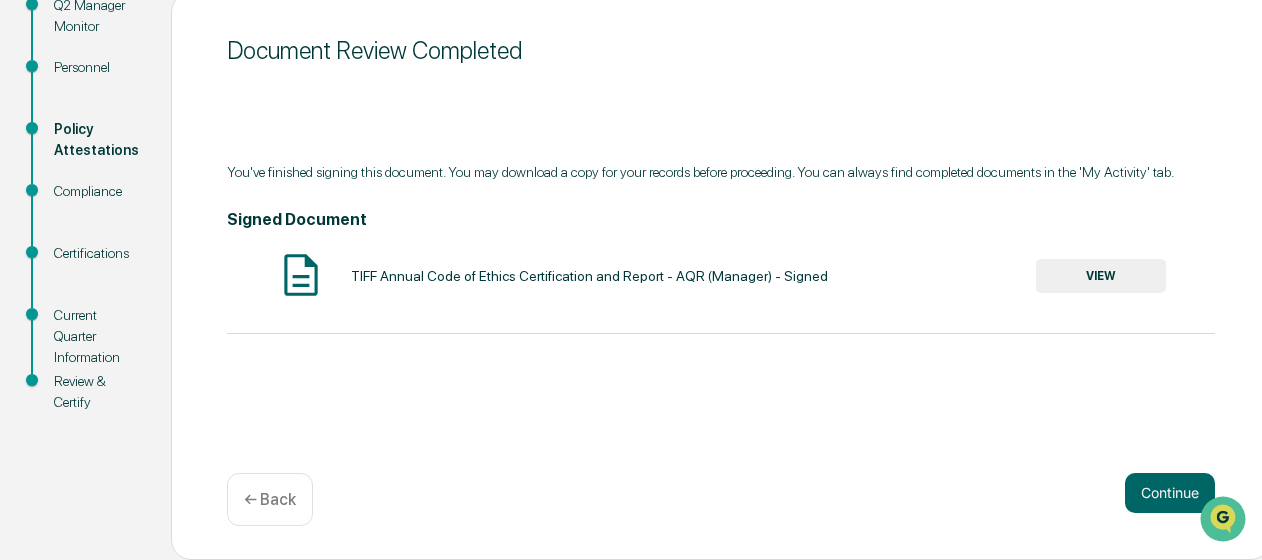 click on "VIEW" at bounding box center [1101, 276] 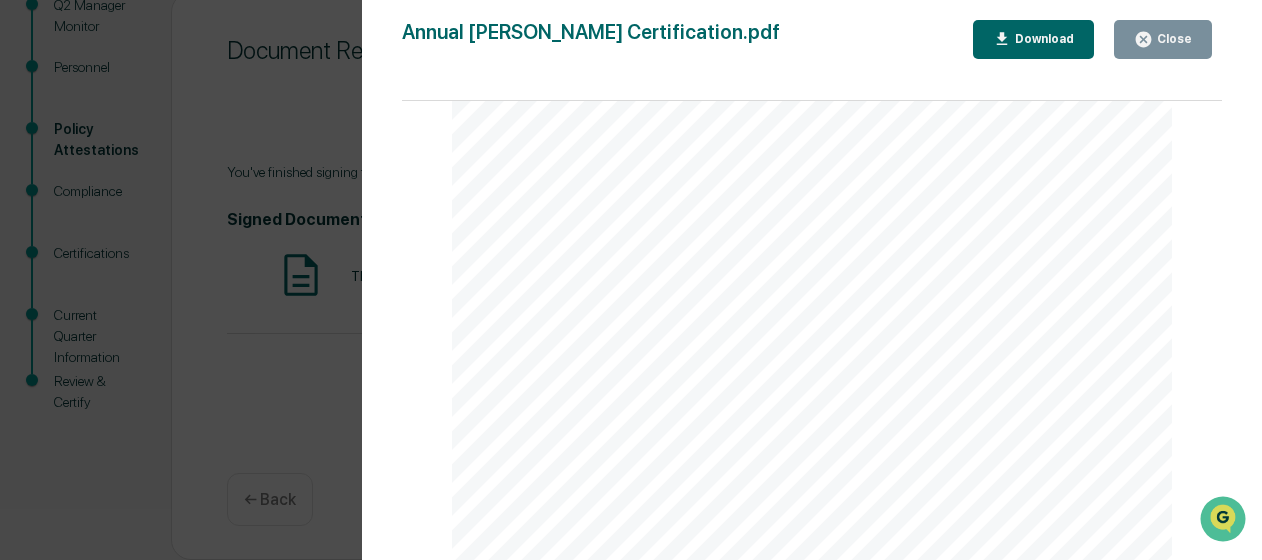 scroll, scrollTop: 4514, scrollLeft: 0, axis: vertical 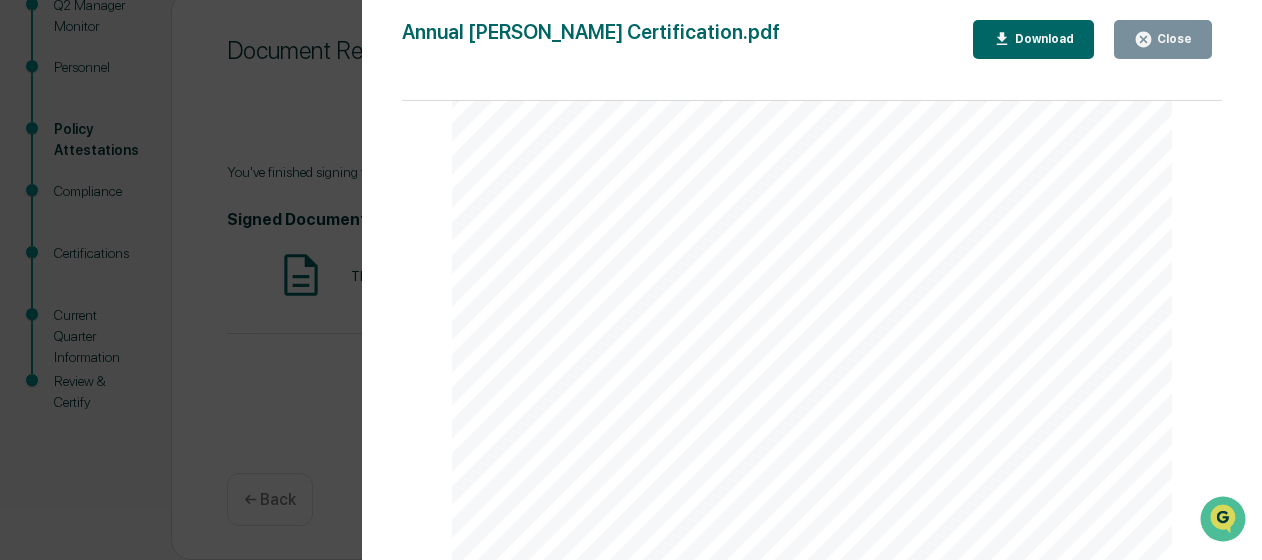 click on "Close" at bounding box center [1172, 39] 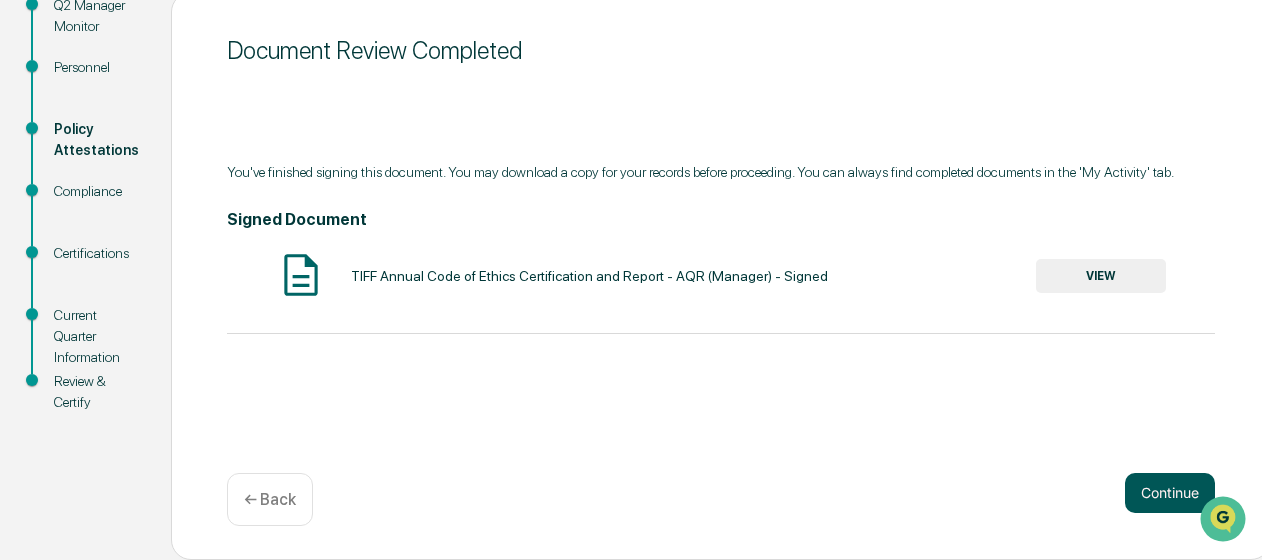 click on "Continue" at bounding box center (1170, 493) 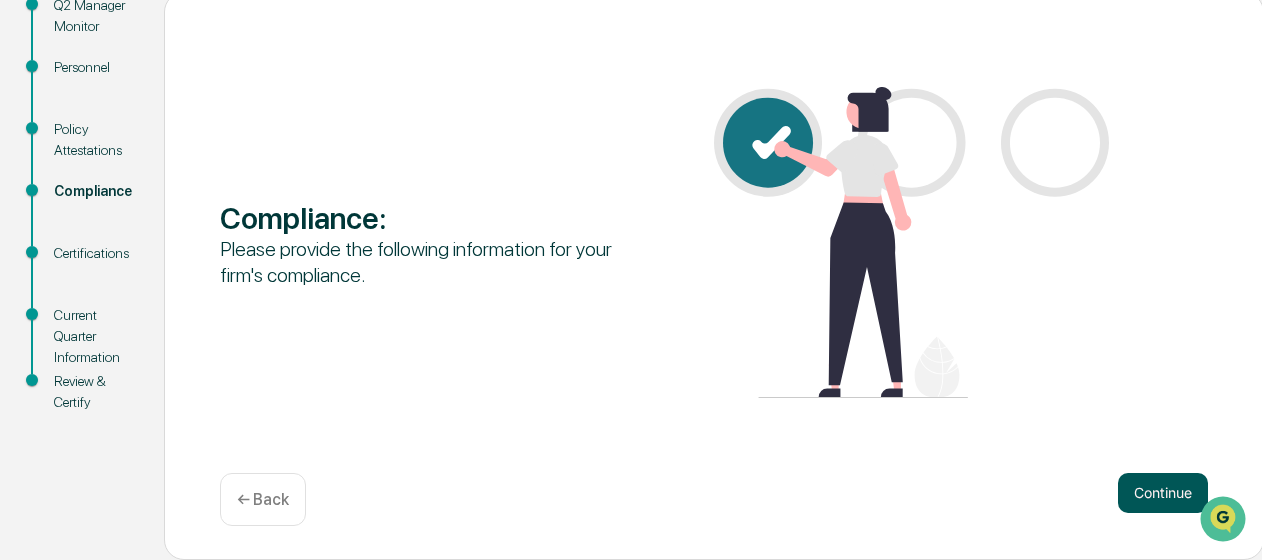 click on "Continue" at bounding box center [1163, 493] 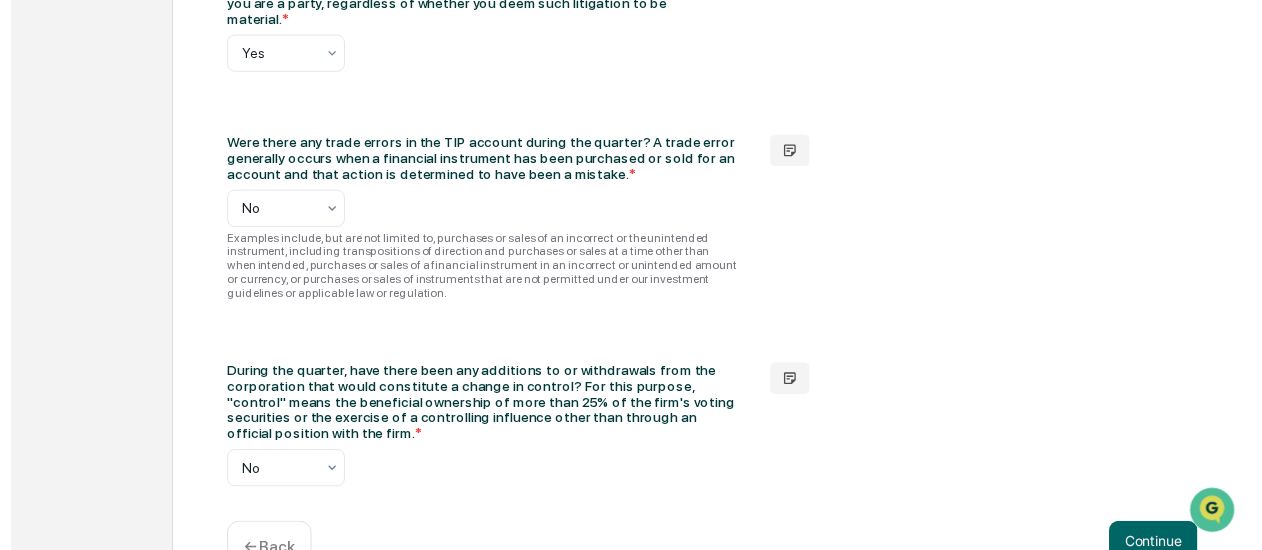 scroll, scrollTop: 3774, scrollLeft: 0, axis: vertical 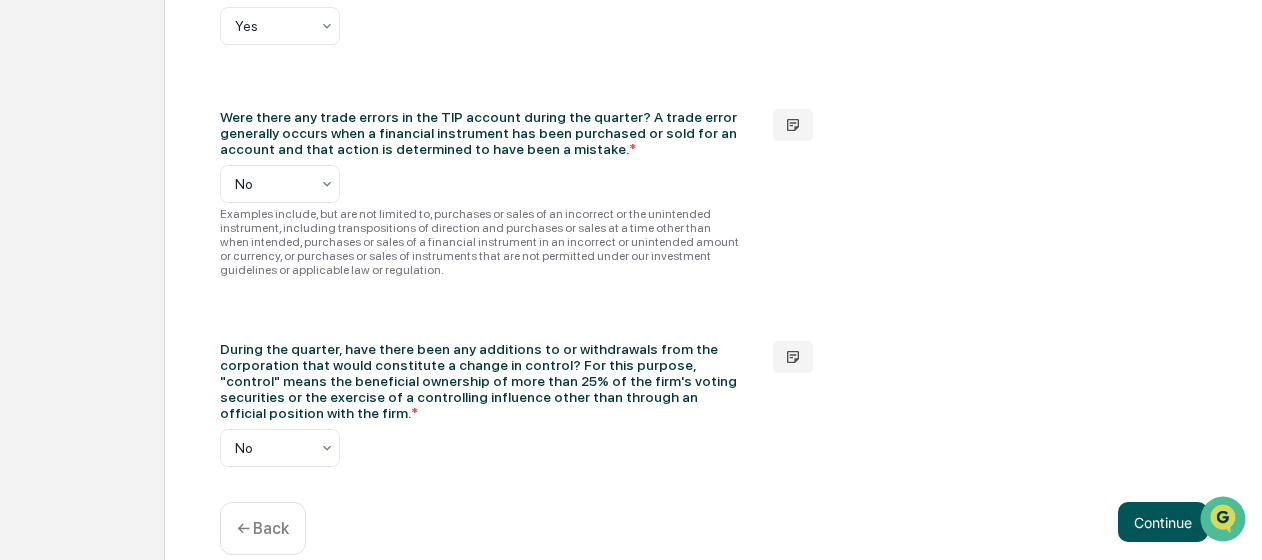 click on "Continue" at bounding box center (1163, 522) 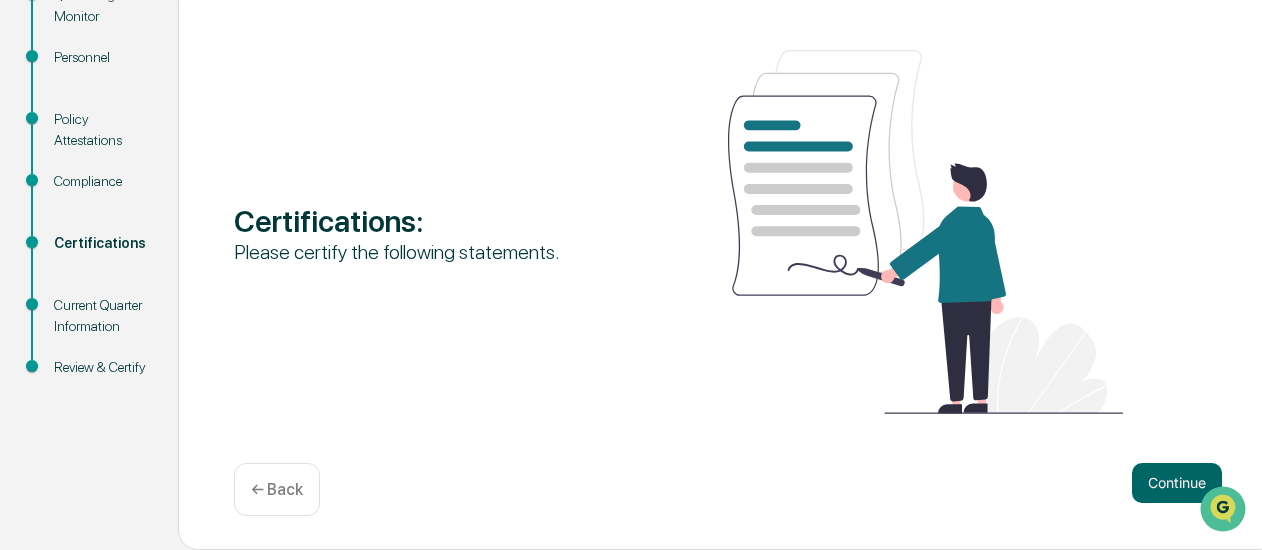 scroll, scrollTop: 256, scrollLeft: 0, axis: vertical 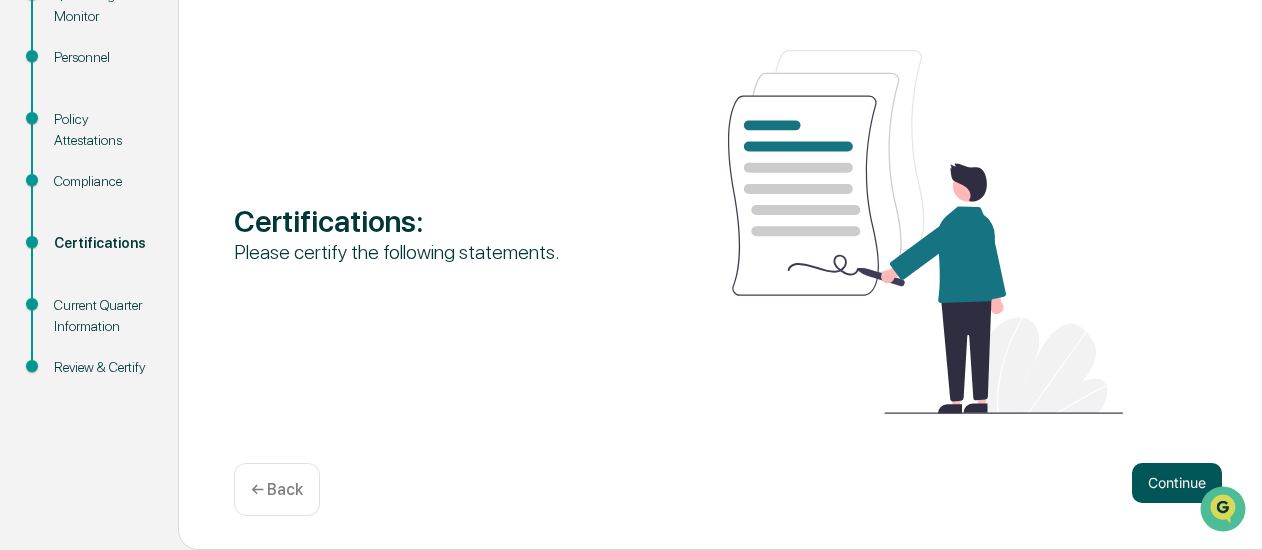 click on "Continue" at bounding box center [1177, 483] 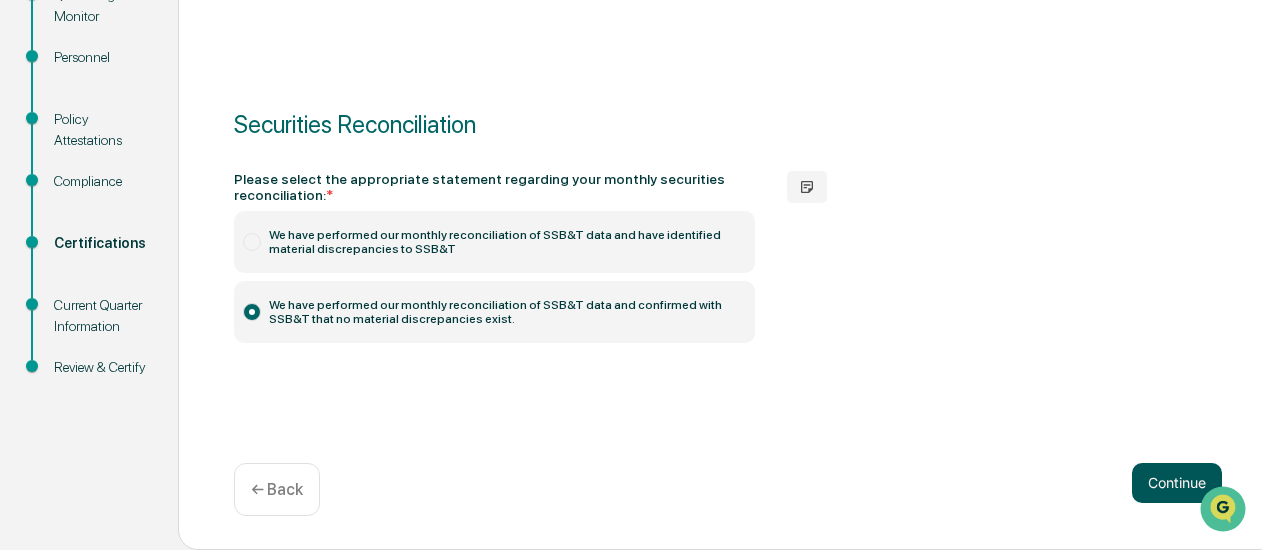 click on "Continue" at bounding box center (1177, 483) 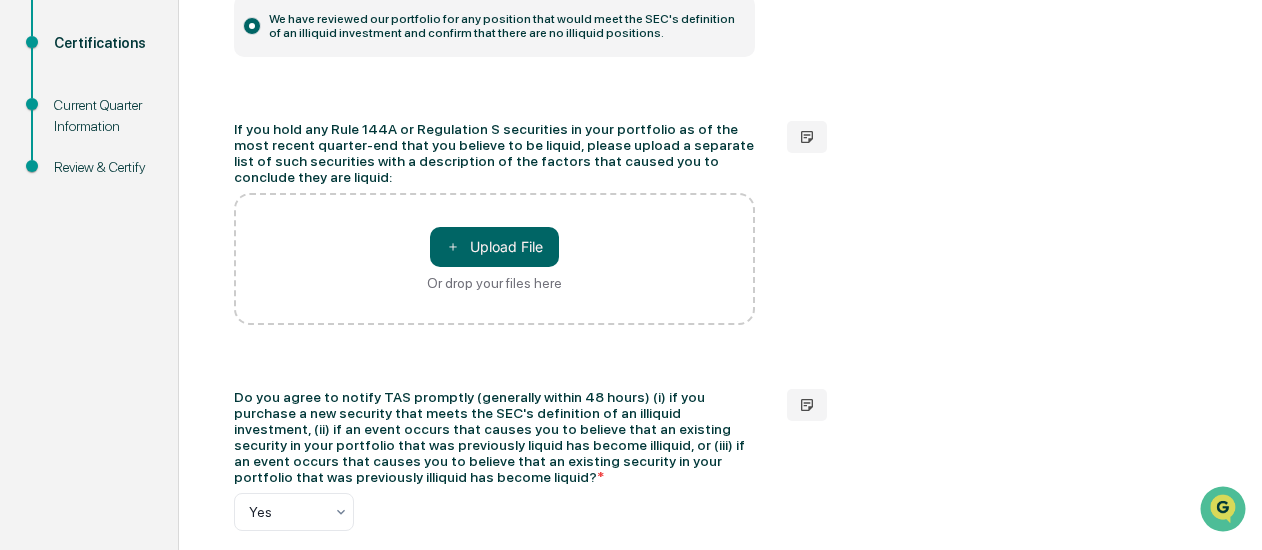 scroll, scrollTop: 549, scrollLeft: 0, axis: vertical 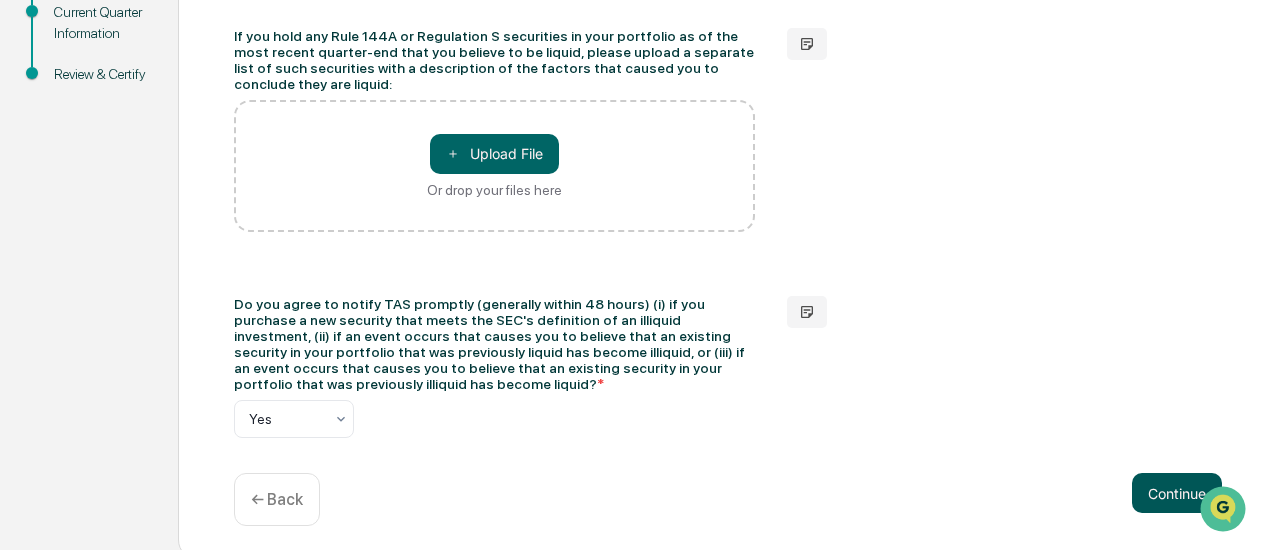 click on "Continue" at bounding box center [1177, 493] 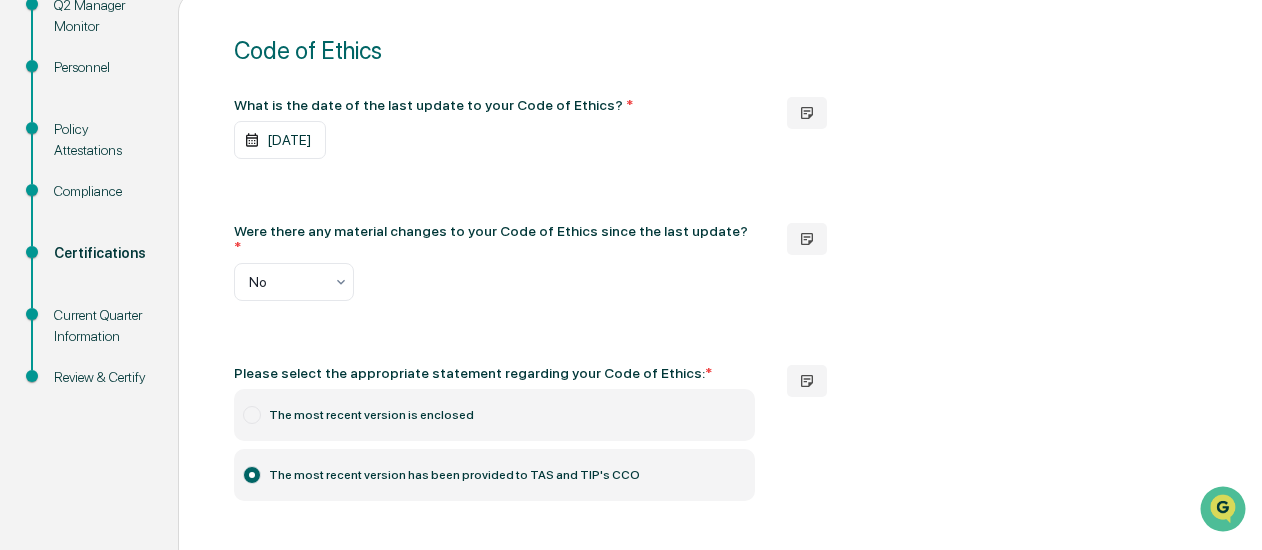 scroll, scrollTop: 446, scrollLeft: 0, axis: vertical 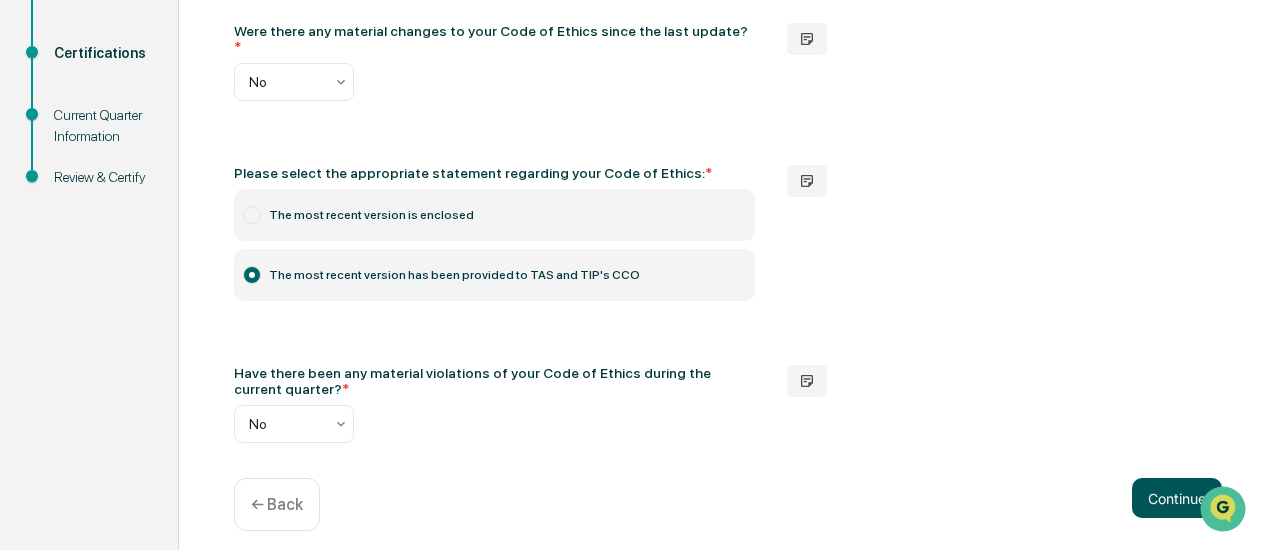 click on "Continue" at bounding box center [1177, 498] 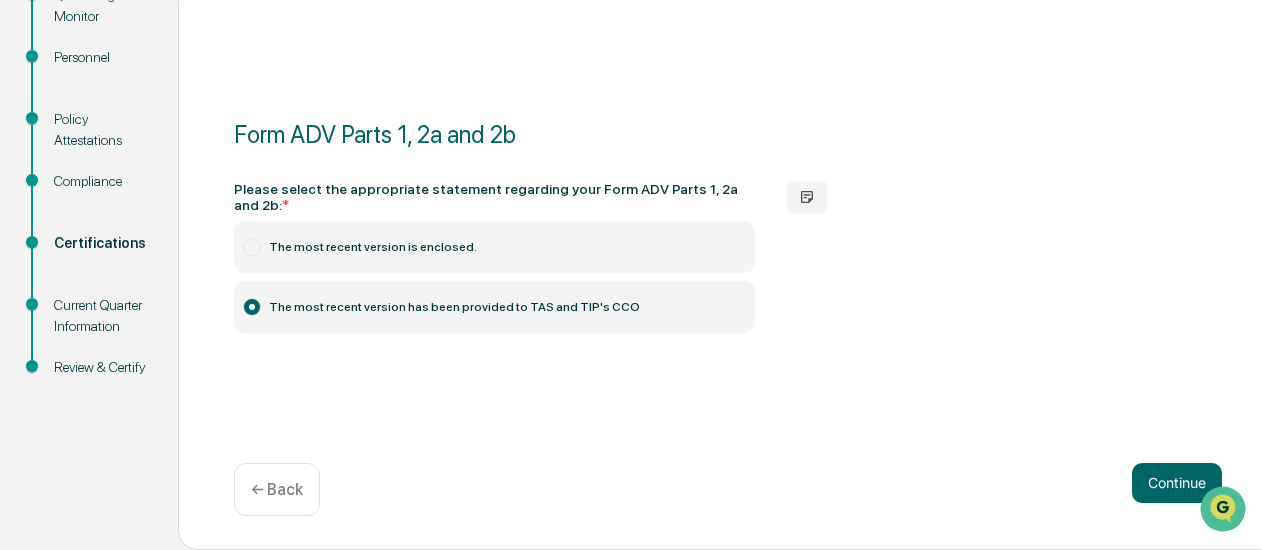 scroll, scrollTop: 256, scrollLeft: 0, axis: vertical 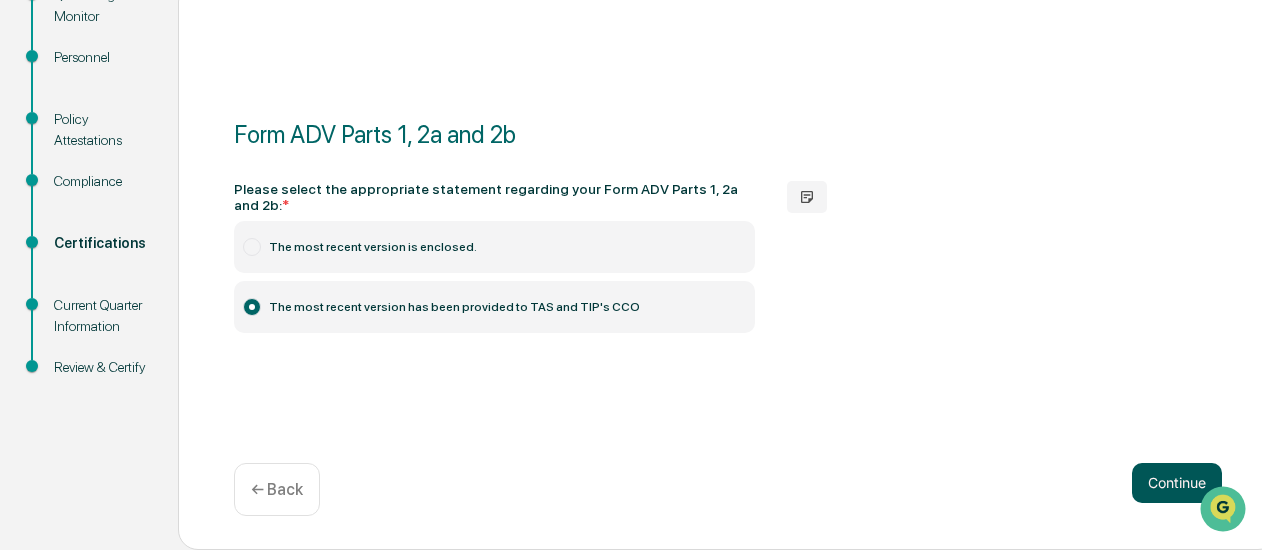 click on "Continue" at bounding box center [1177, 483] 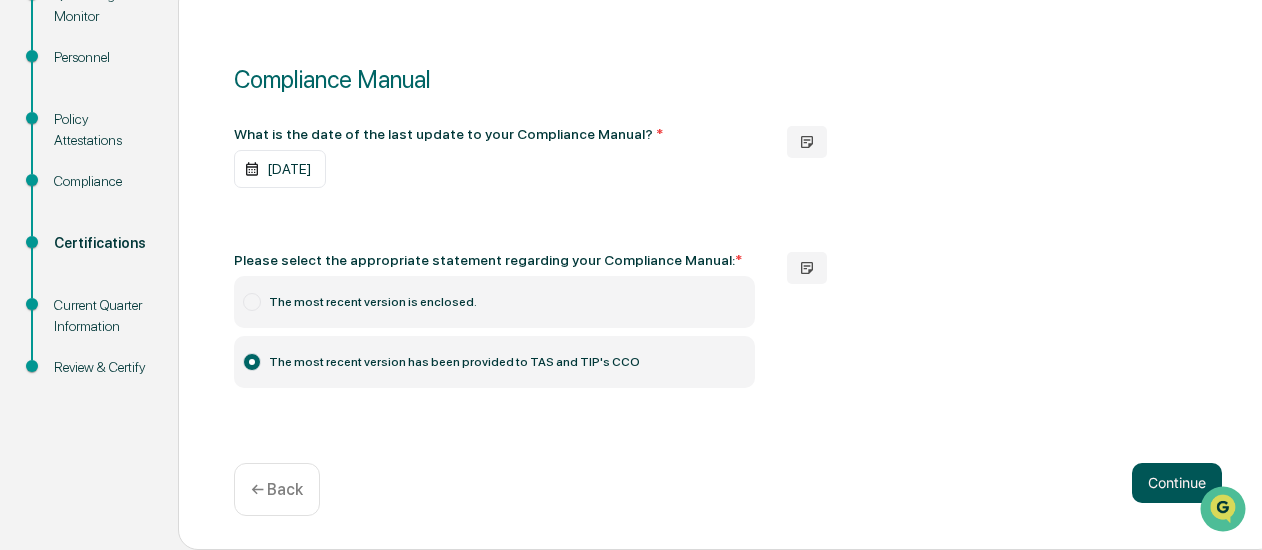 click on "Continue" at bounding box center (1177, 483) 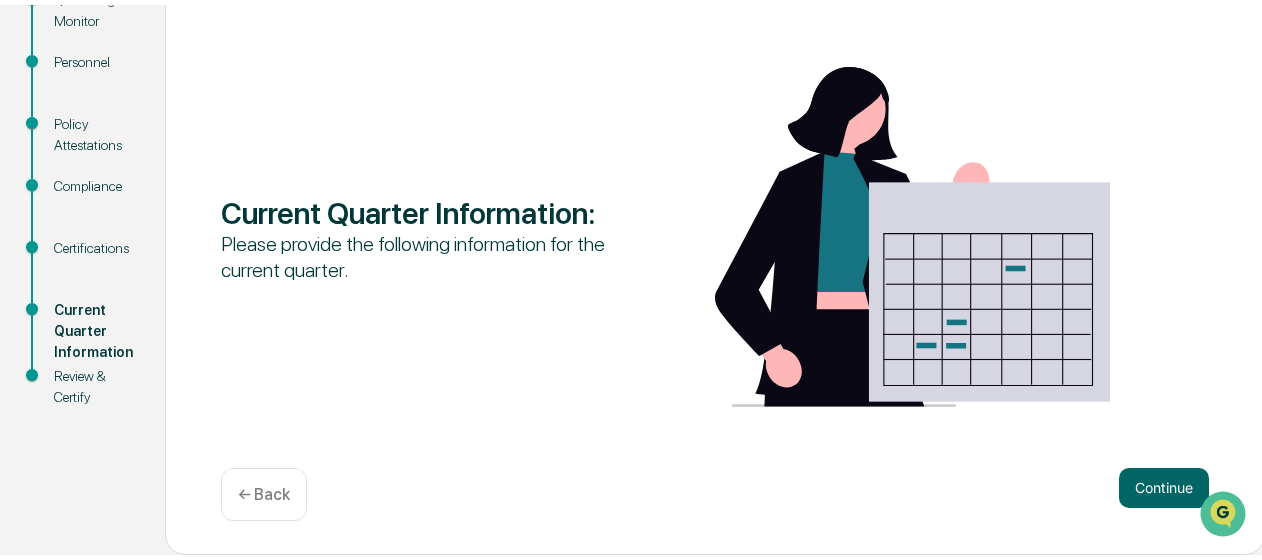 scroll, scrollTop: 246, scrollLeft: 0, axis: vertical 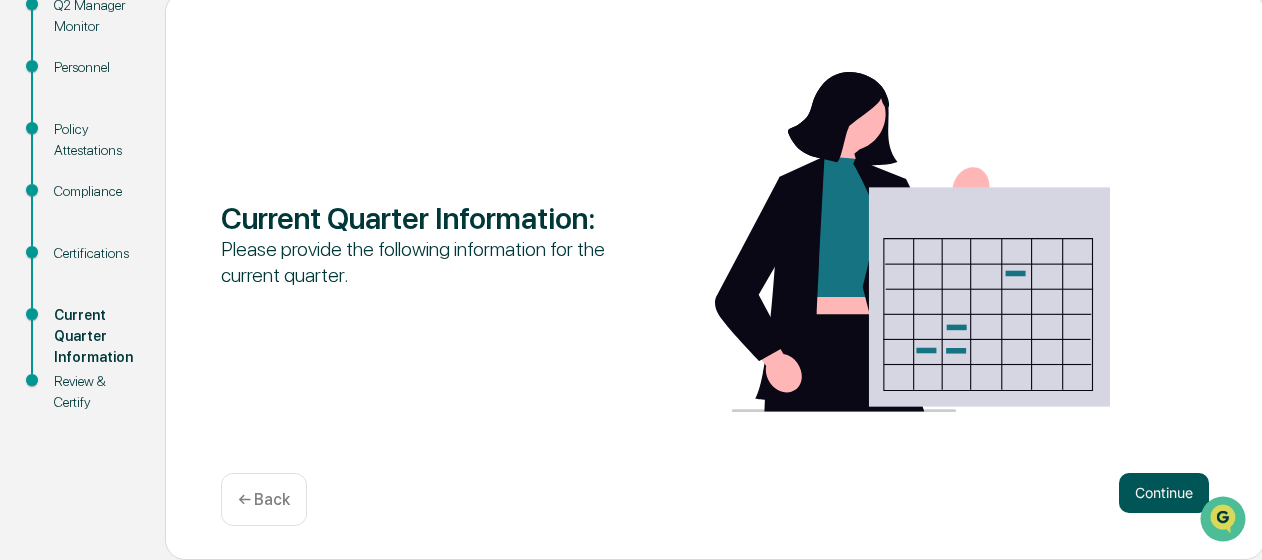 click on "Continue" at bounding box center (1164, 493) 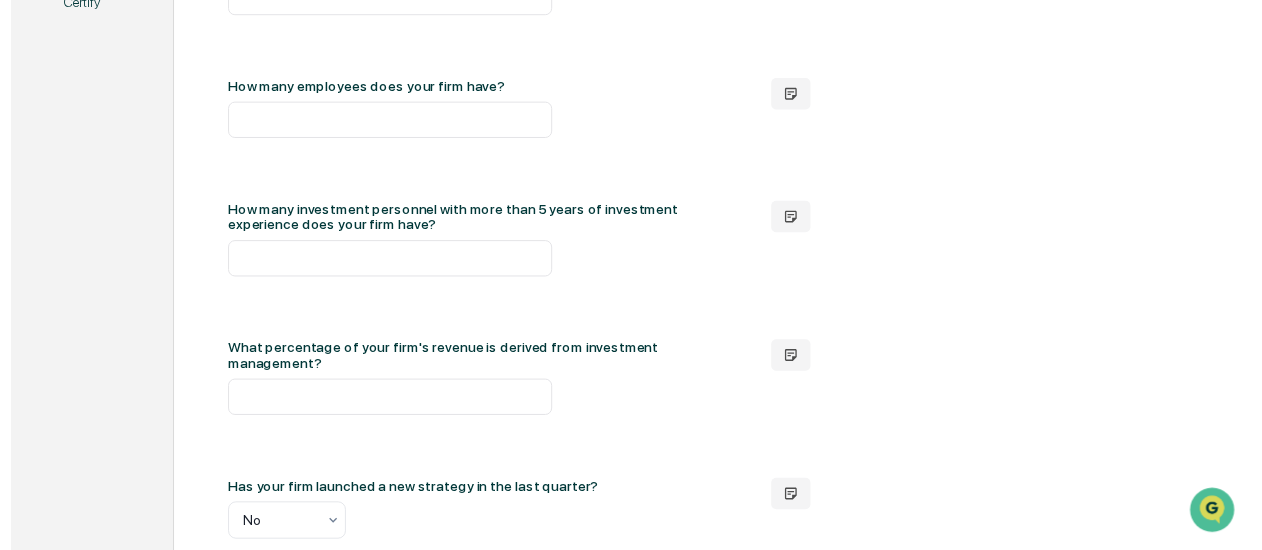 scroll, scrollTop: 741, scrollLeft: 0, axis: vertical 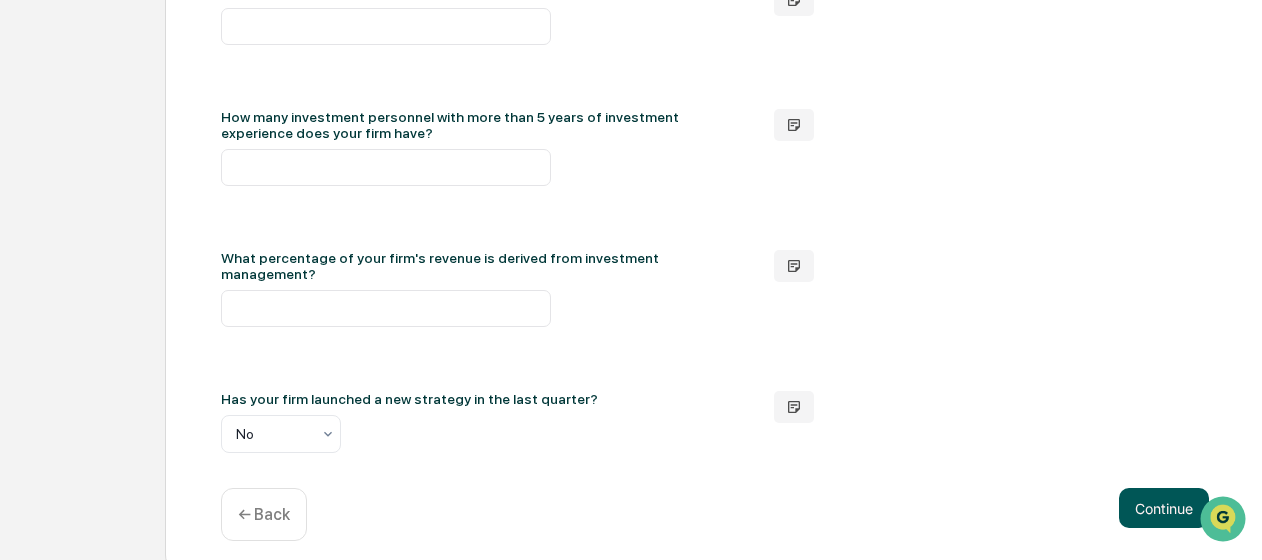 click on "Continue" at bounding box center [1164, 508] 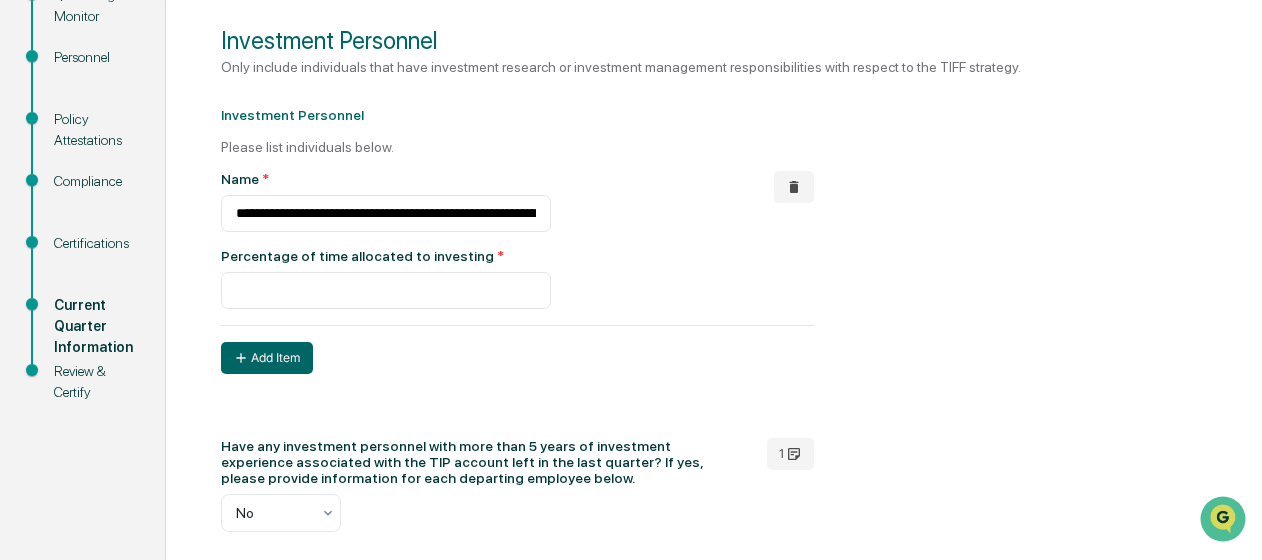scroll, scrollTop: 356, scrollLeft: 0, axis: vertical 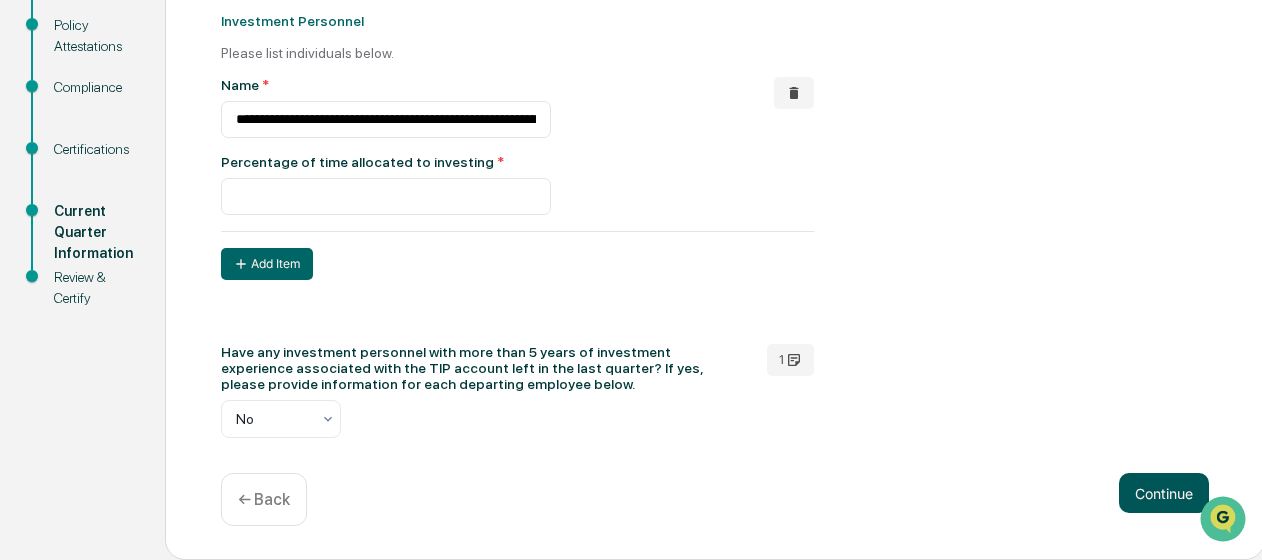 click on "Continue" at bounding box center [1164, 493] 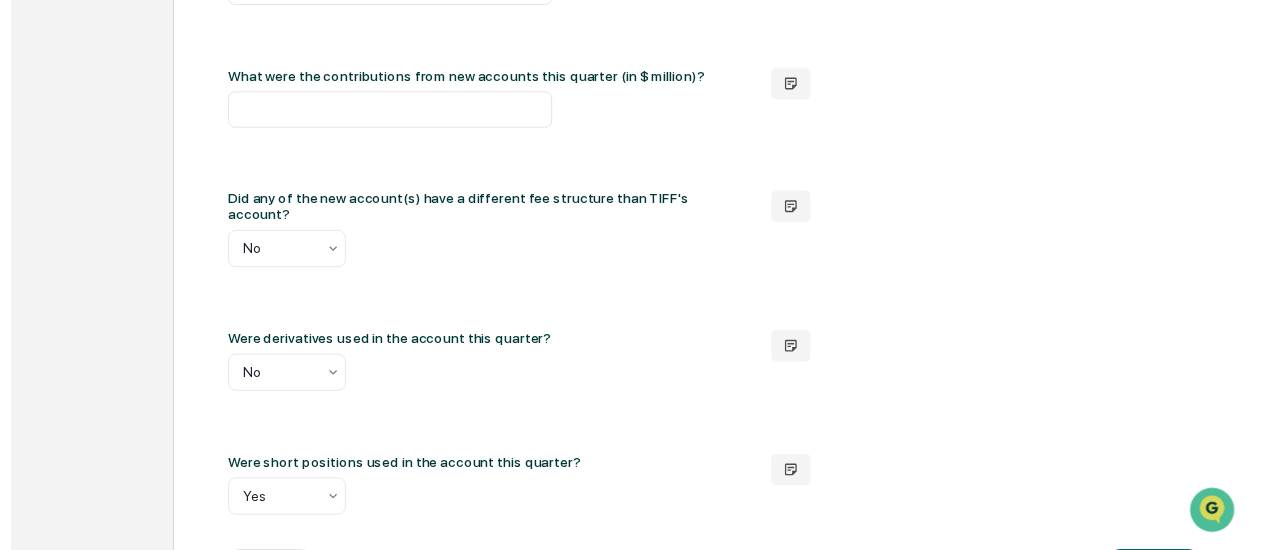 scroll, scrollTop: 1482, scrollLeft: 0, axis: vertical 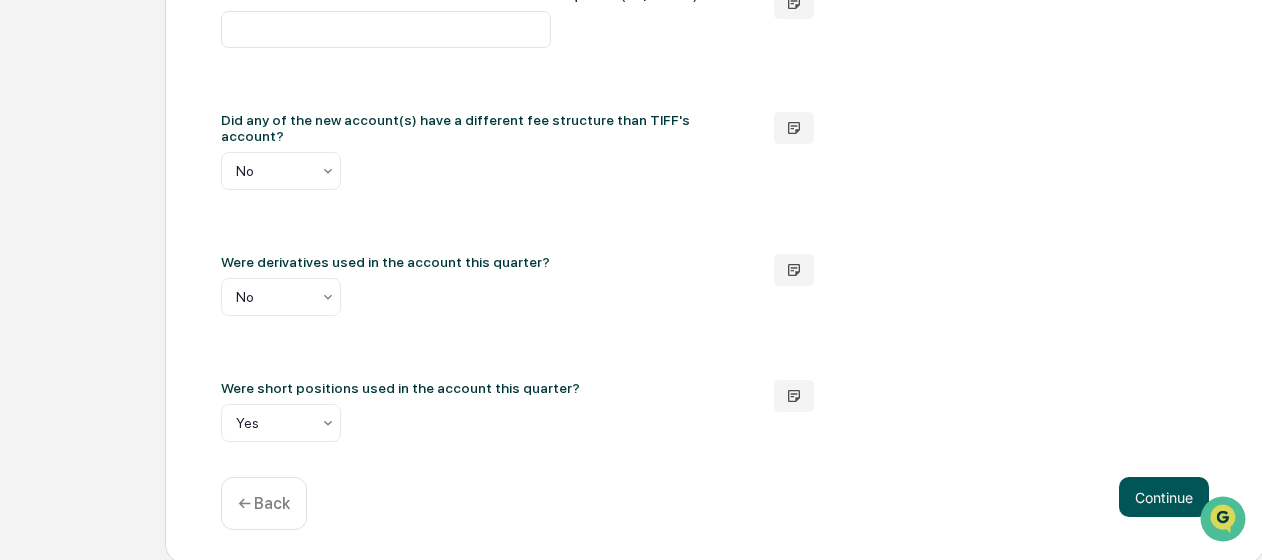 click on "Continue" at bounding box center (1164, 497) 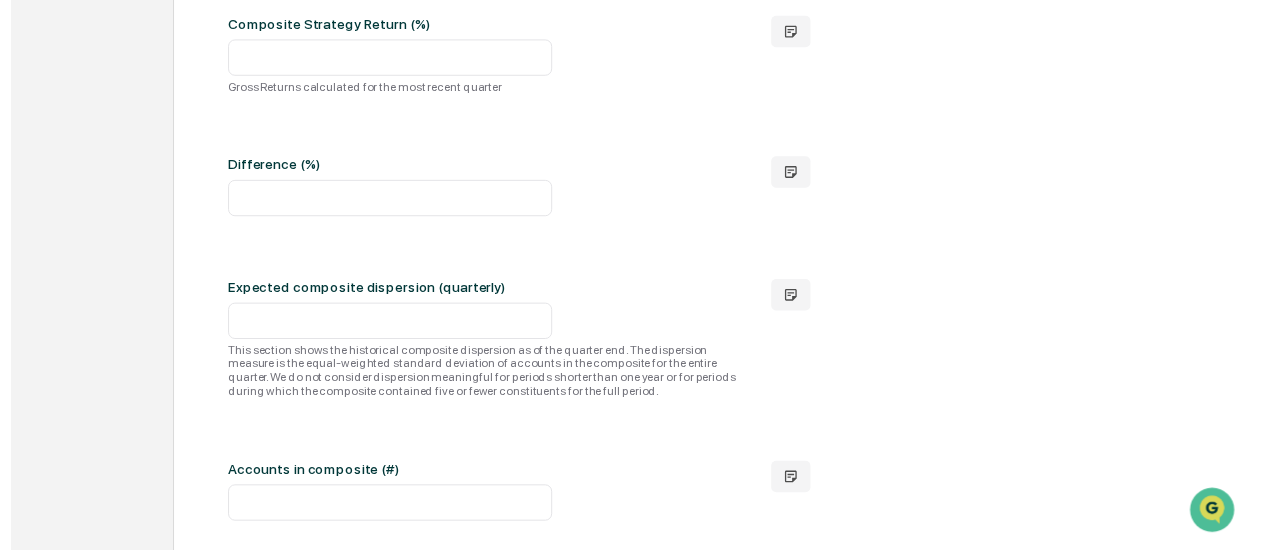 scroll, scrollTop: 876, scrollLeft: 0, axis: vertical 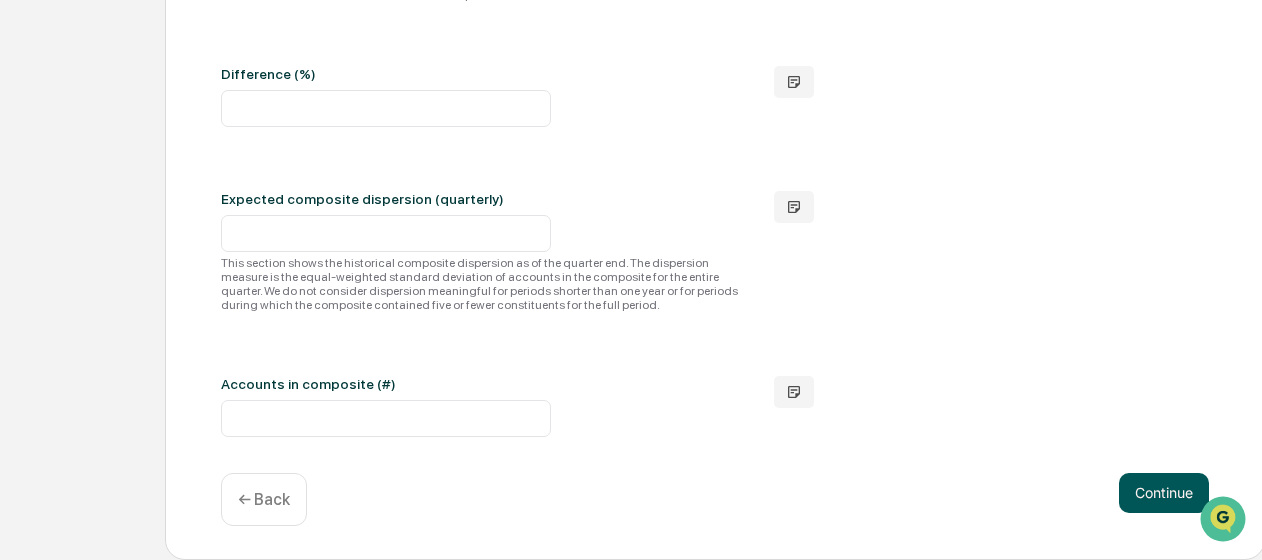 click on "Continue" at bounding box center [1164, 493] 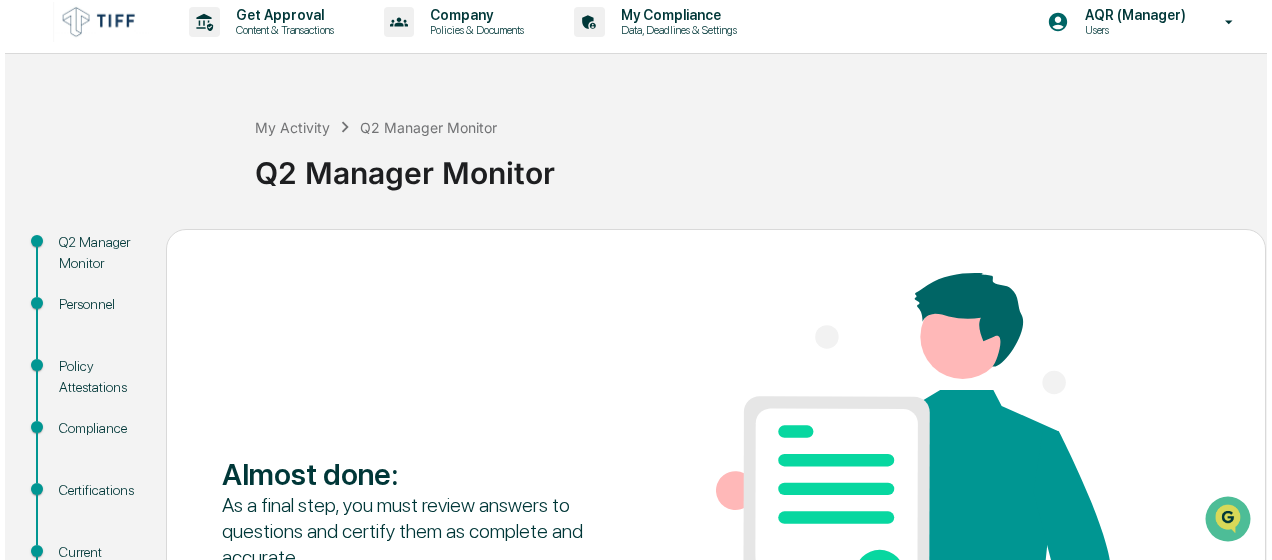 scroll, scrollTop: 0, scrollLeft: 0, axis: both 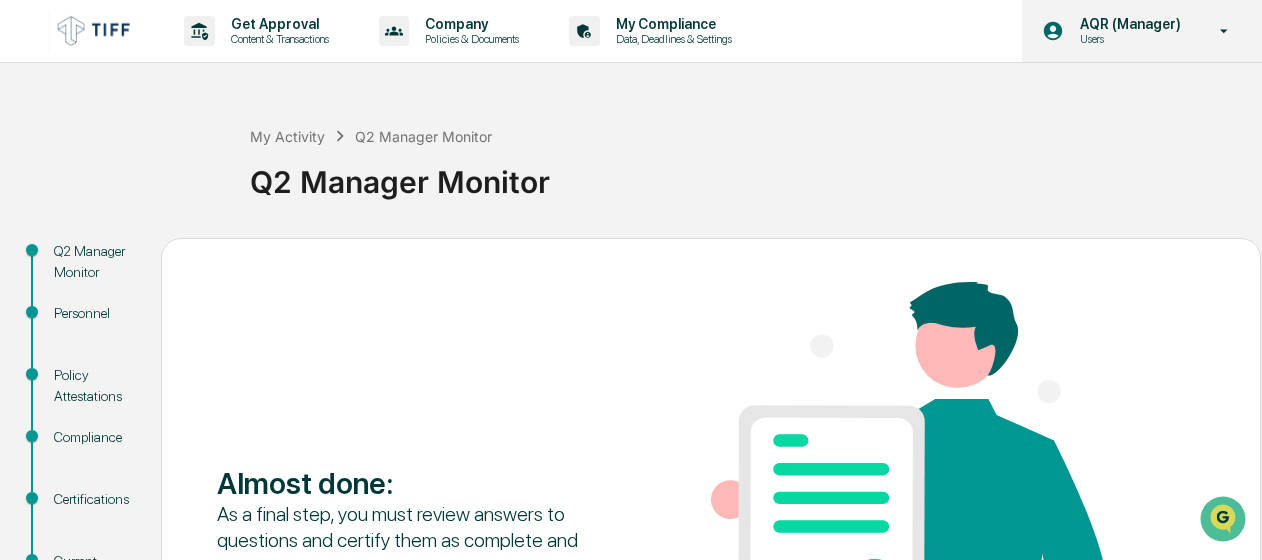 click on "AQR (Manager)" at bounding box center [1127, 24] 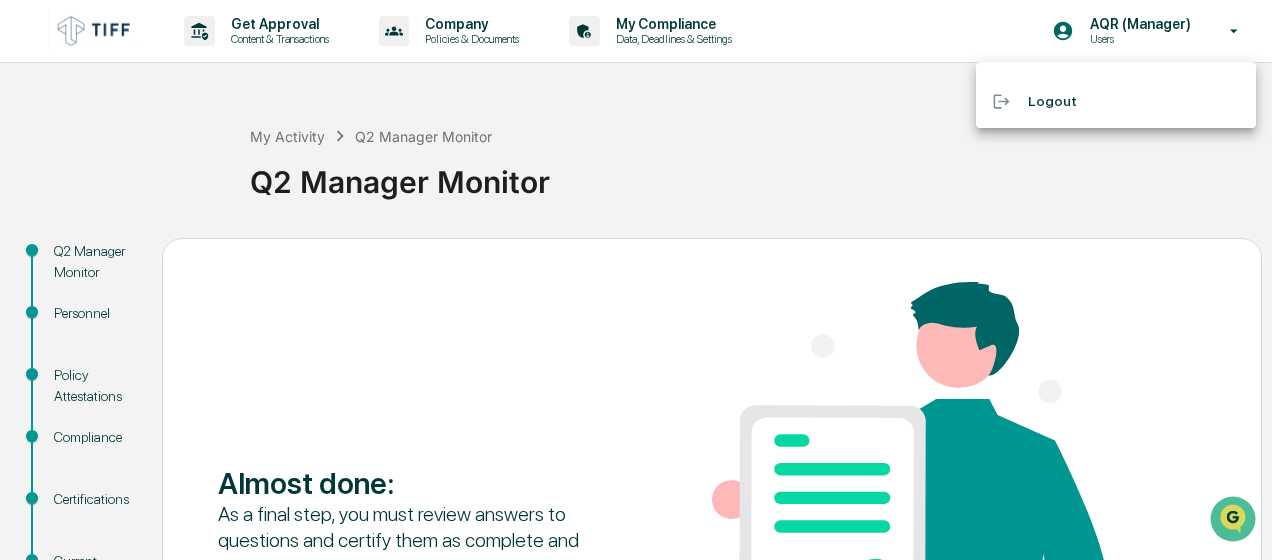 click on "Logout" at bounding box center (1116, 101) 